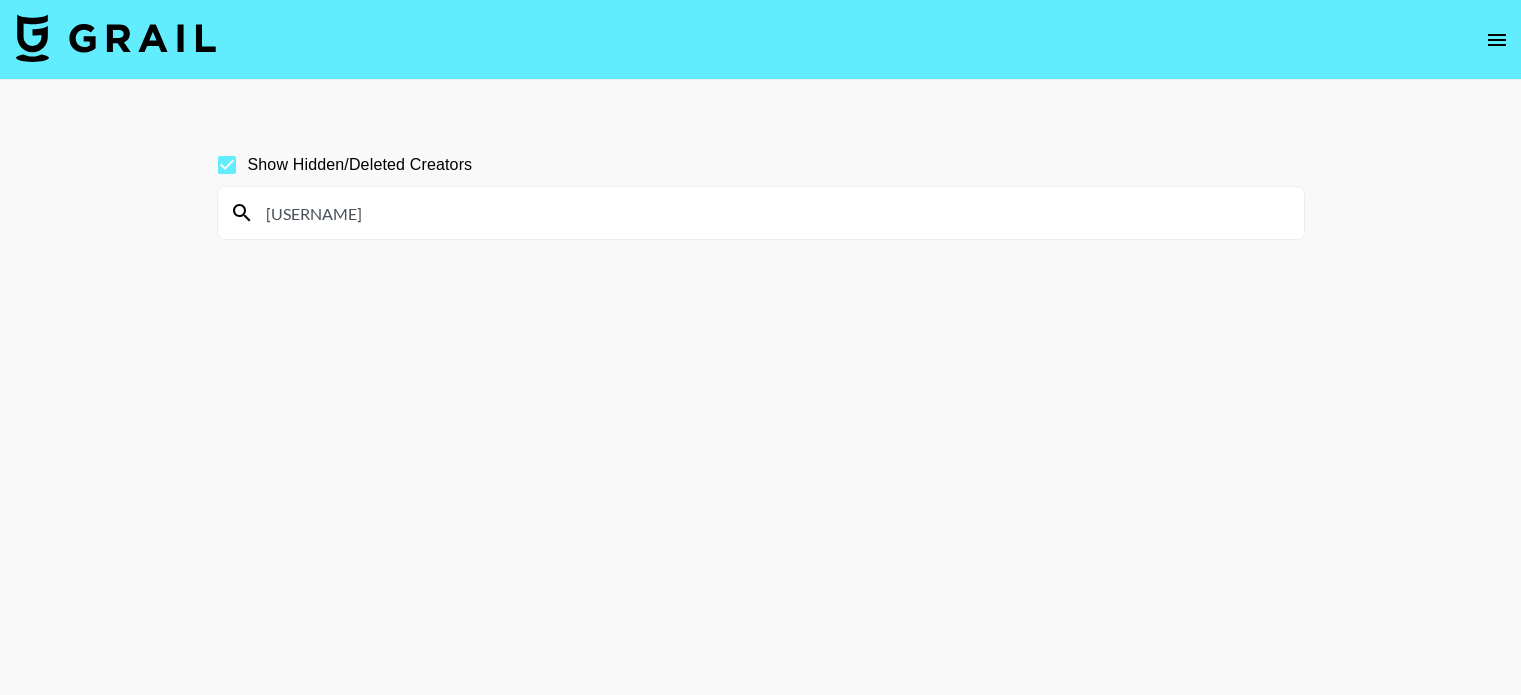 scroll, scrollTop: 0, scrollLeft: 0, axis: both 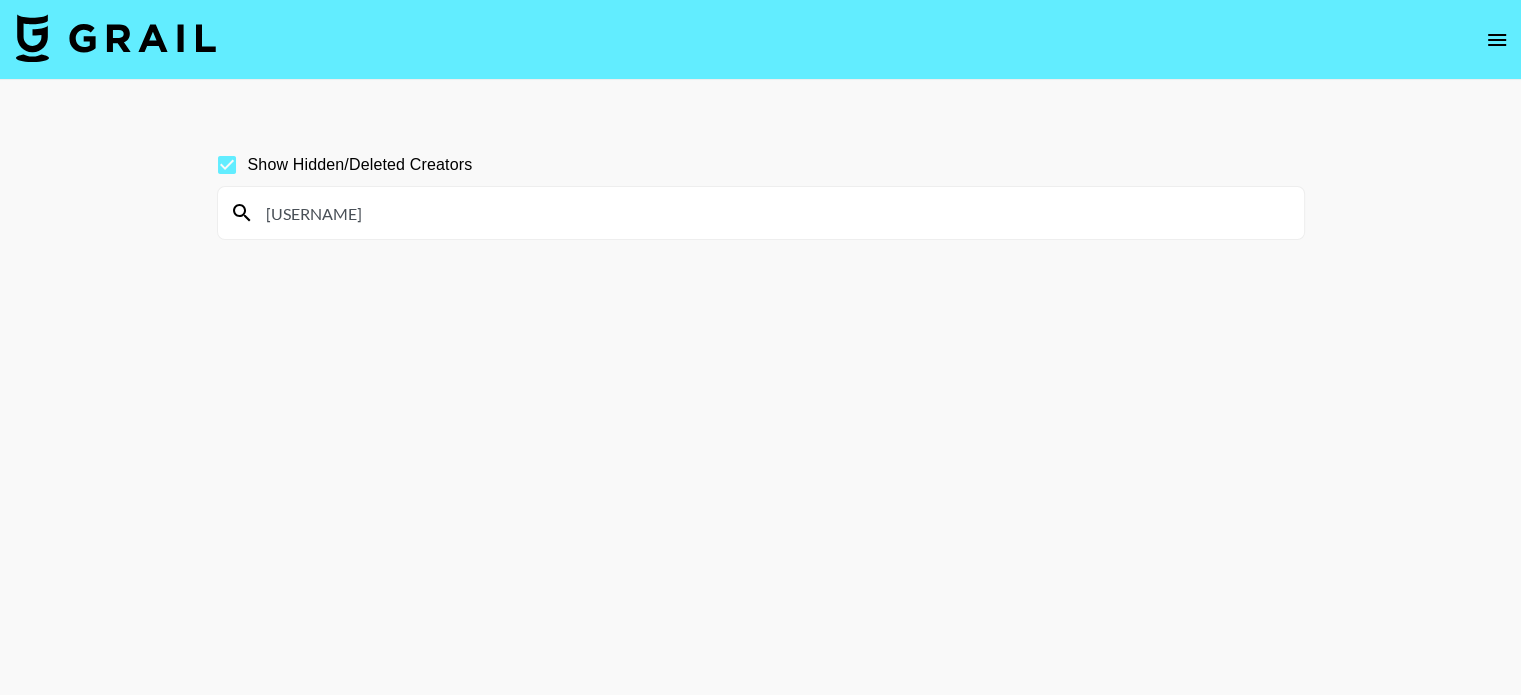 click on "[USERNAME]" at bounding box center [773, 213] 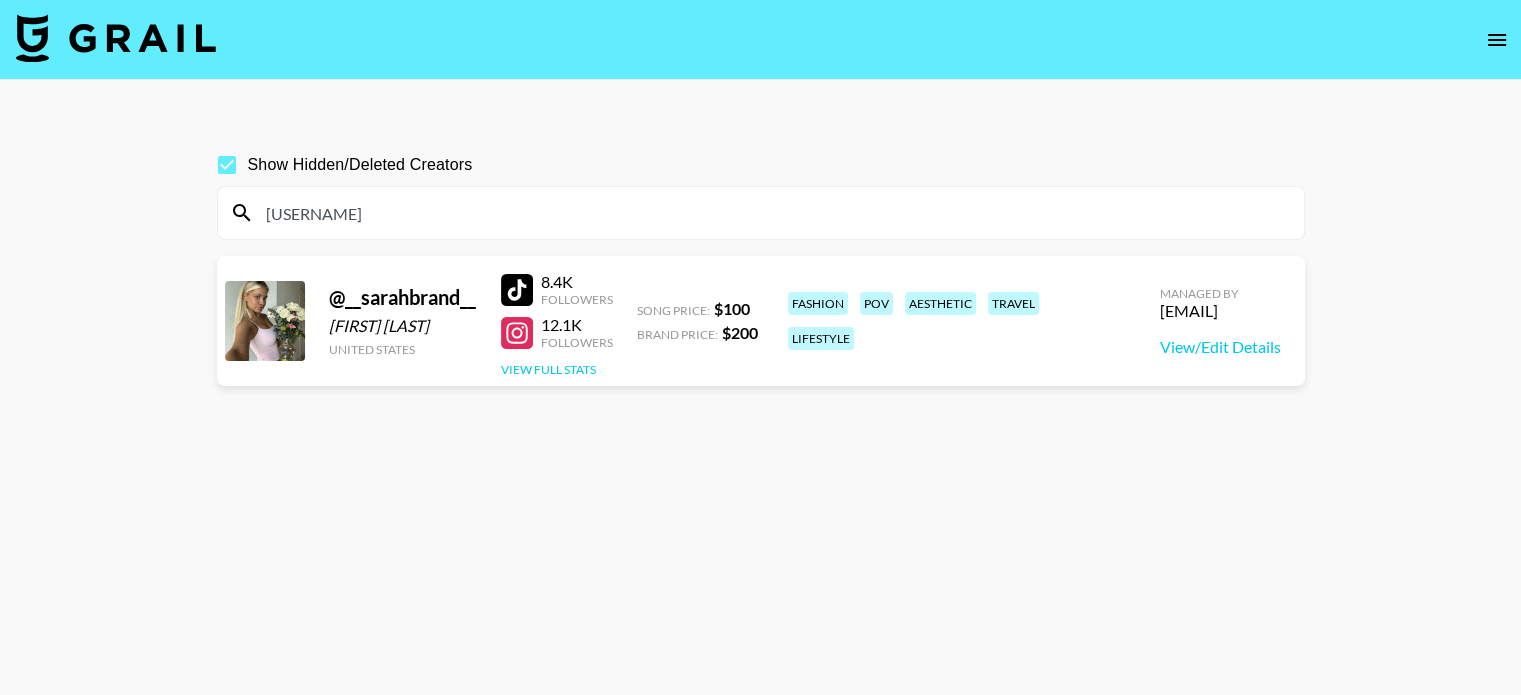 click on "View Full Stats" at bounding box center (548, 369) 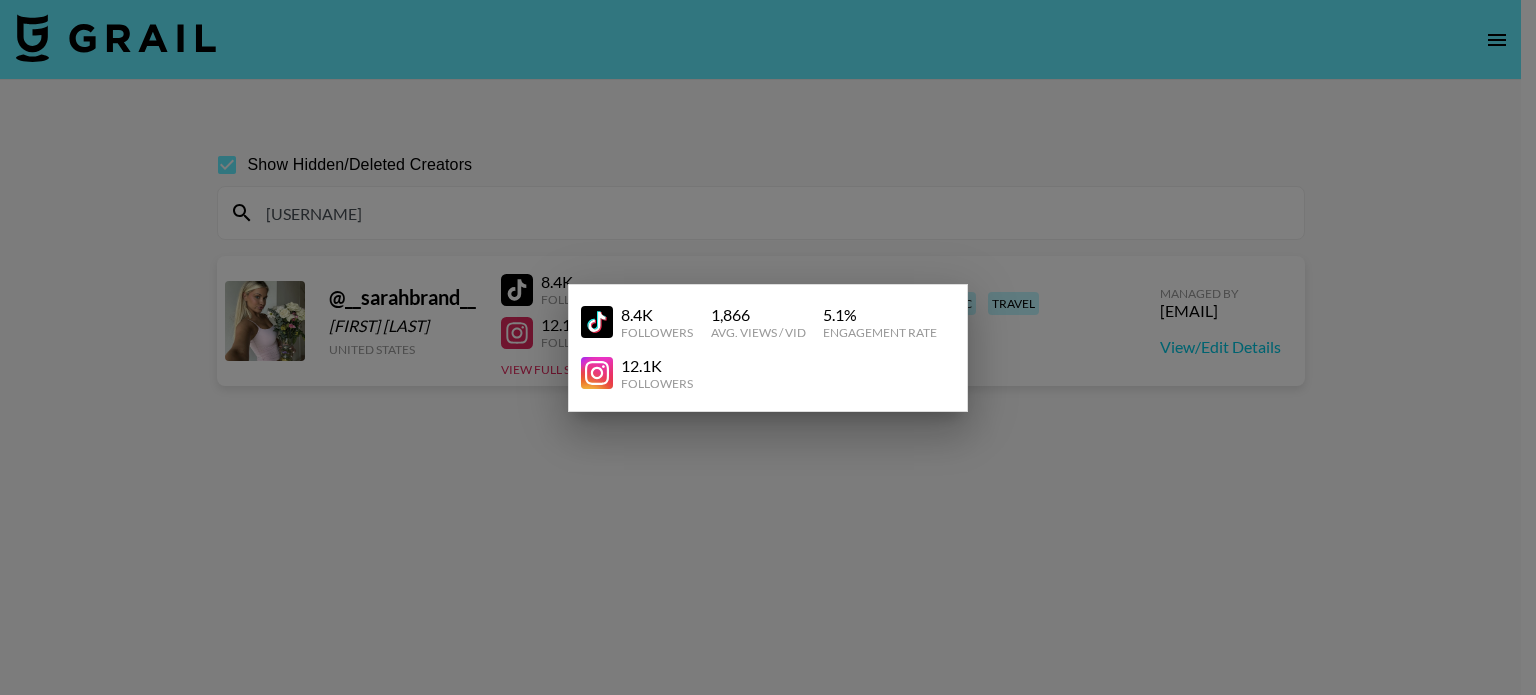 click at bounding box center (768, 347) 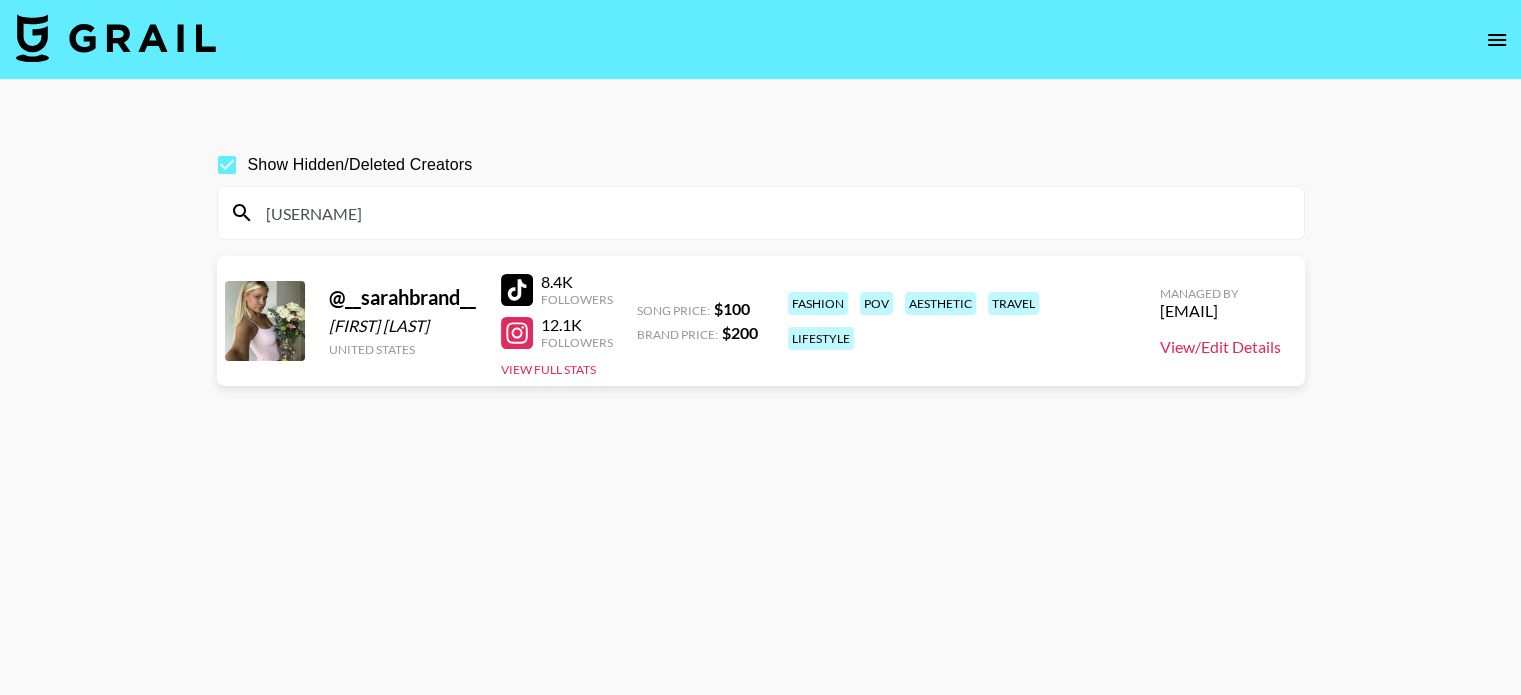 click on "View/Edit Details" at bounding box center (1220, 347) 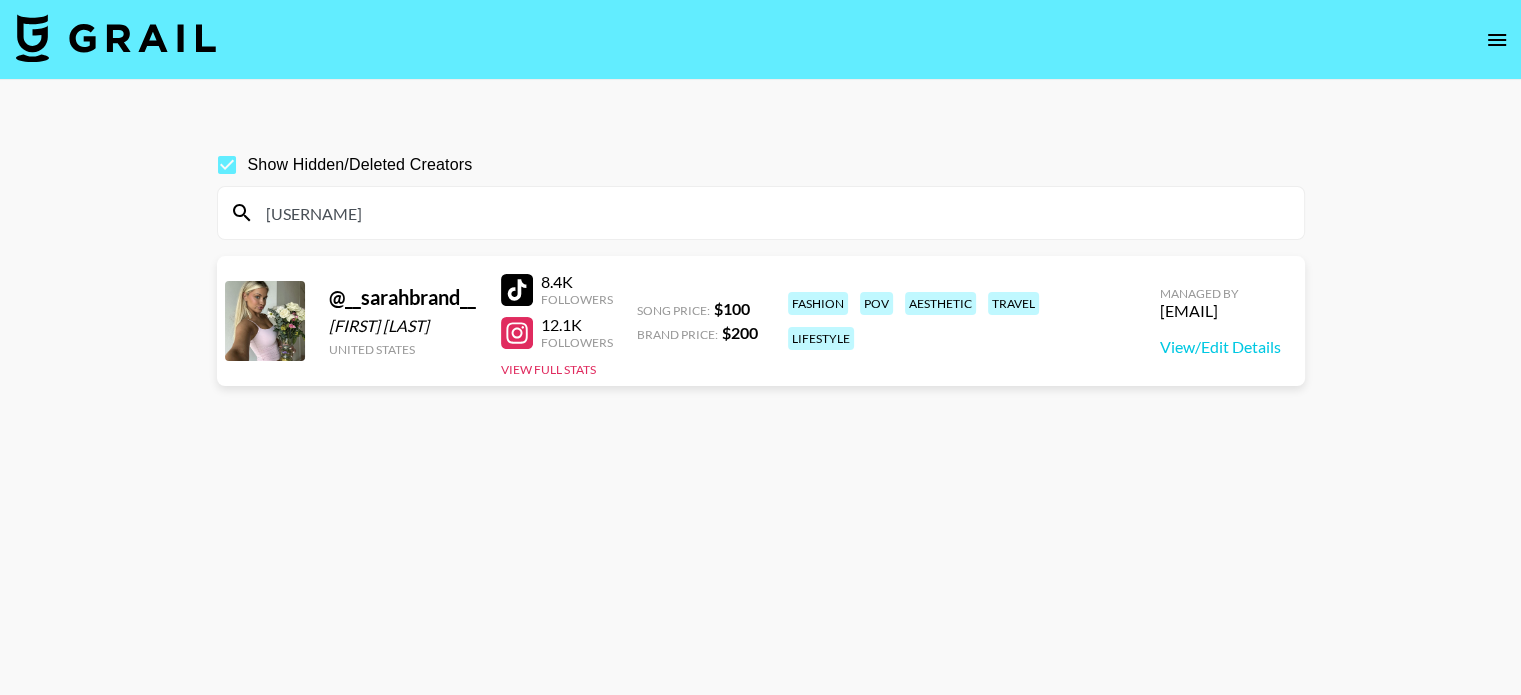 drag, startPoint x: 345, startPoint y: 218, endPoint x: 0, endPoint y: 147, distance: 352.23004 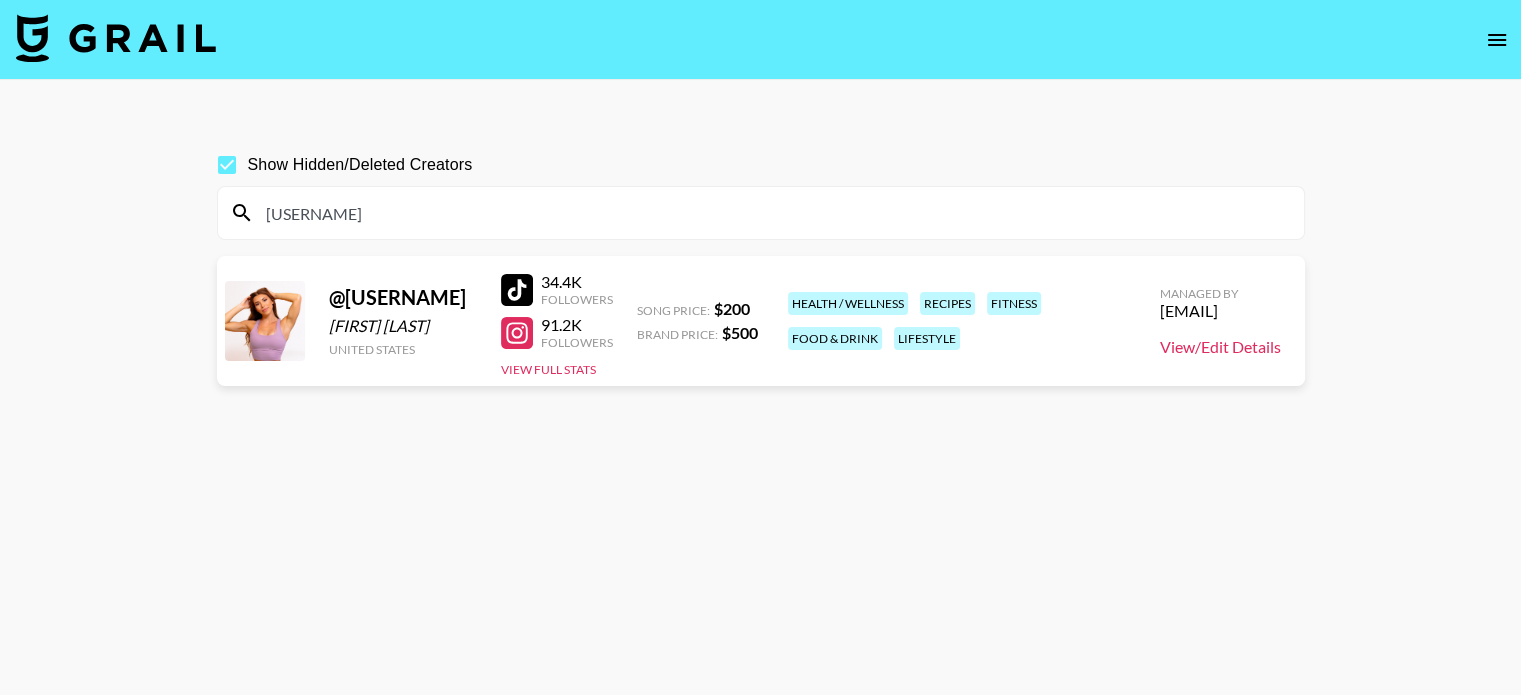 type on "[USERNAME]" 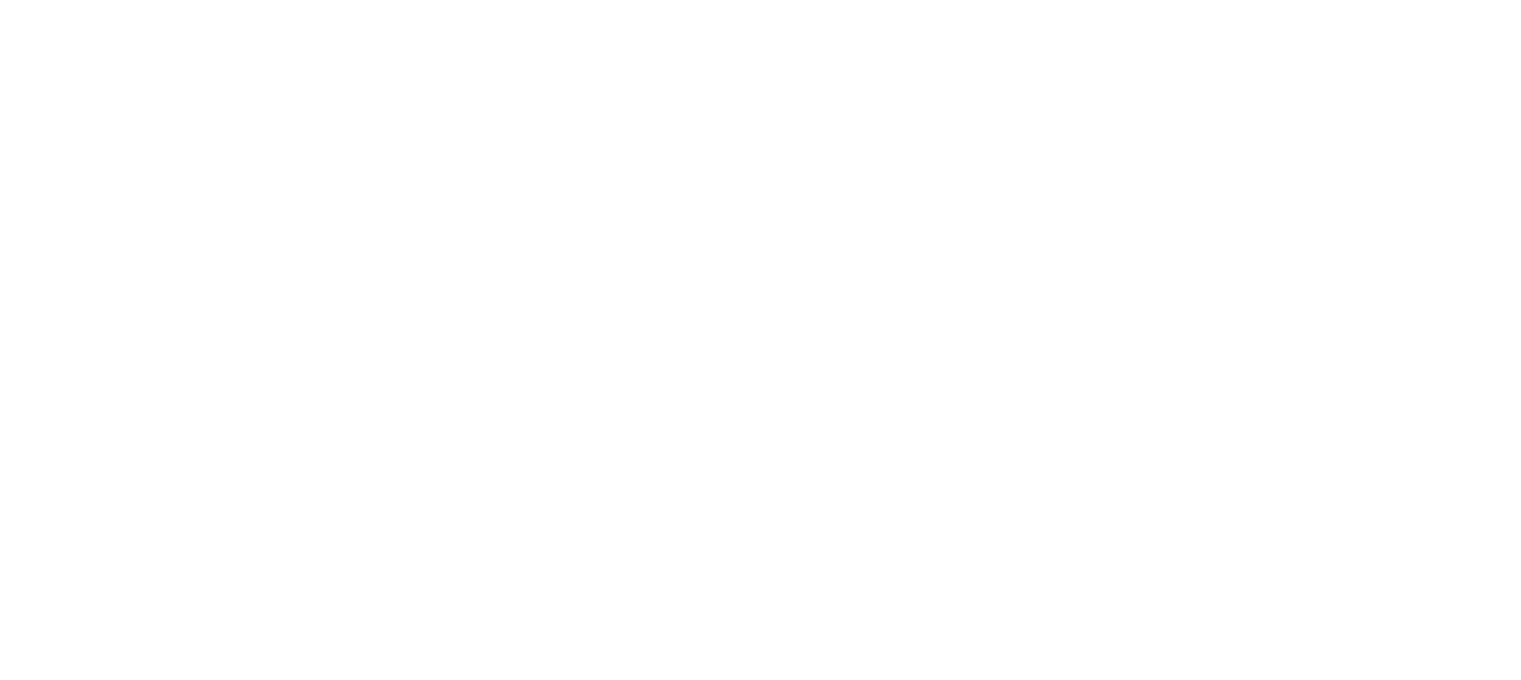 scroll, scrollTop: 0, scrollLeft: 0, axis: both 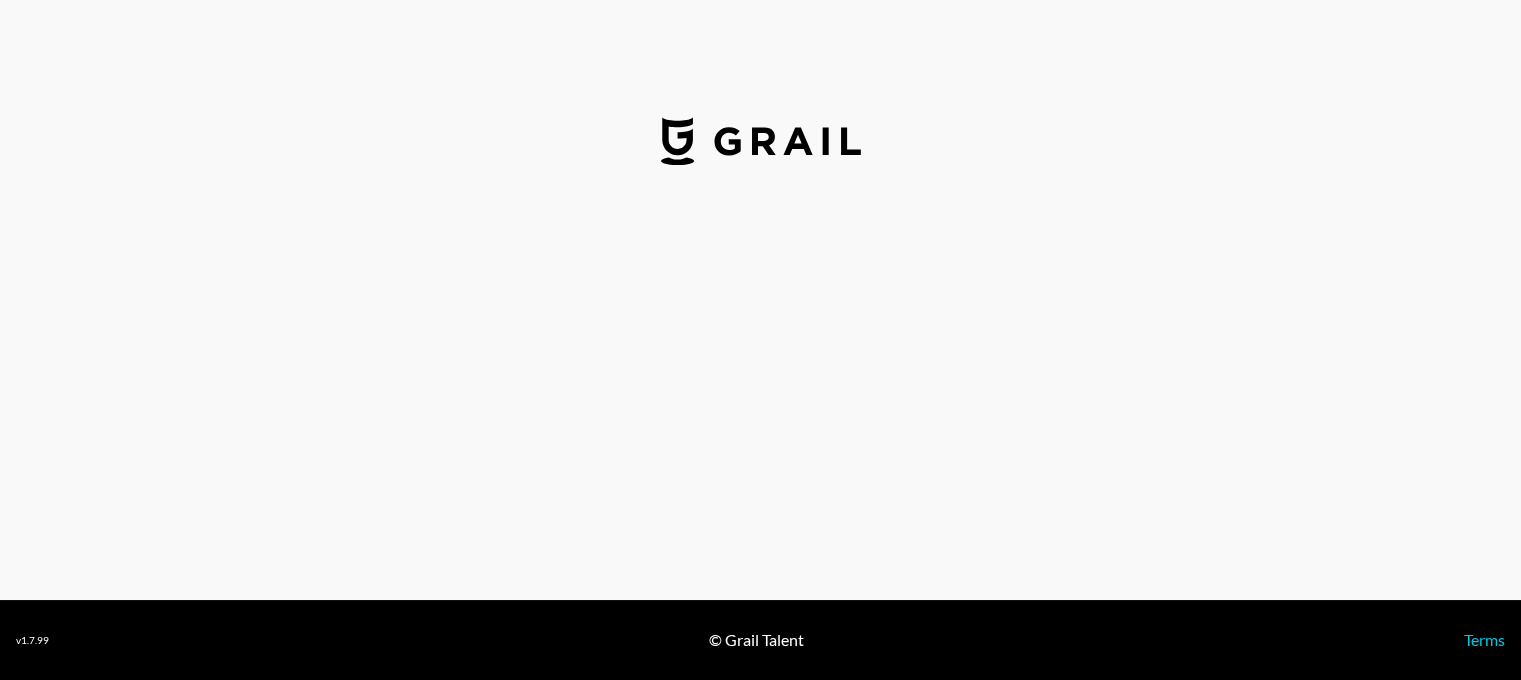 select on "USD" 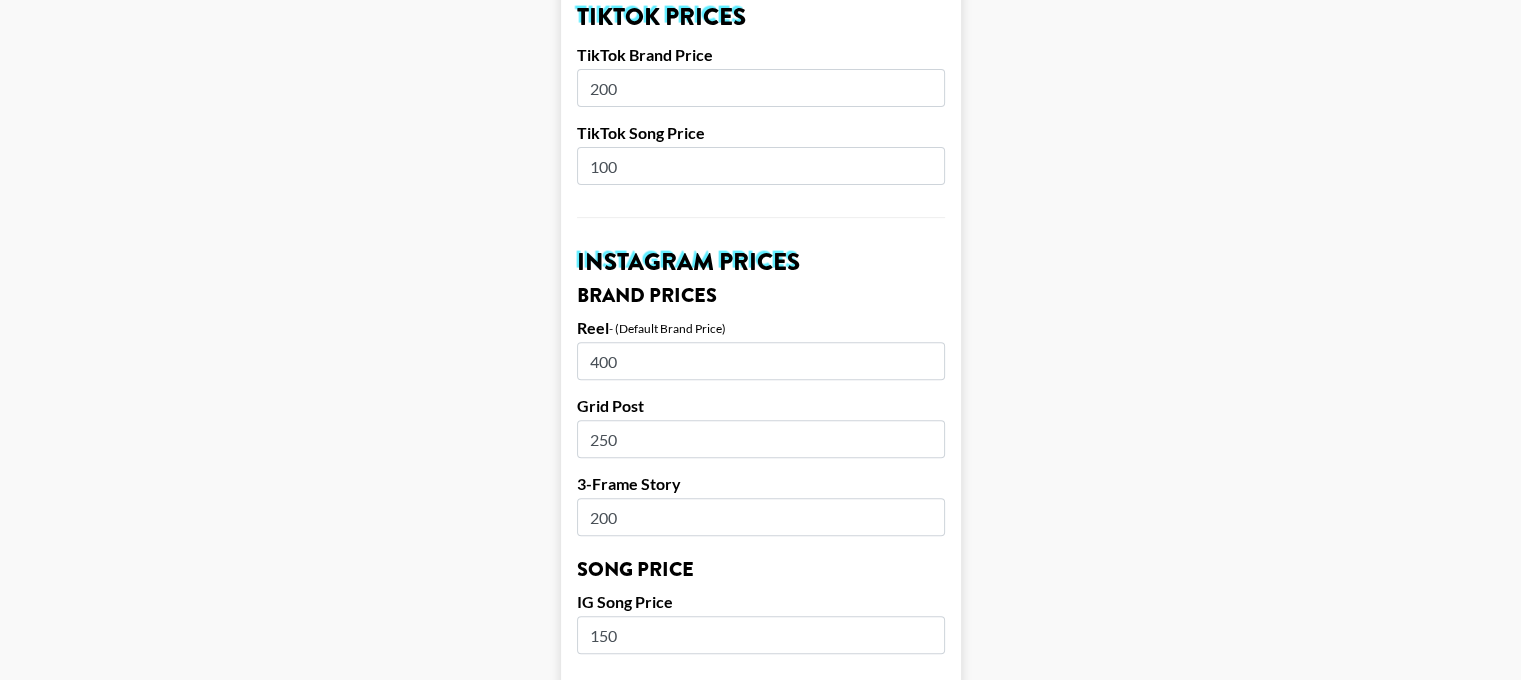 scroll, scrollTop: 743, scrollLeft: 0, axis: vertical 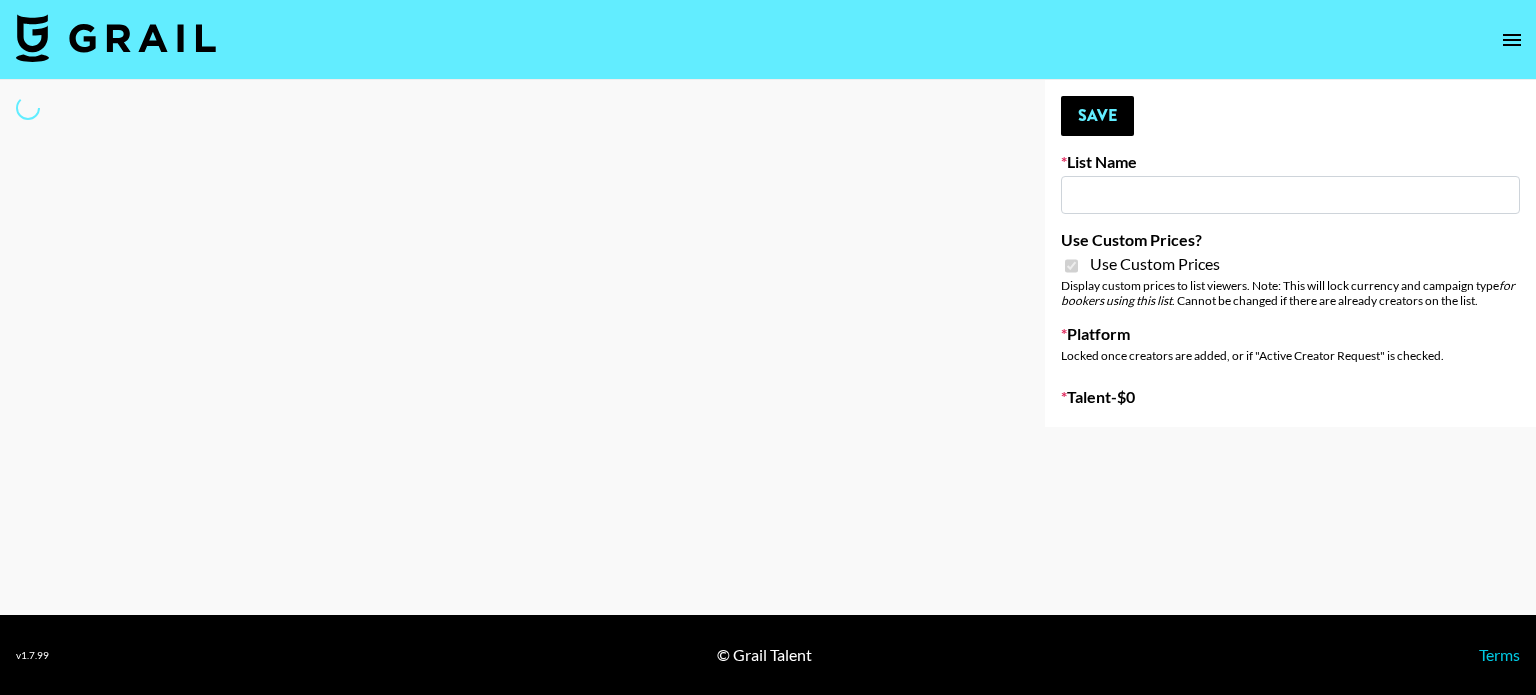 type on "[BRAND] Creators" 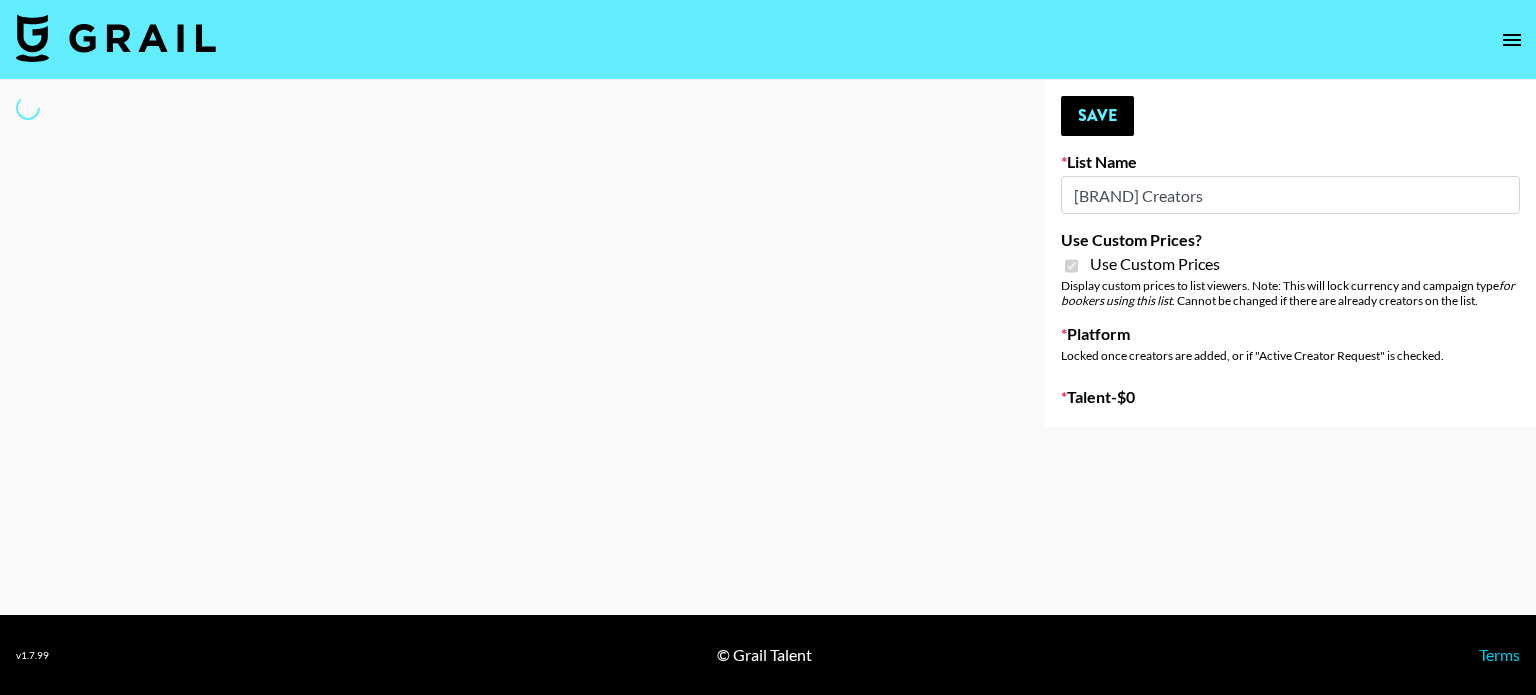 select on "Brand" 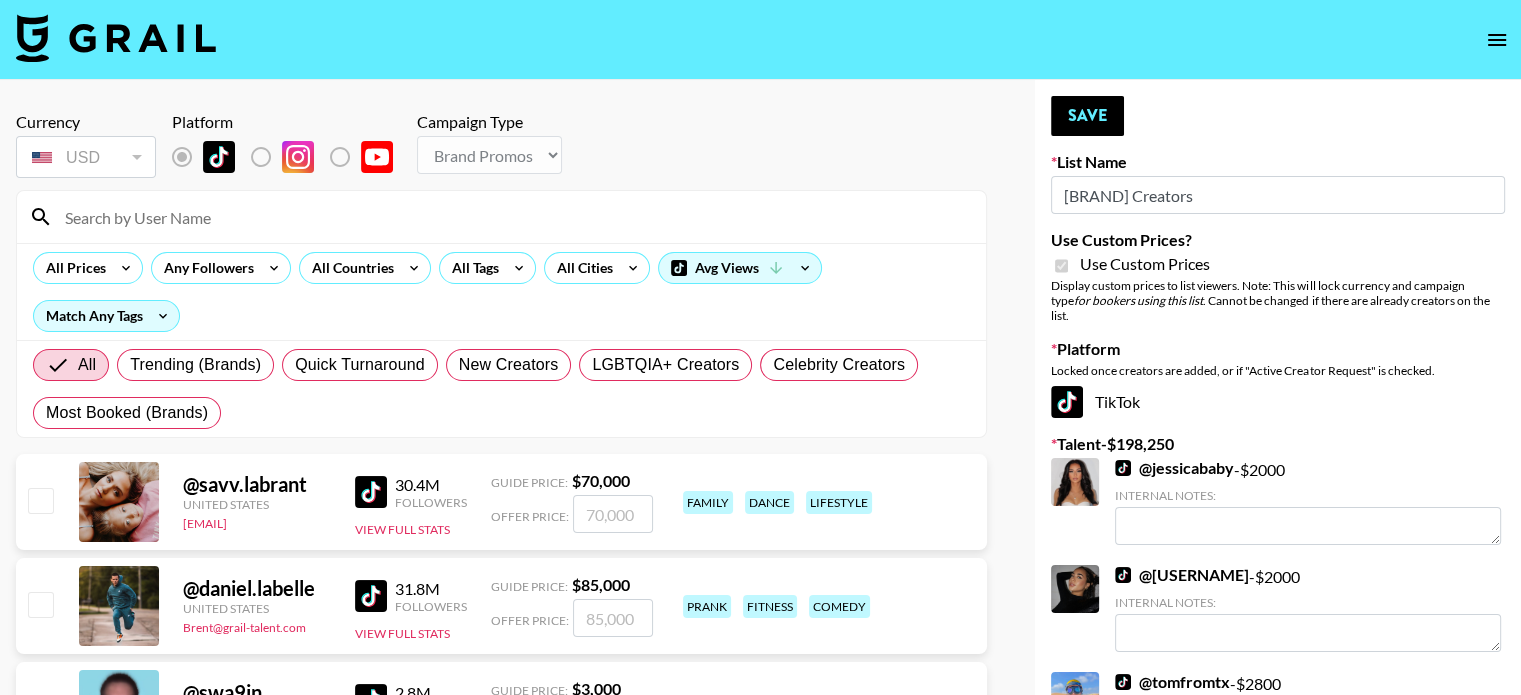click at bounding box center (513, 217) 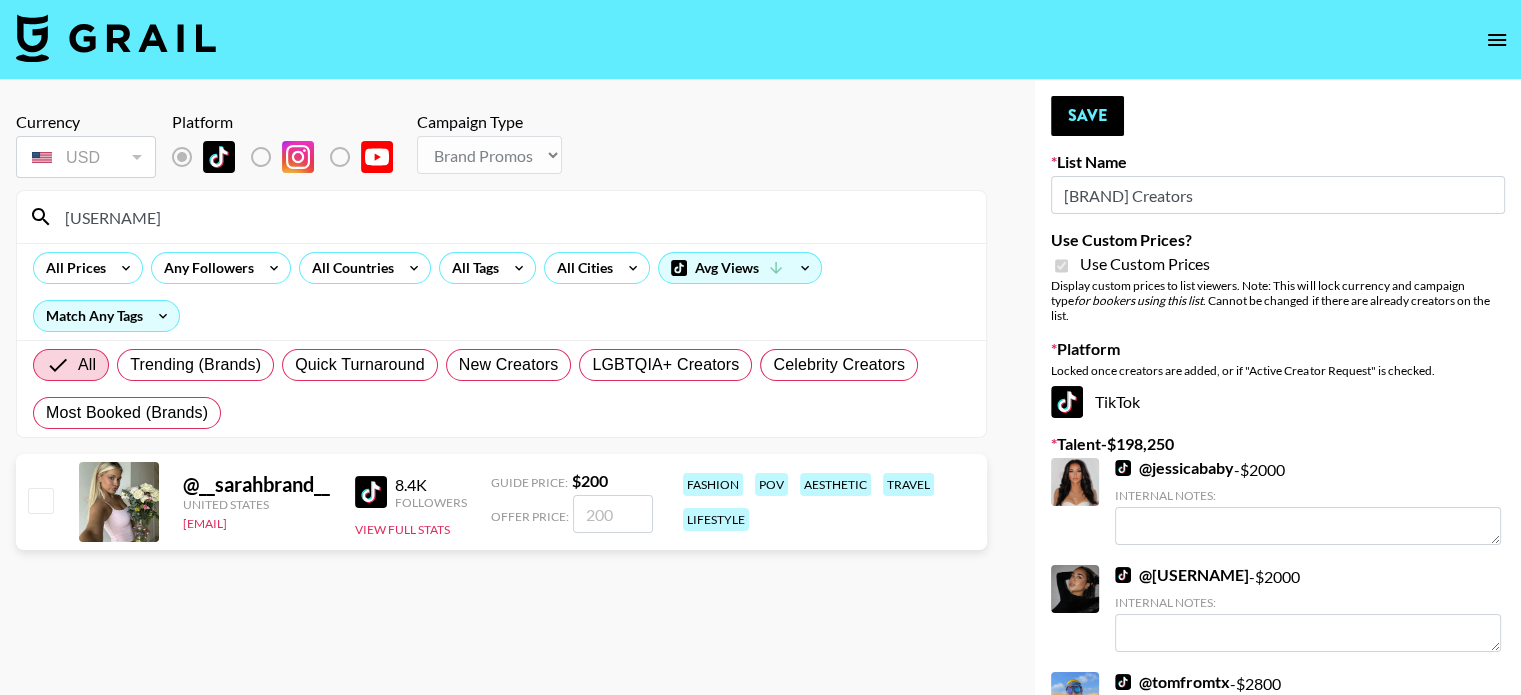type on "[USERNAME]" 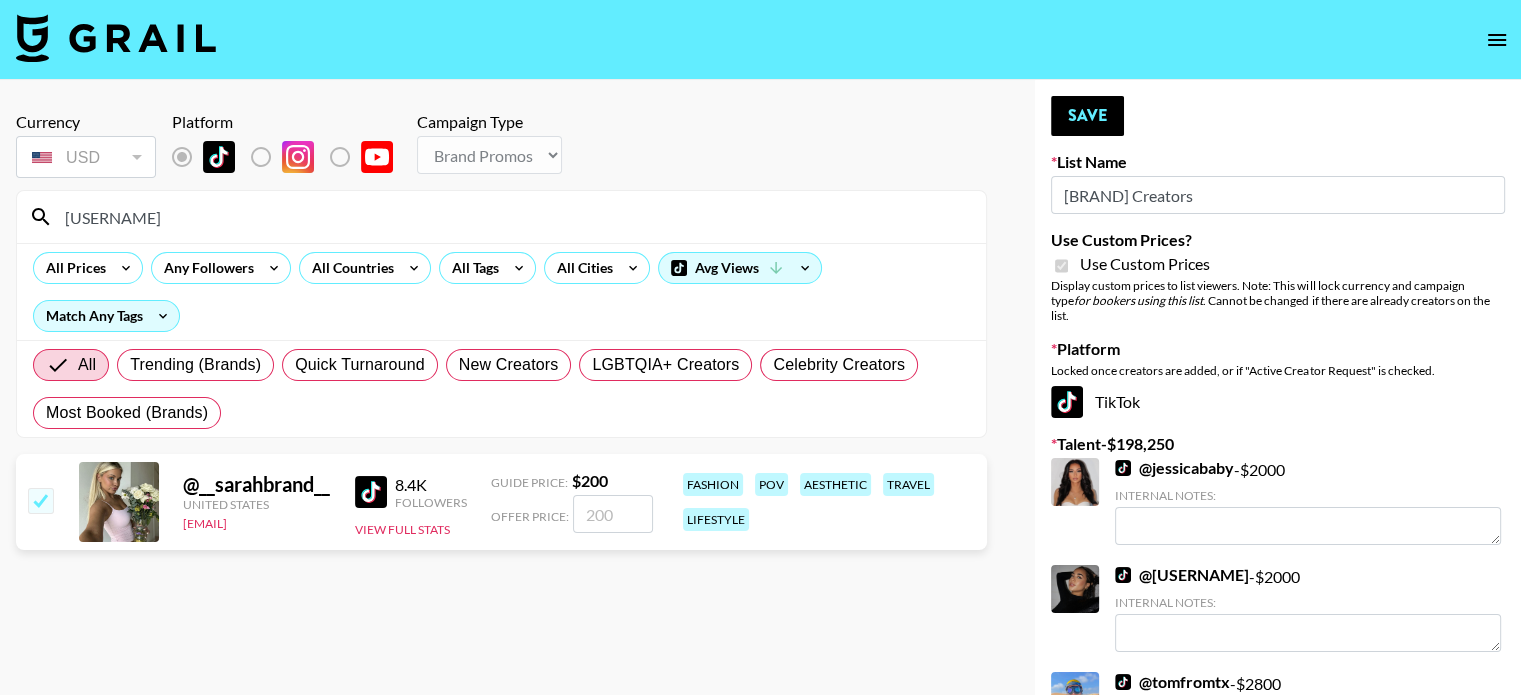 checkbox on "true" 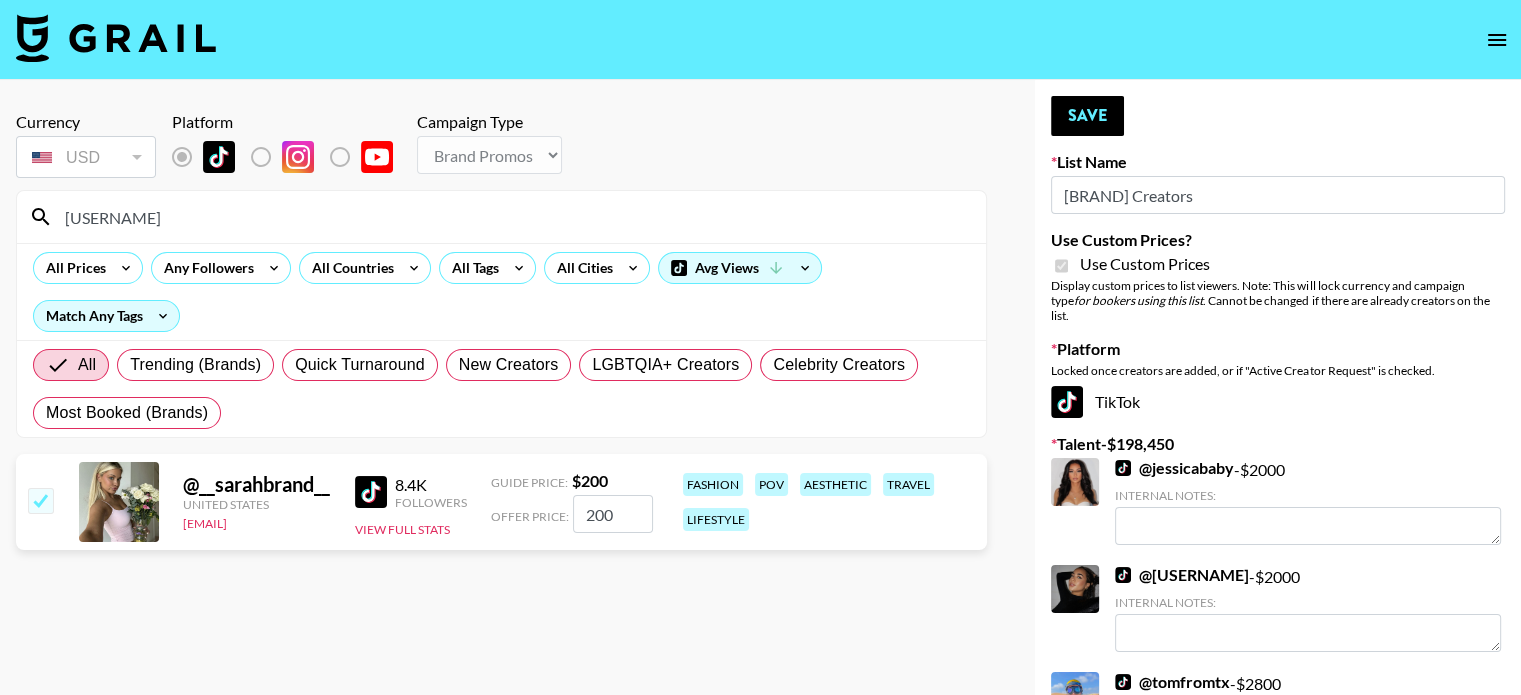 click on "200" at bounding box center [613, 514] 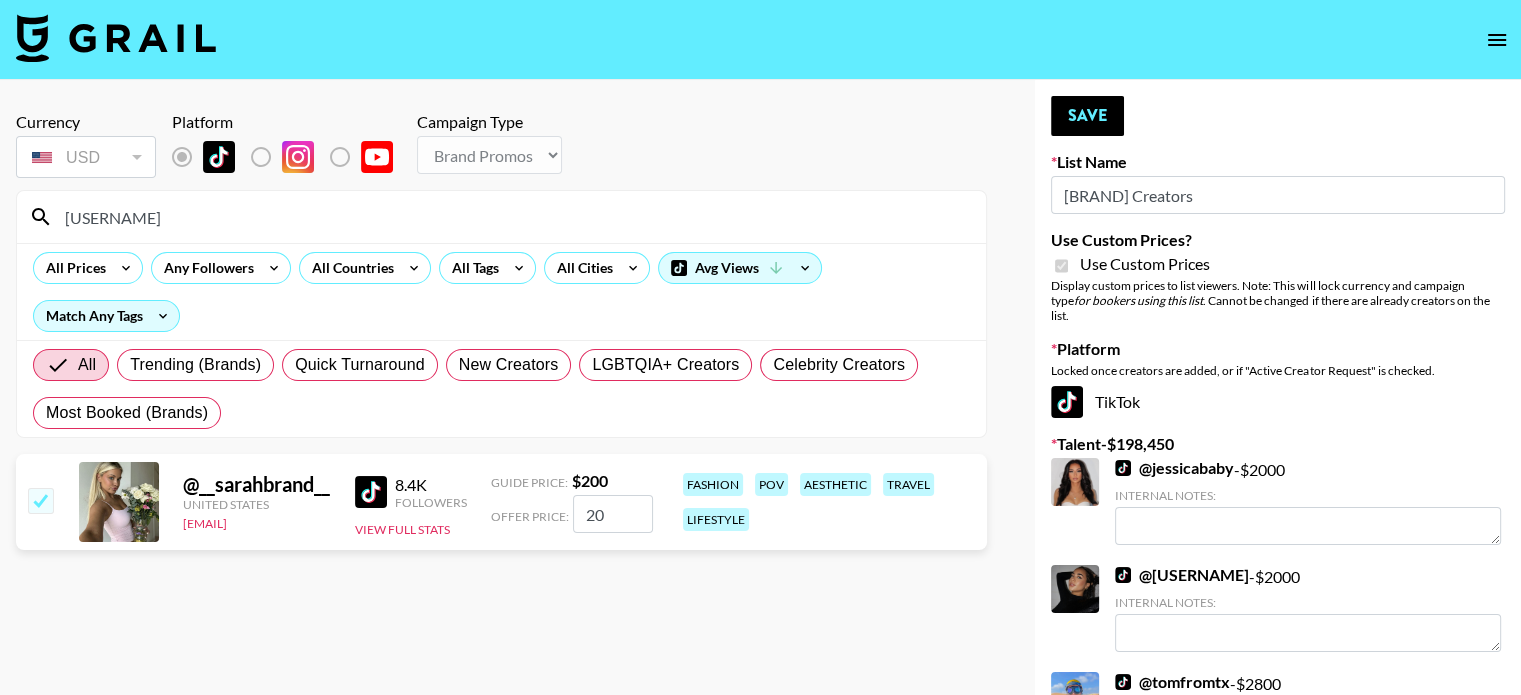 type on "2" 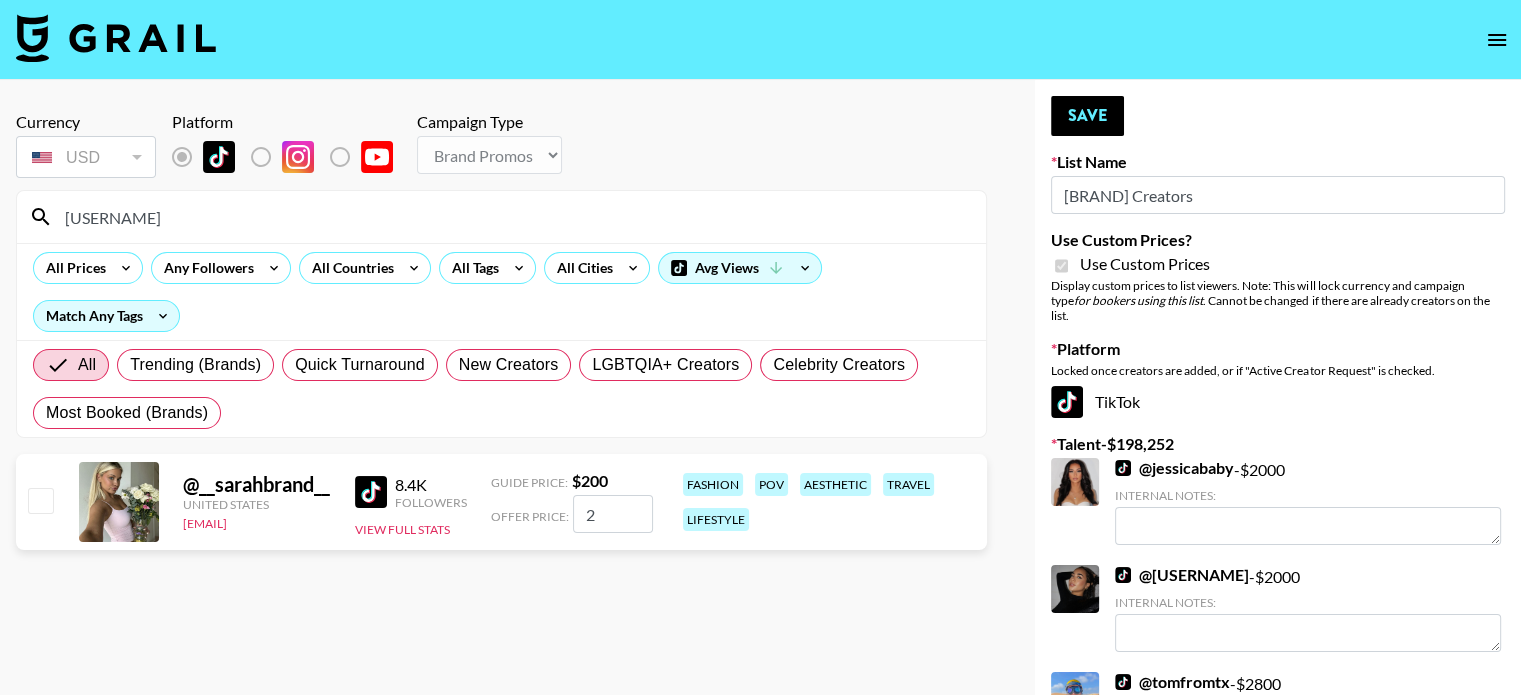checkbox on "false" 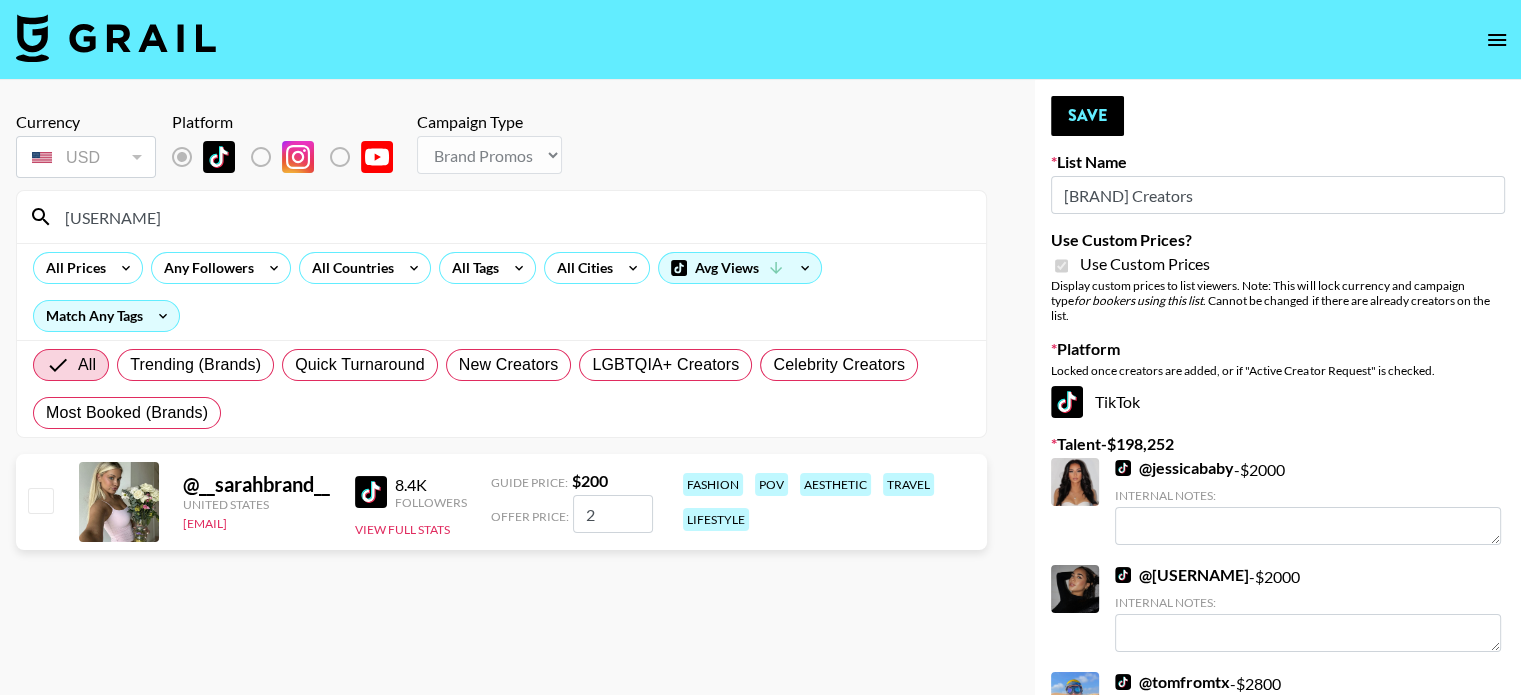 type 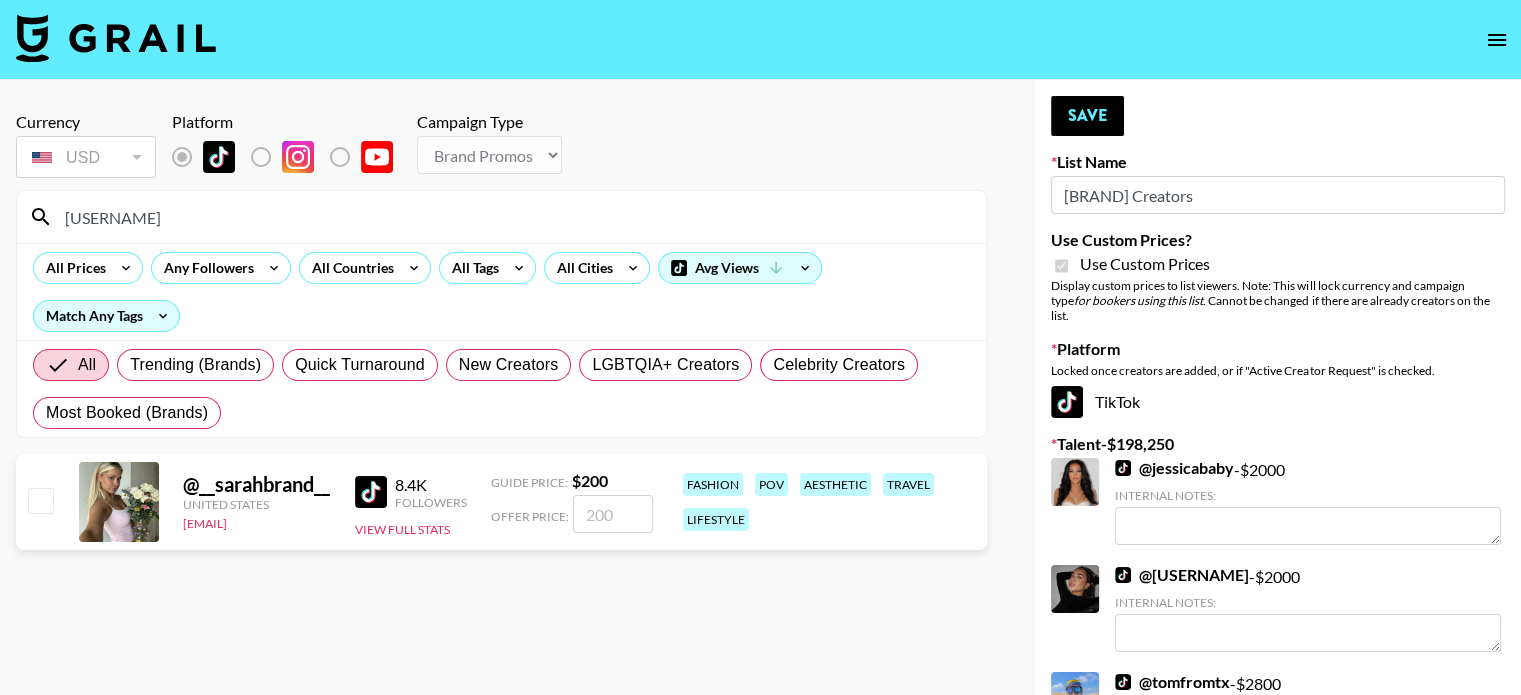 checkbox on "true" 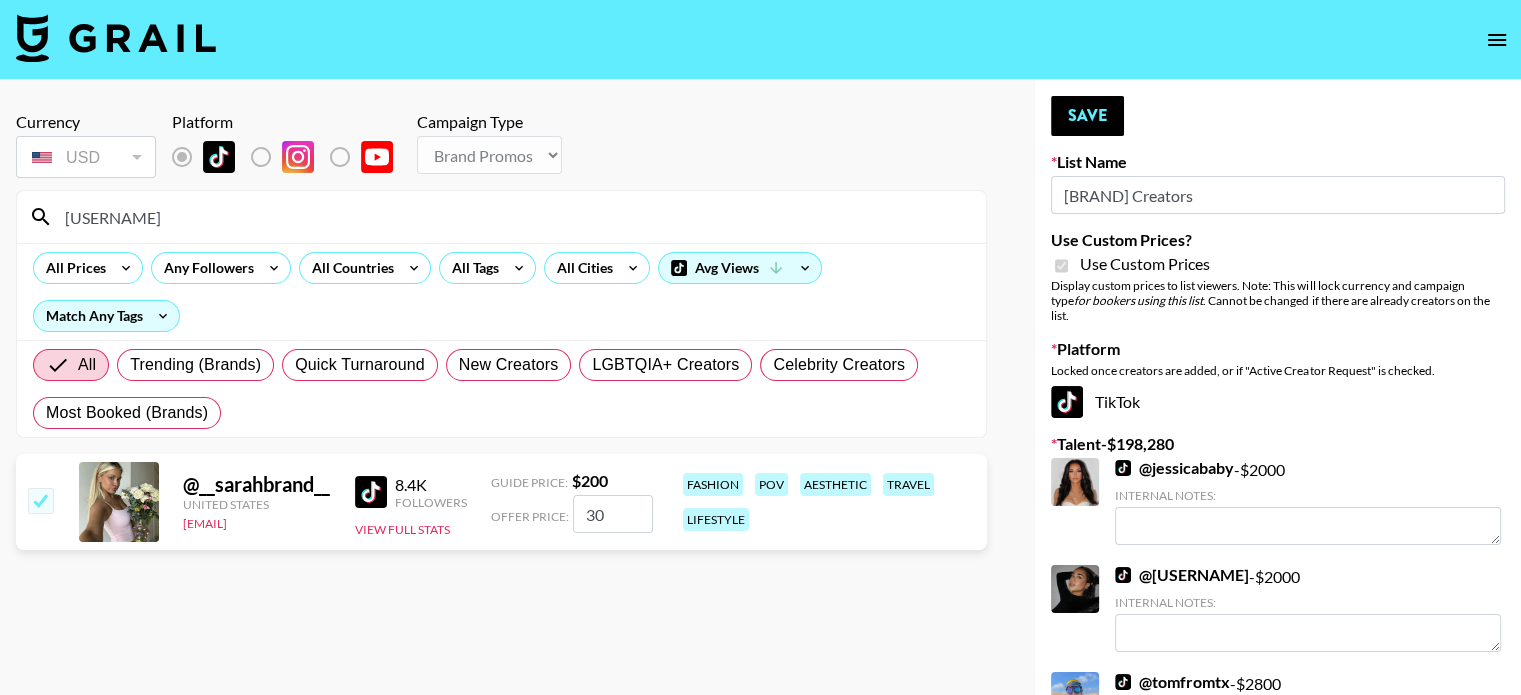 type on "3" 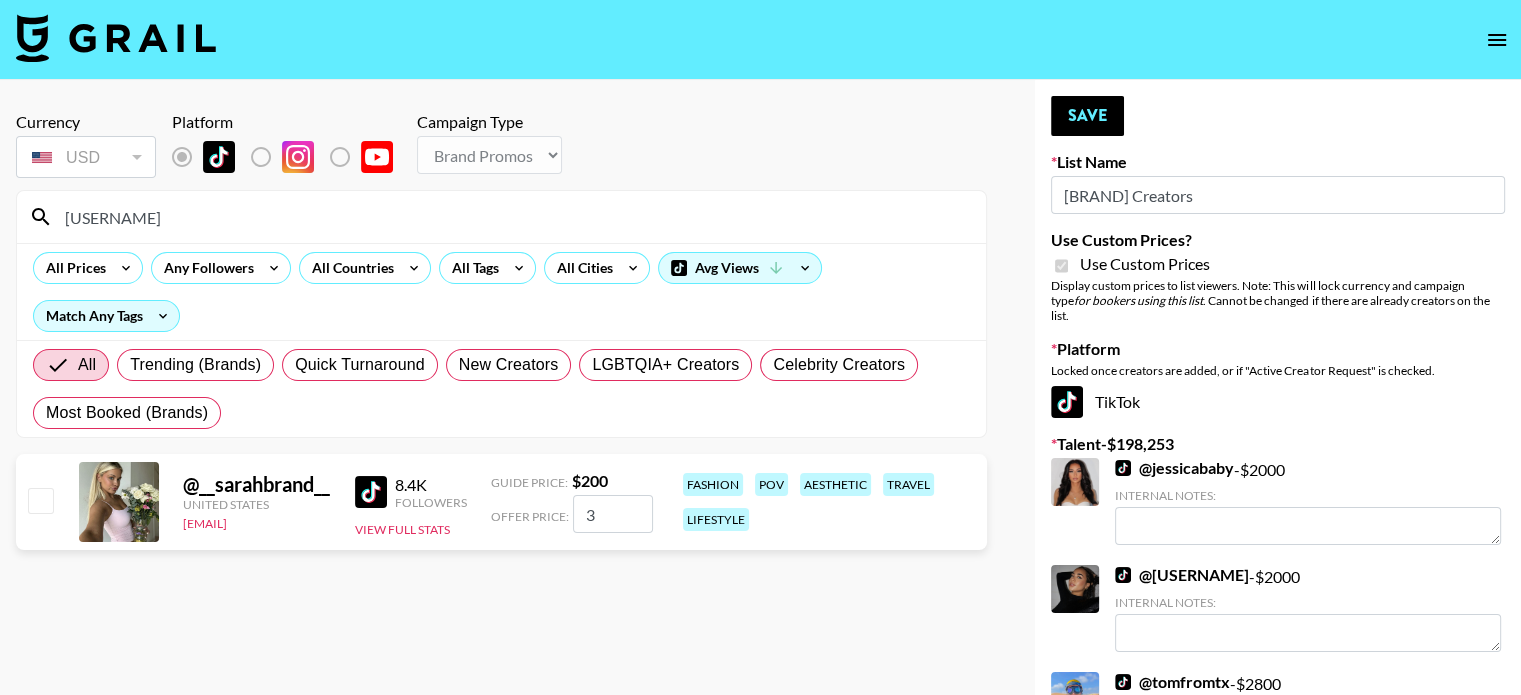 checkbox on "false" 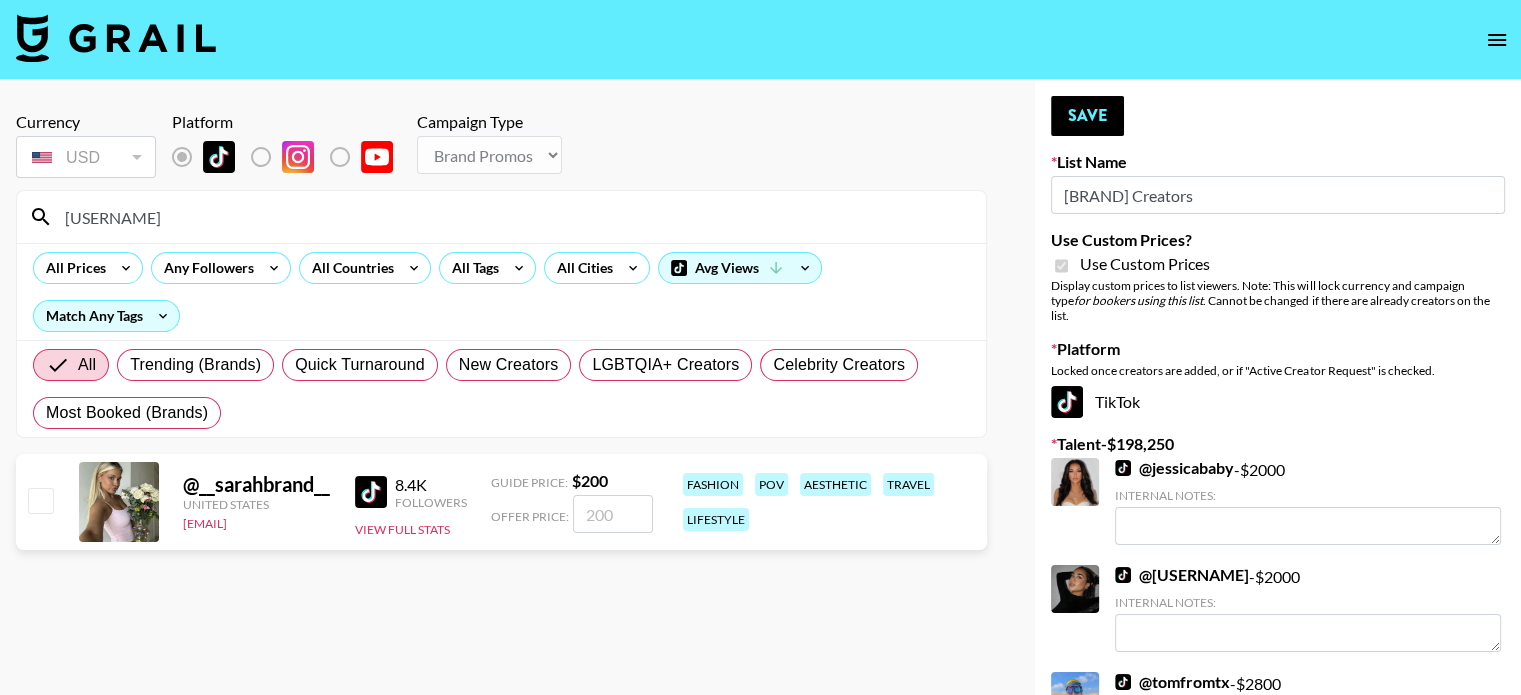 checkbox on "true" 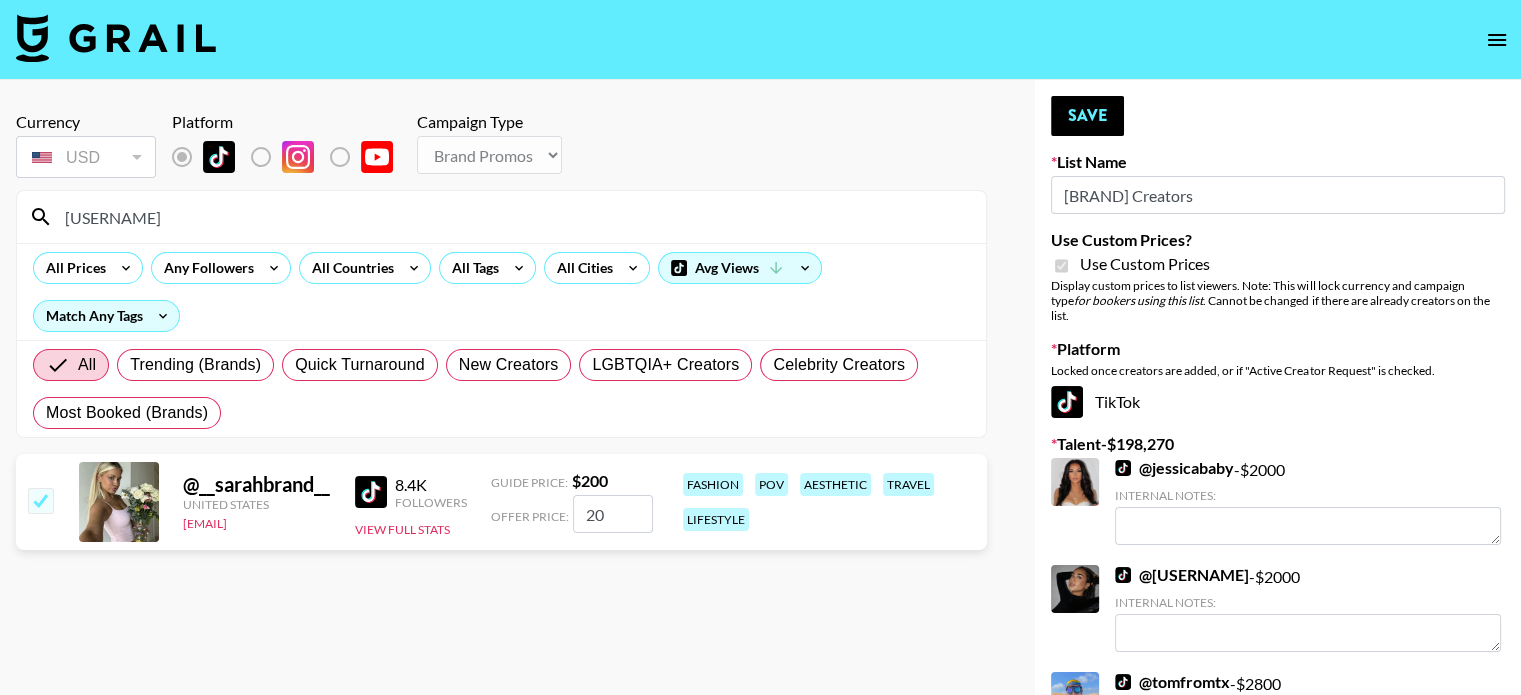 type on "2" 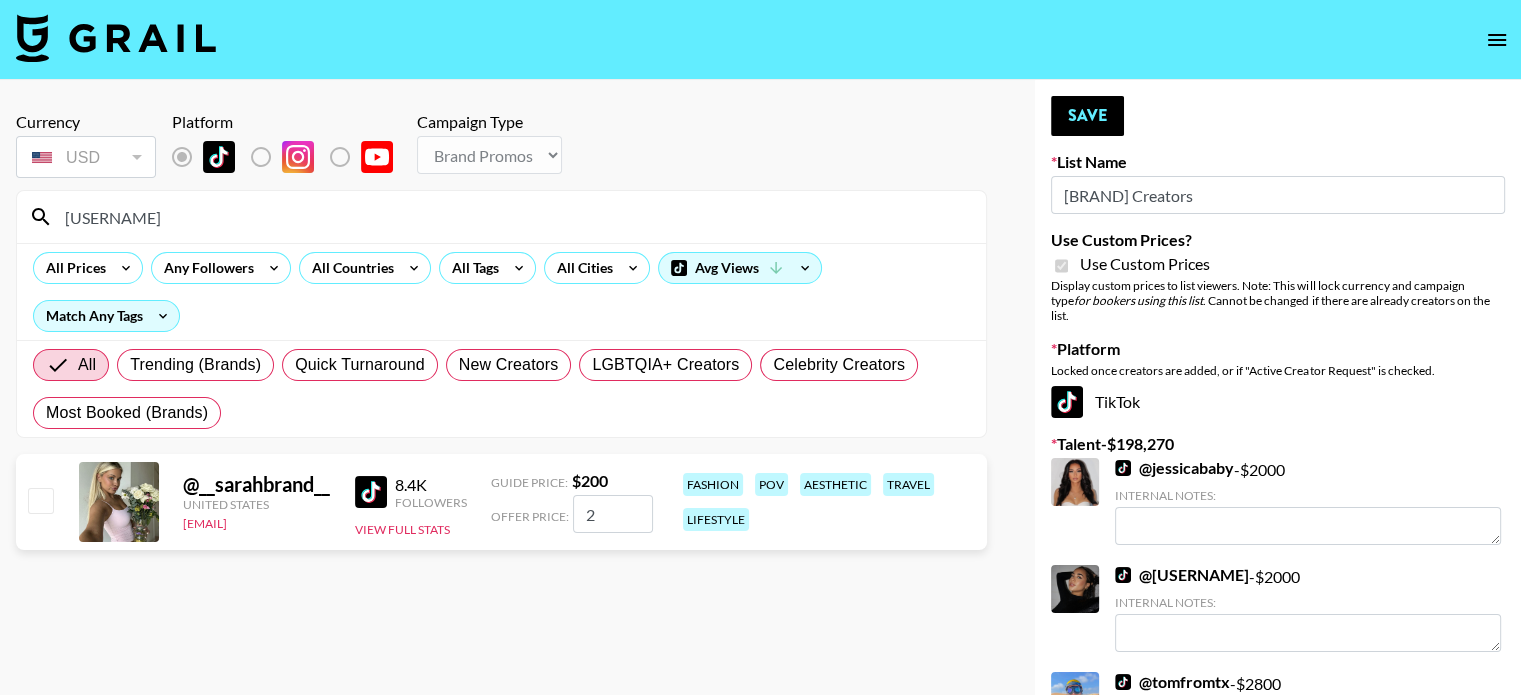 checkbox on "false" 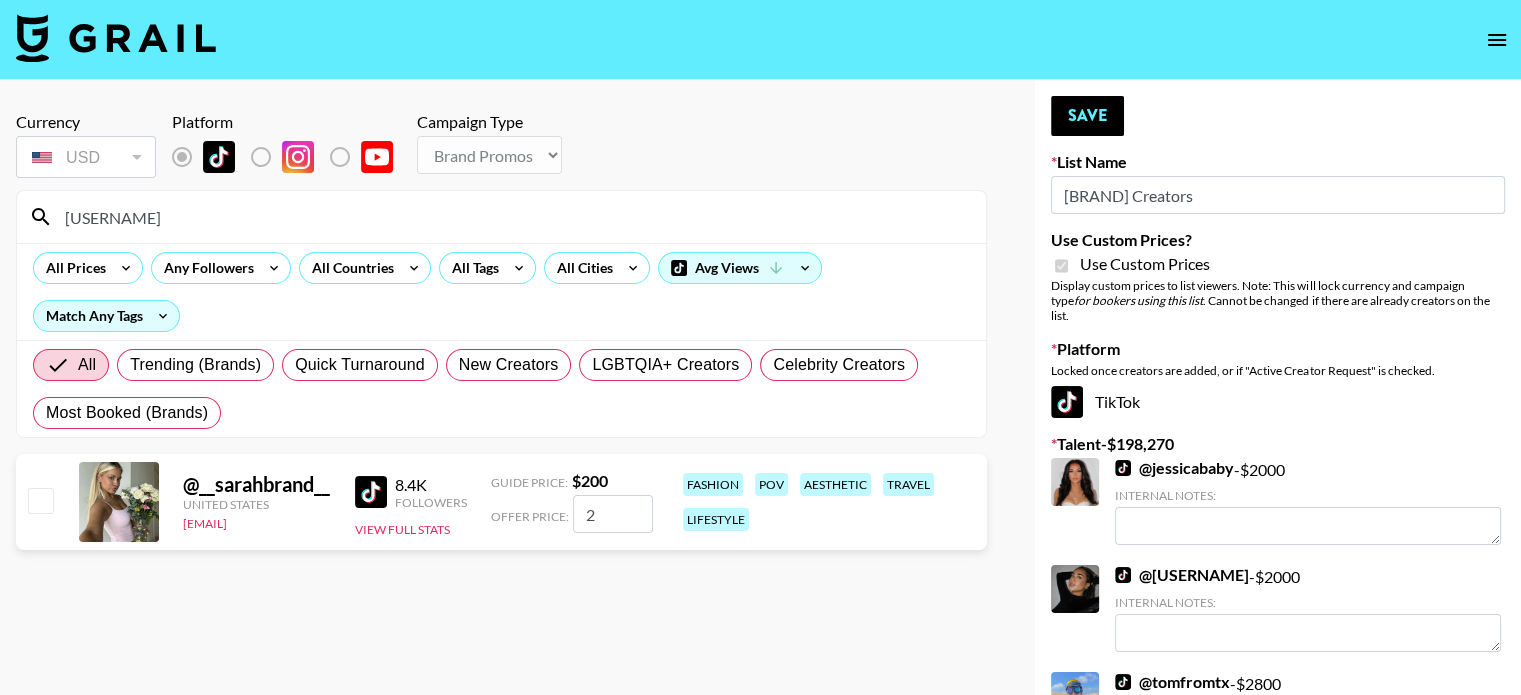 type 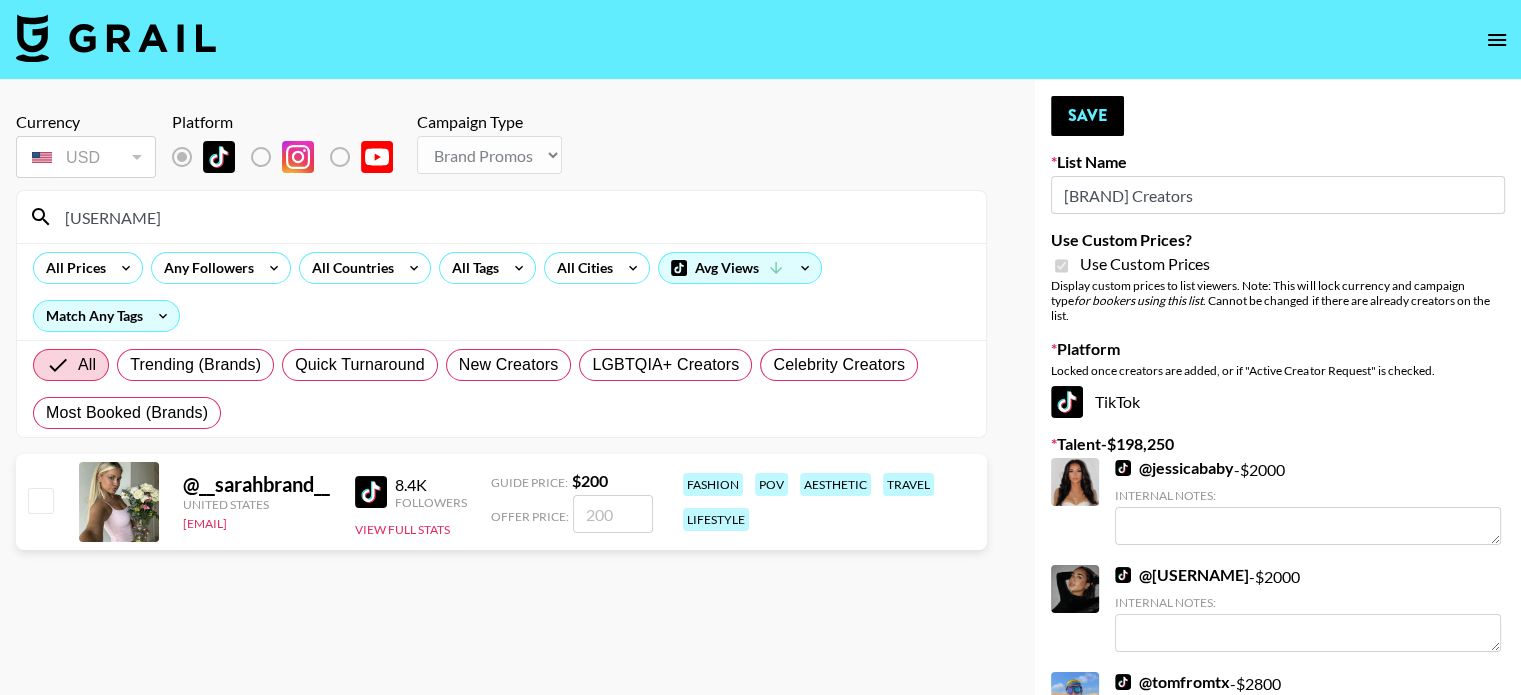 checkbox on "true" 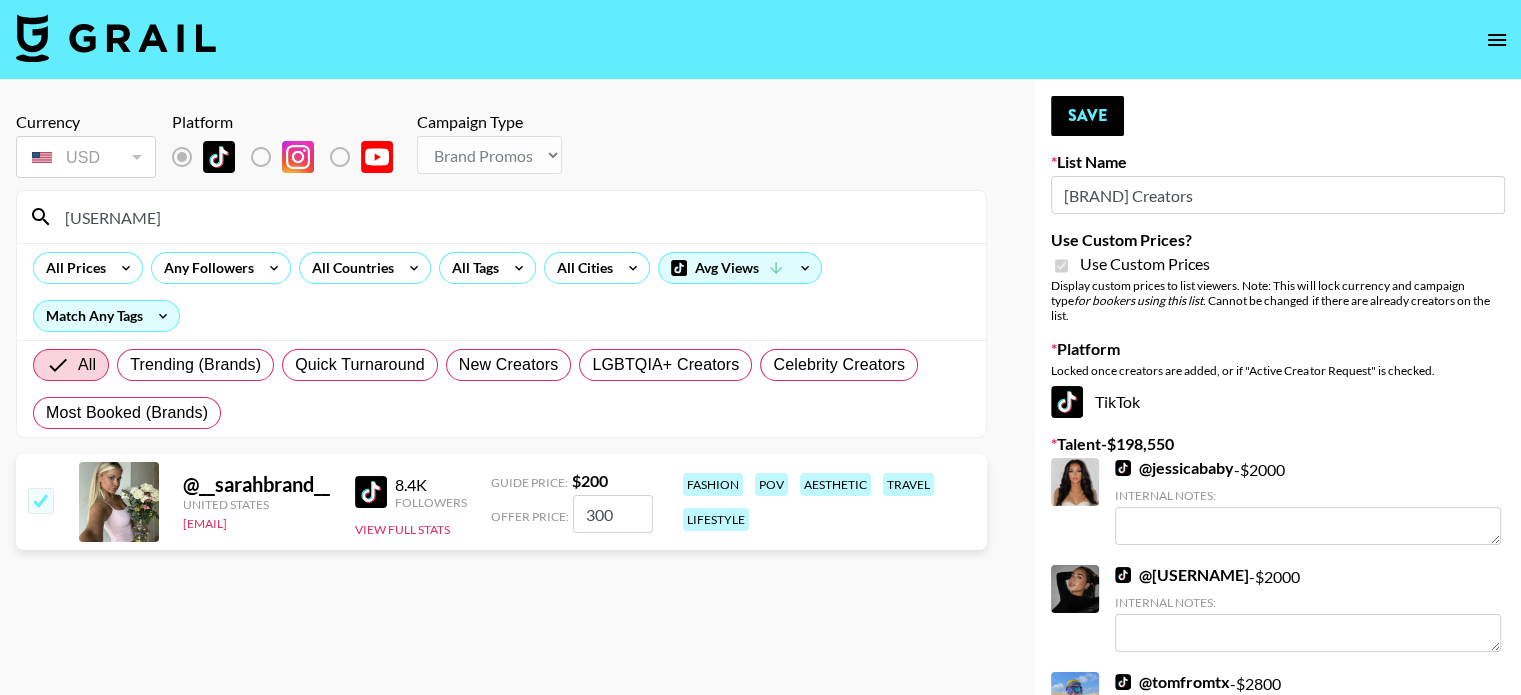 type on "300" 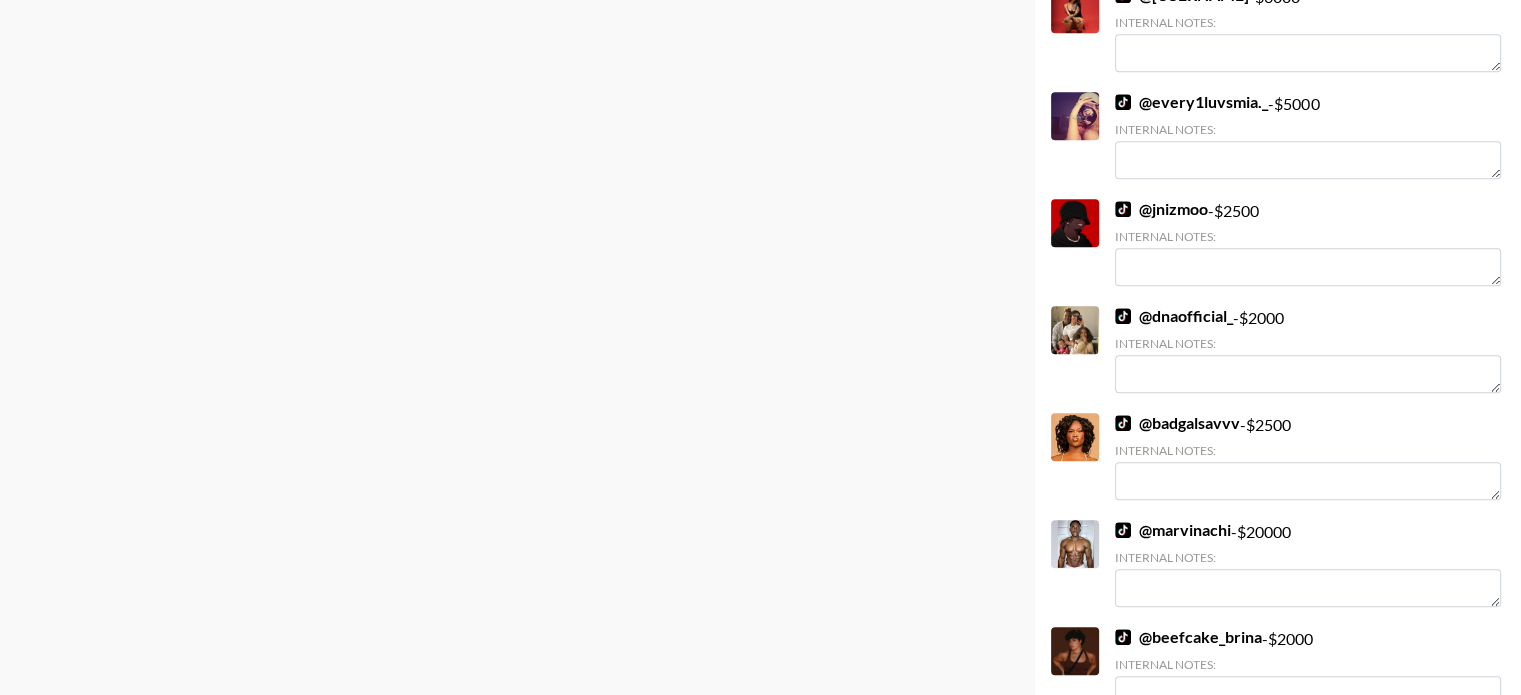 scroll, scrollTop: 1116, scrollLeft: 0, axis: vertical 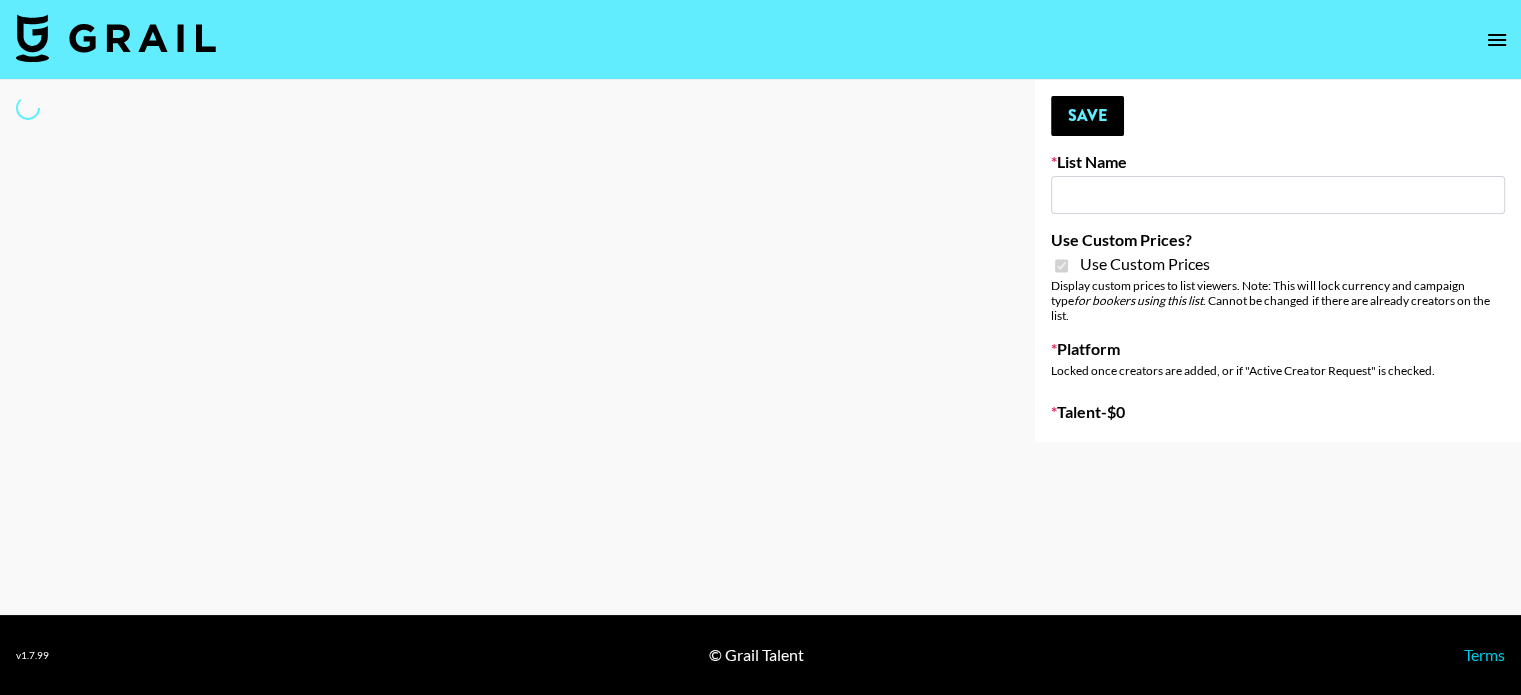 type on "Garage Clothing" 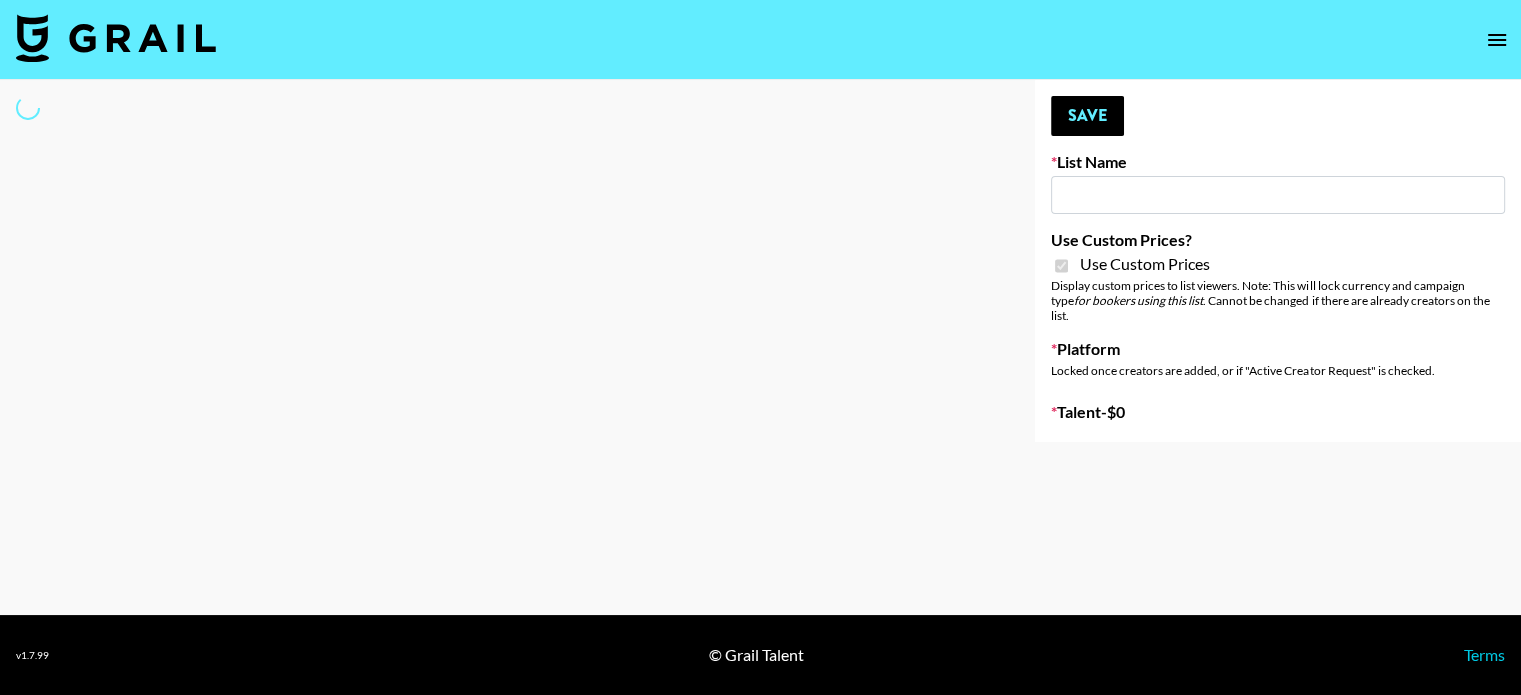 checkbox on "true" 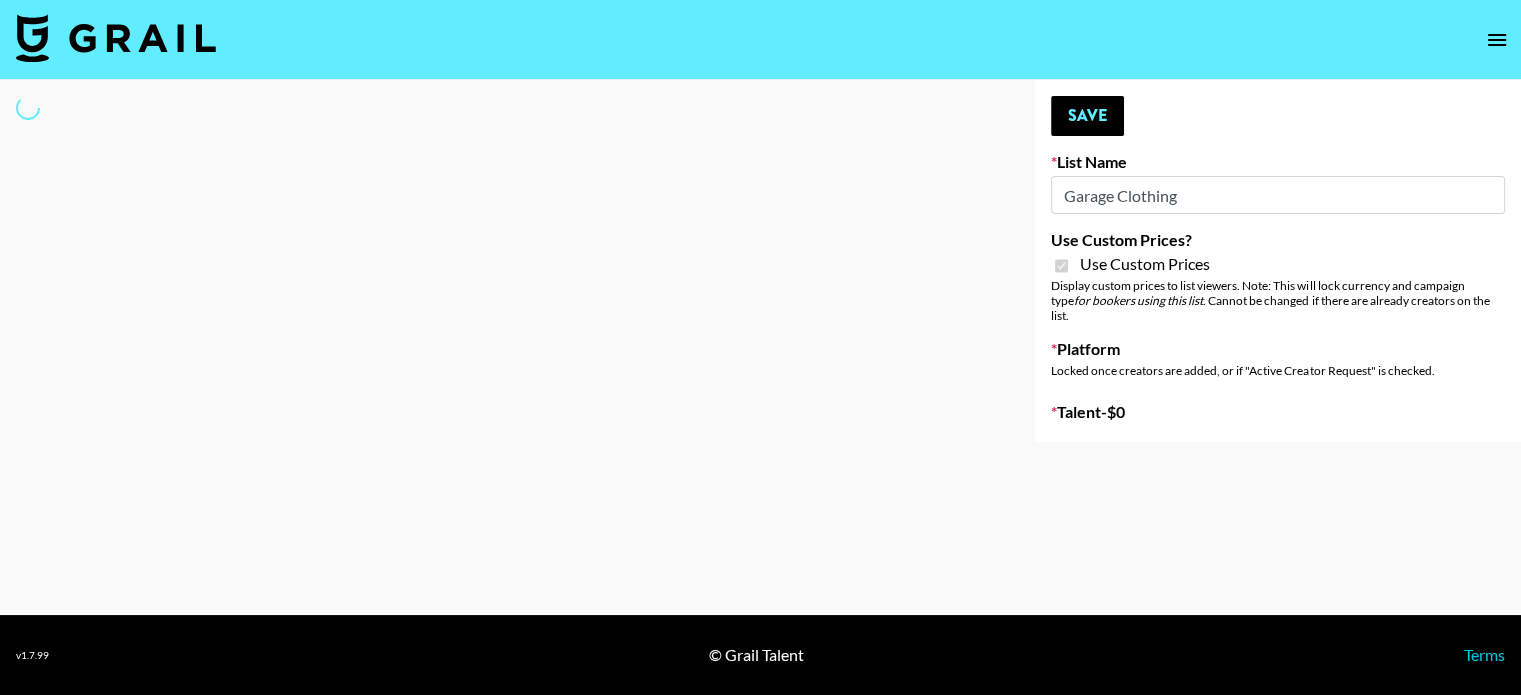 select on "Brand" 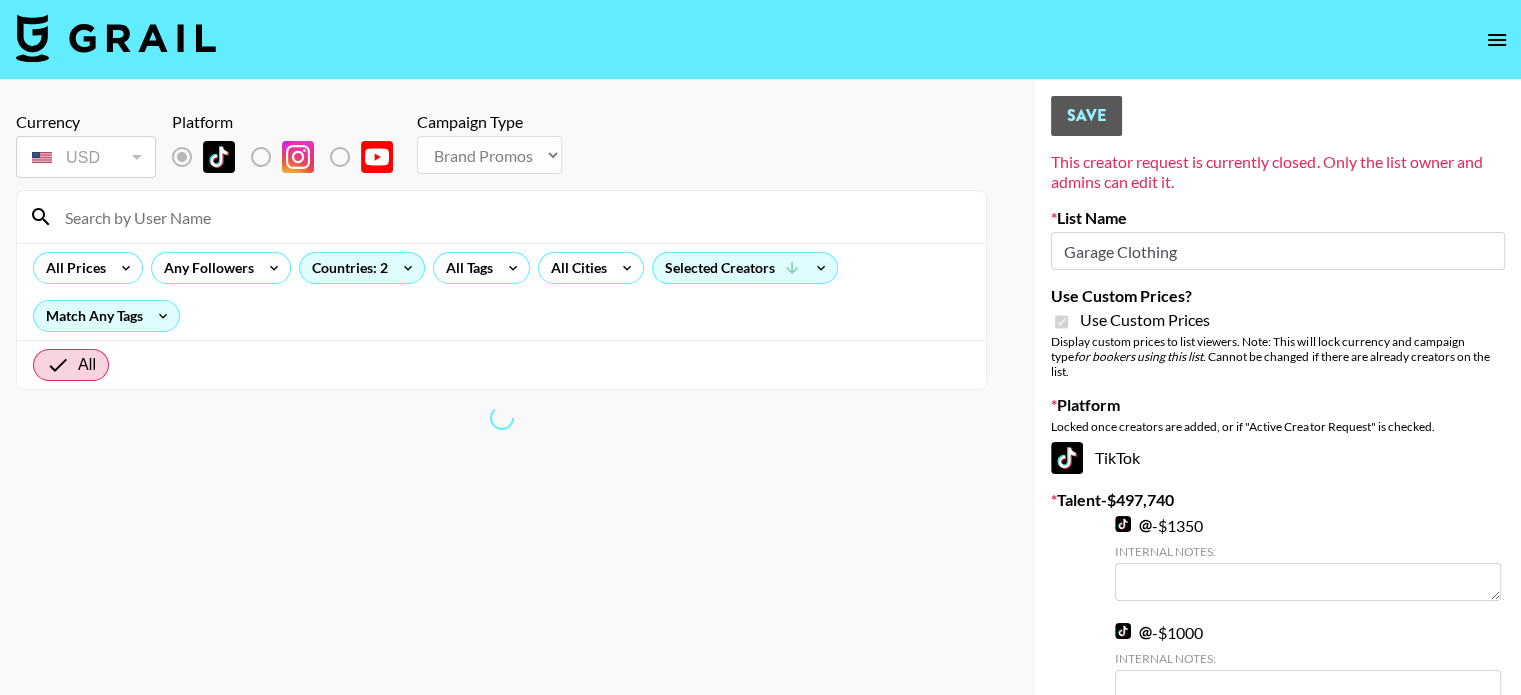 click at bounding box center [219, 157] 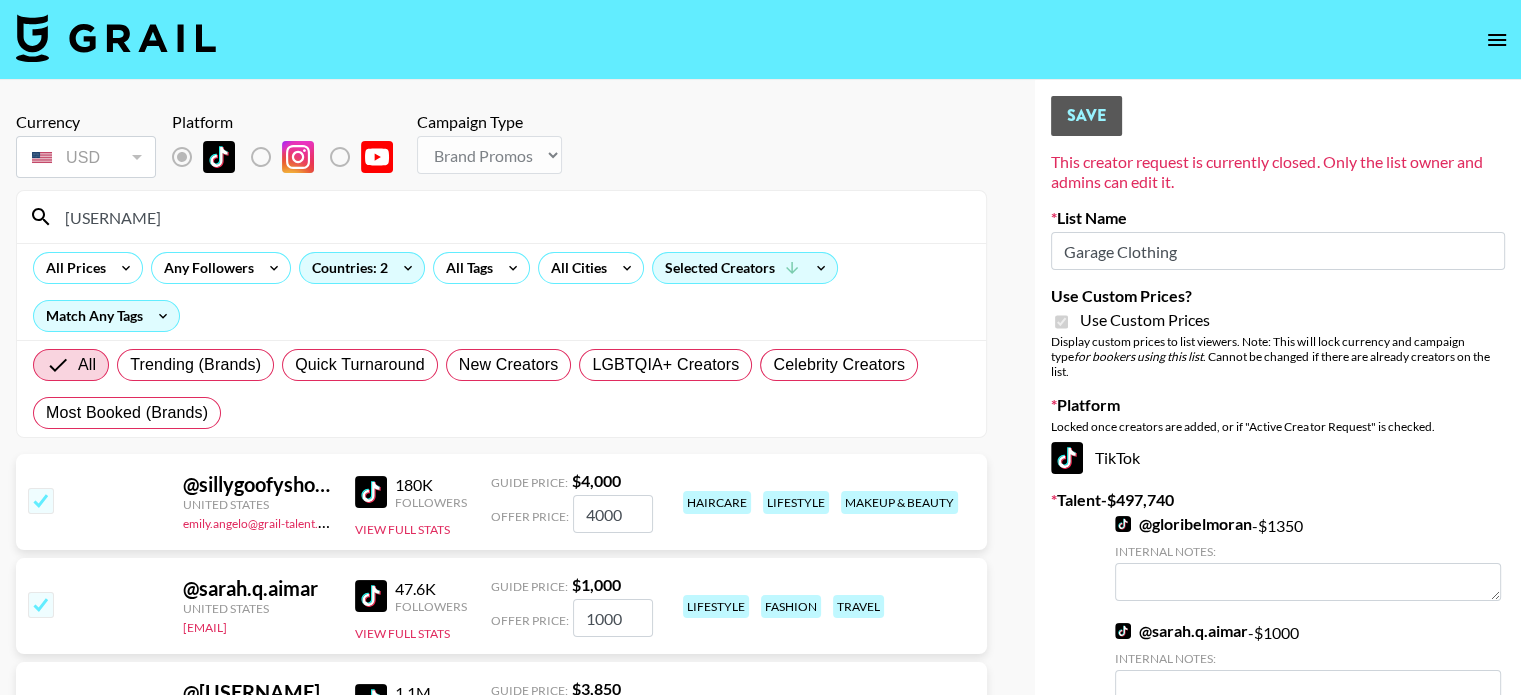 scroll, scrollTop: 72, scrollLeft: 0, axis: vertical 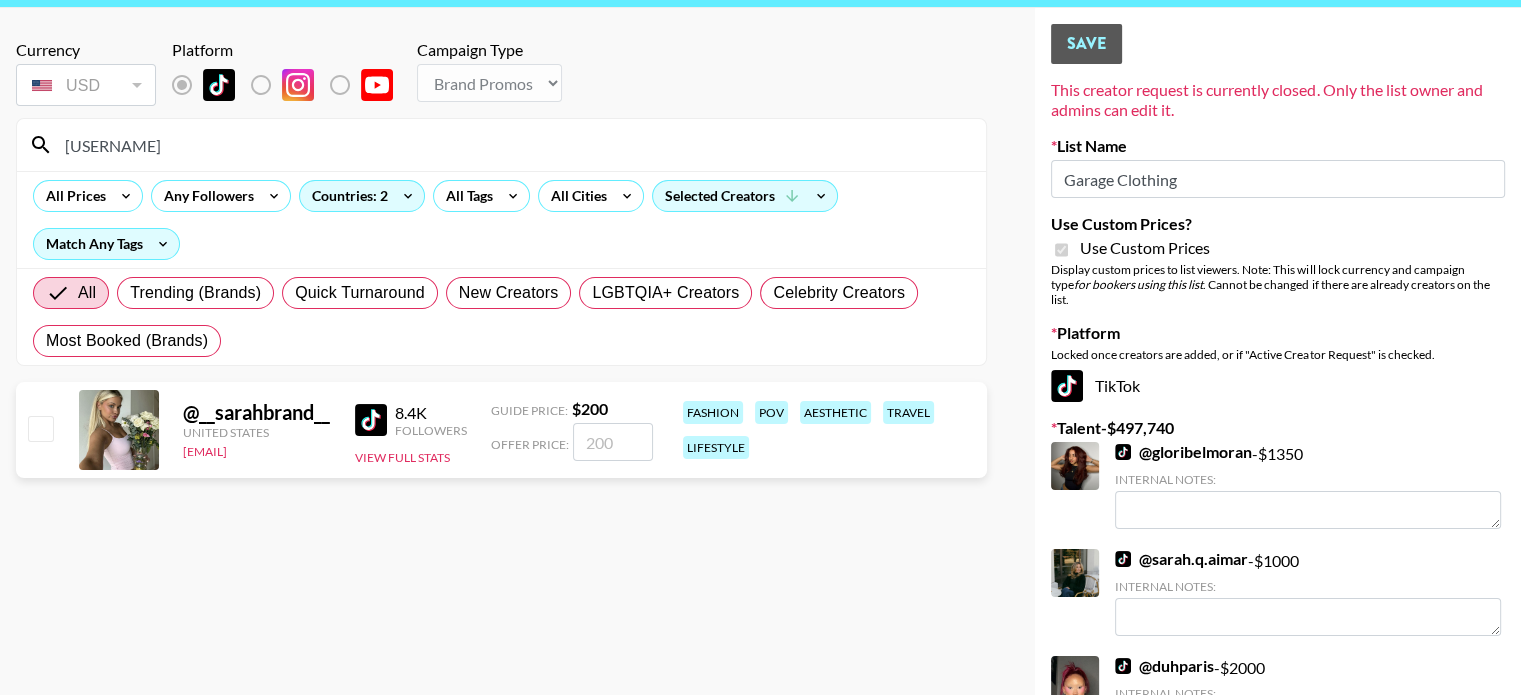 type on "sarahbran" 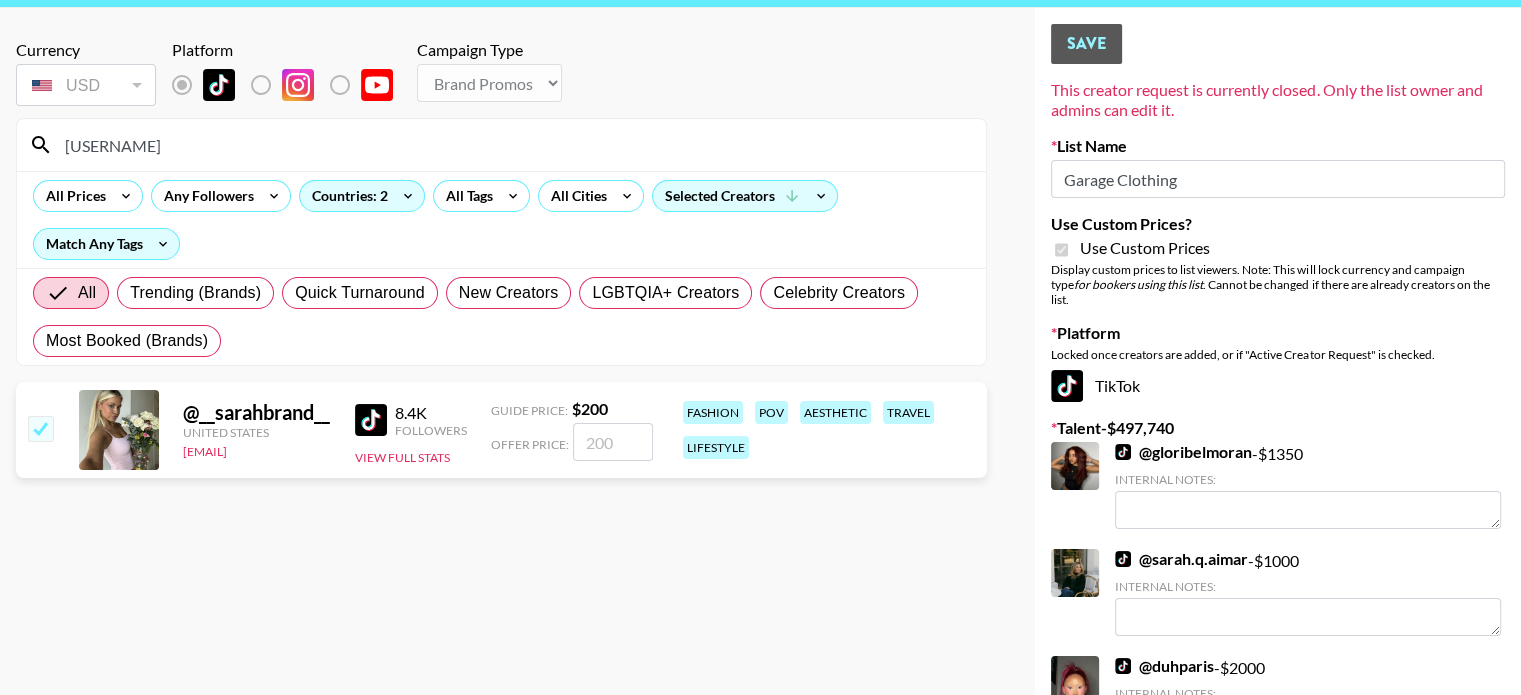 checkbox on "true" 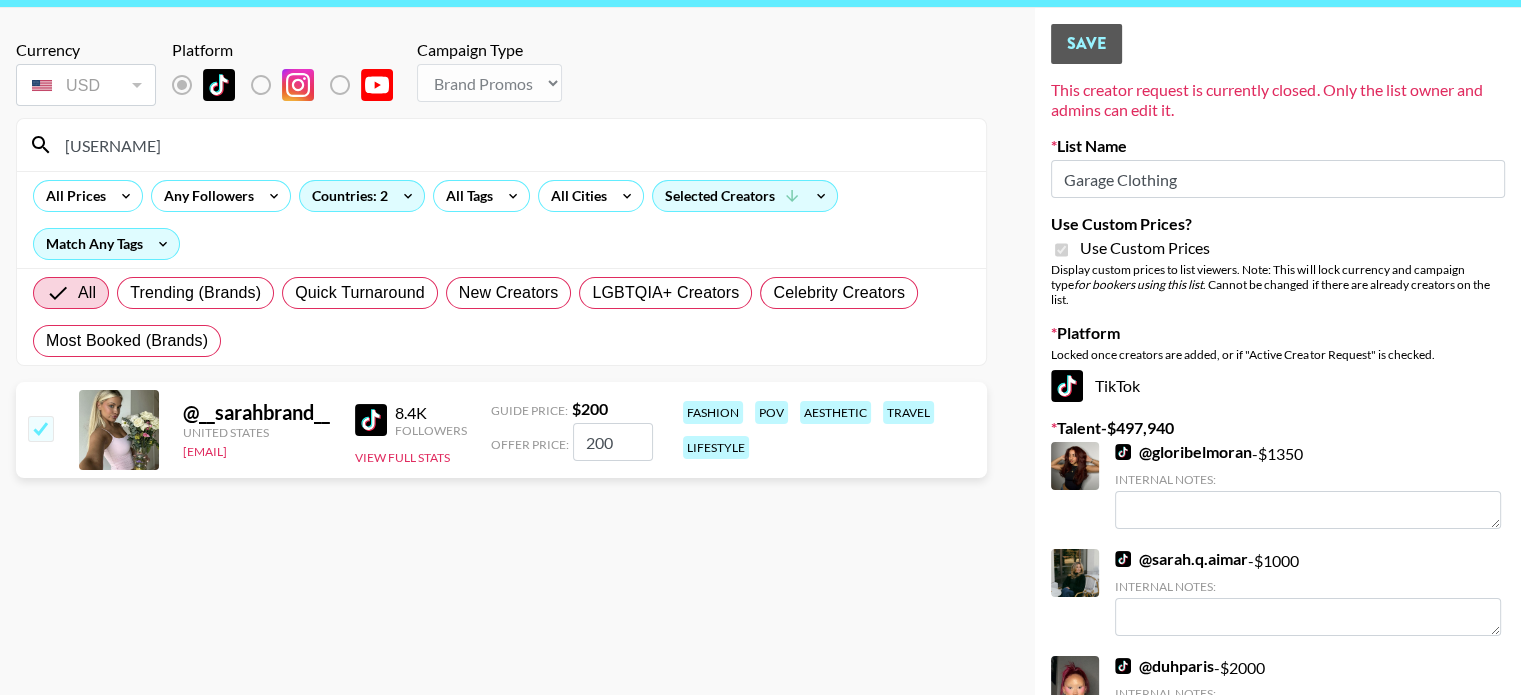click on "200" at bounding box center [613, 442] 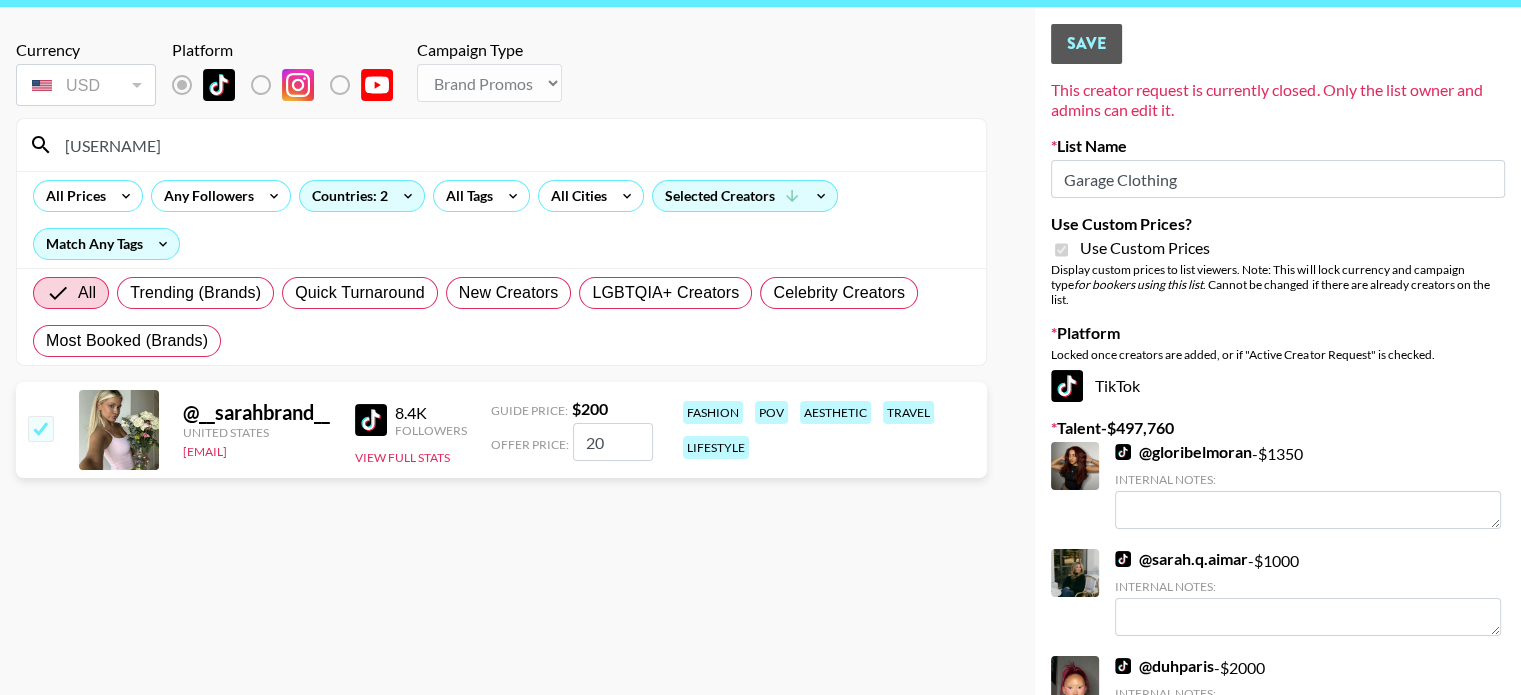 type on "2" 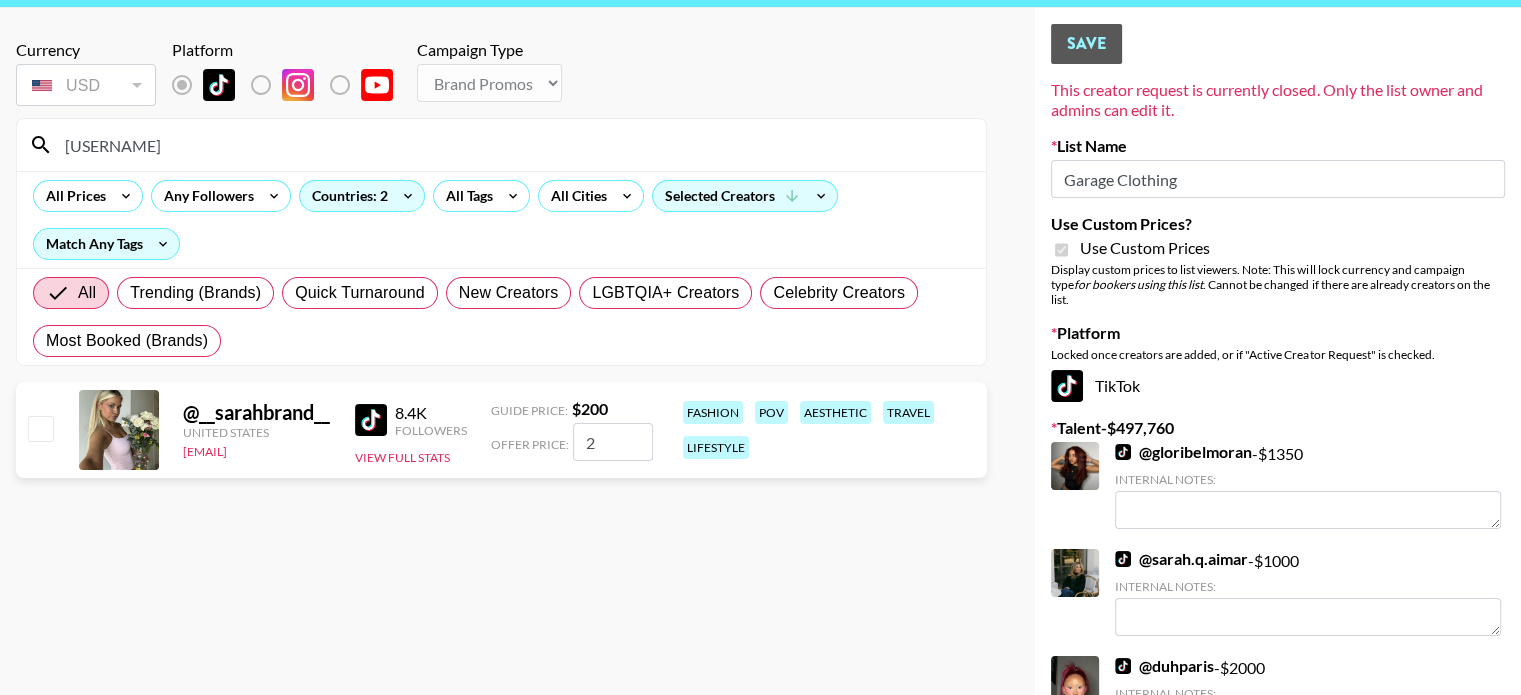 type 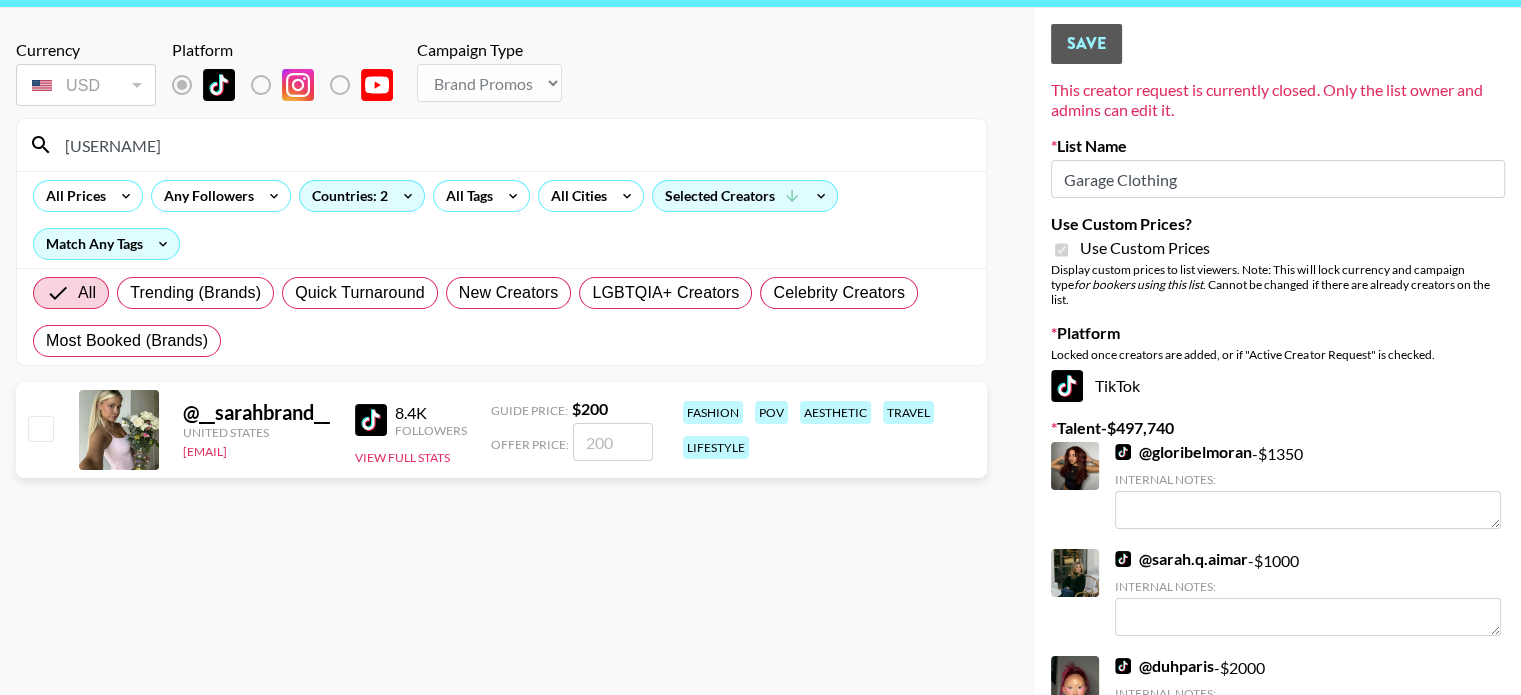 checkbox on "true" 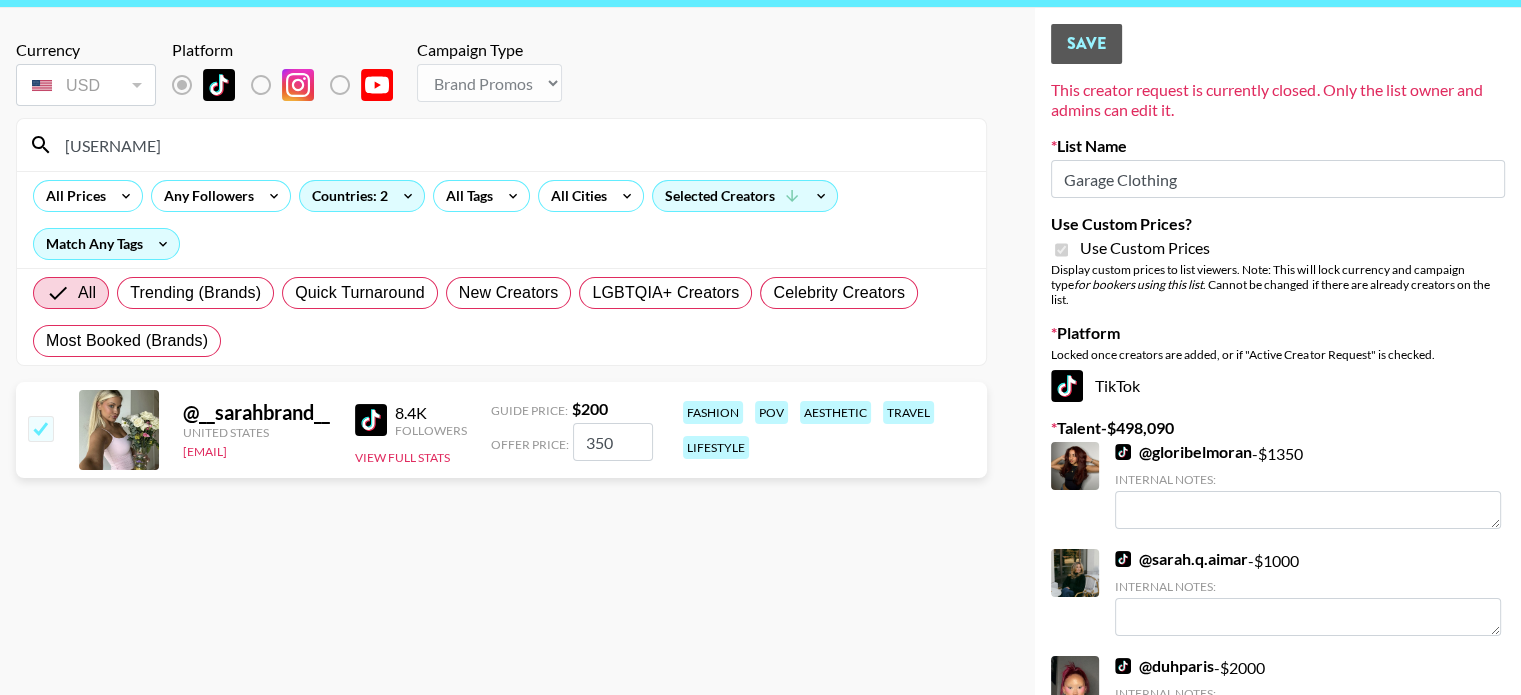 type on "350" 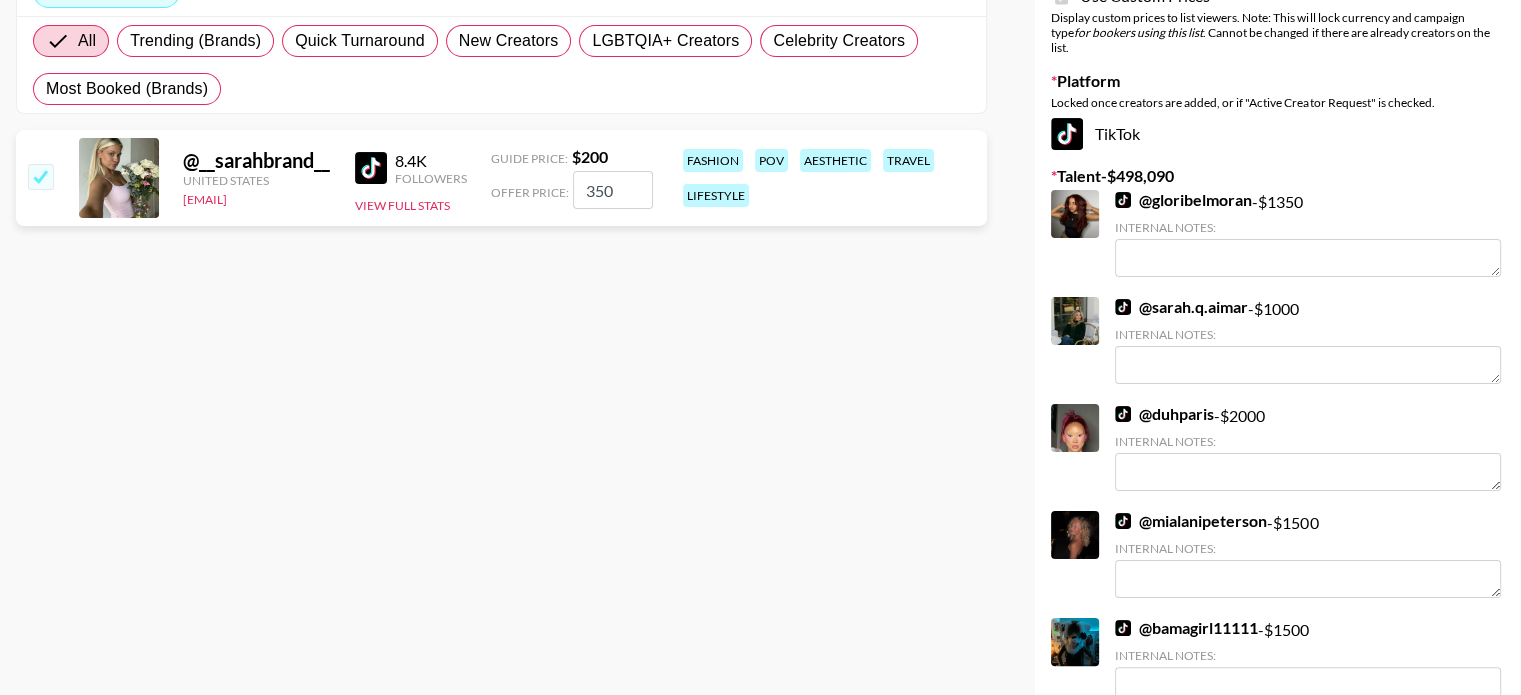 scroll, scrollTop: 0, scrollLeft: 0, axis: both 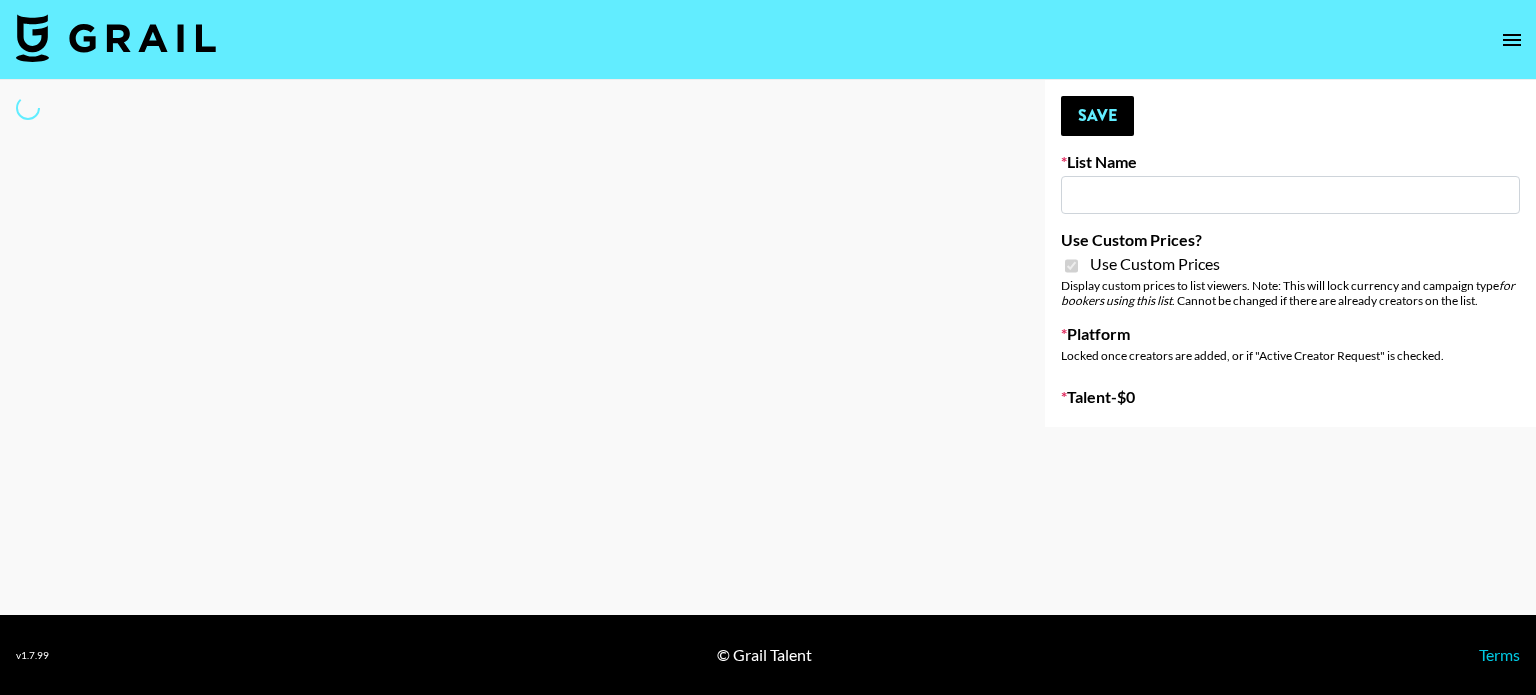 type on "Energy Brand (Unspecified, US)" 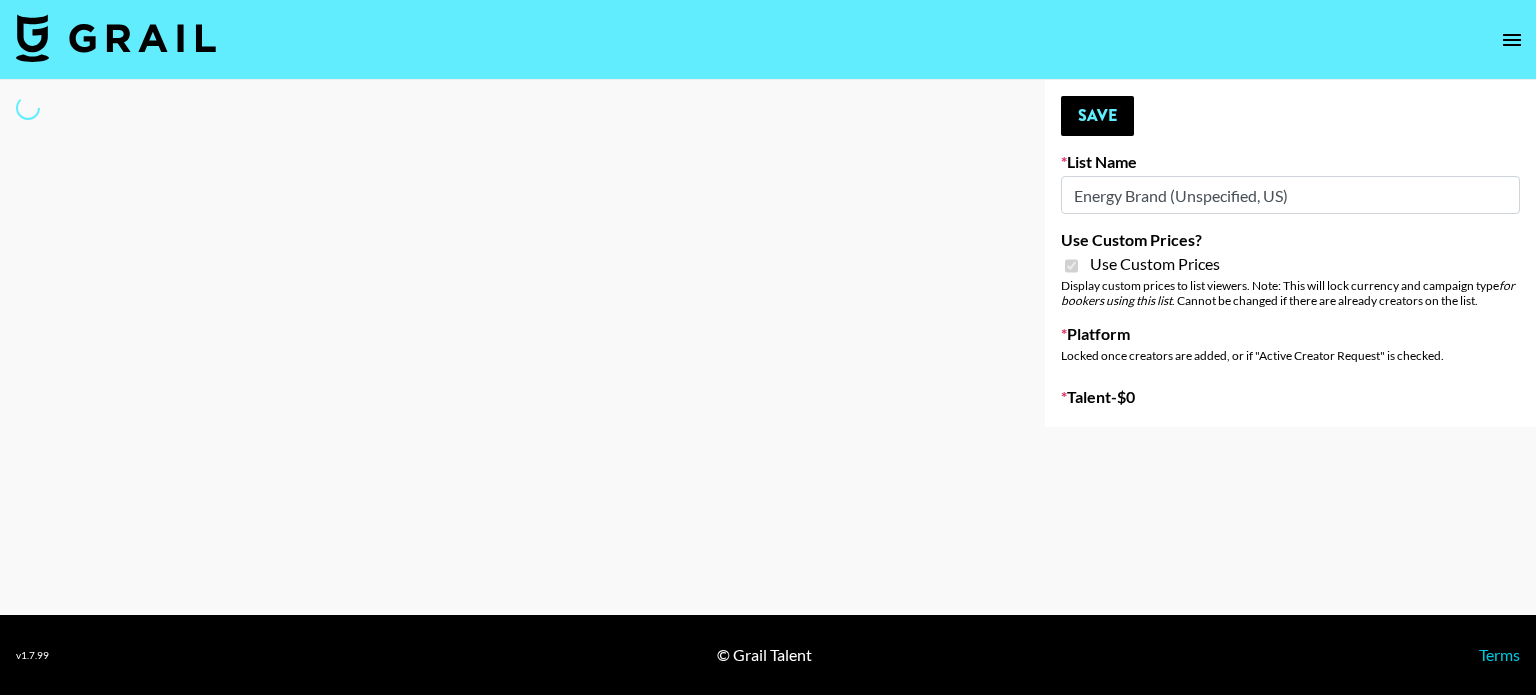 select on "Brand" 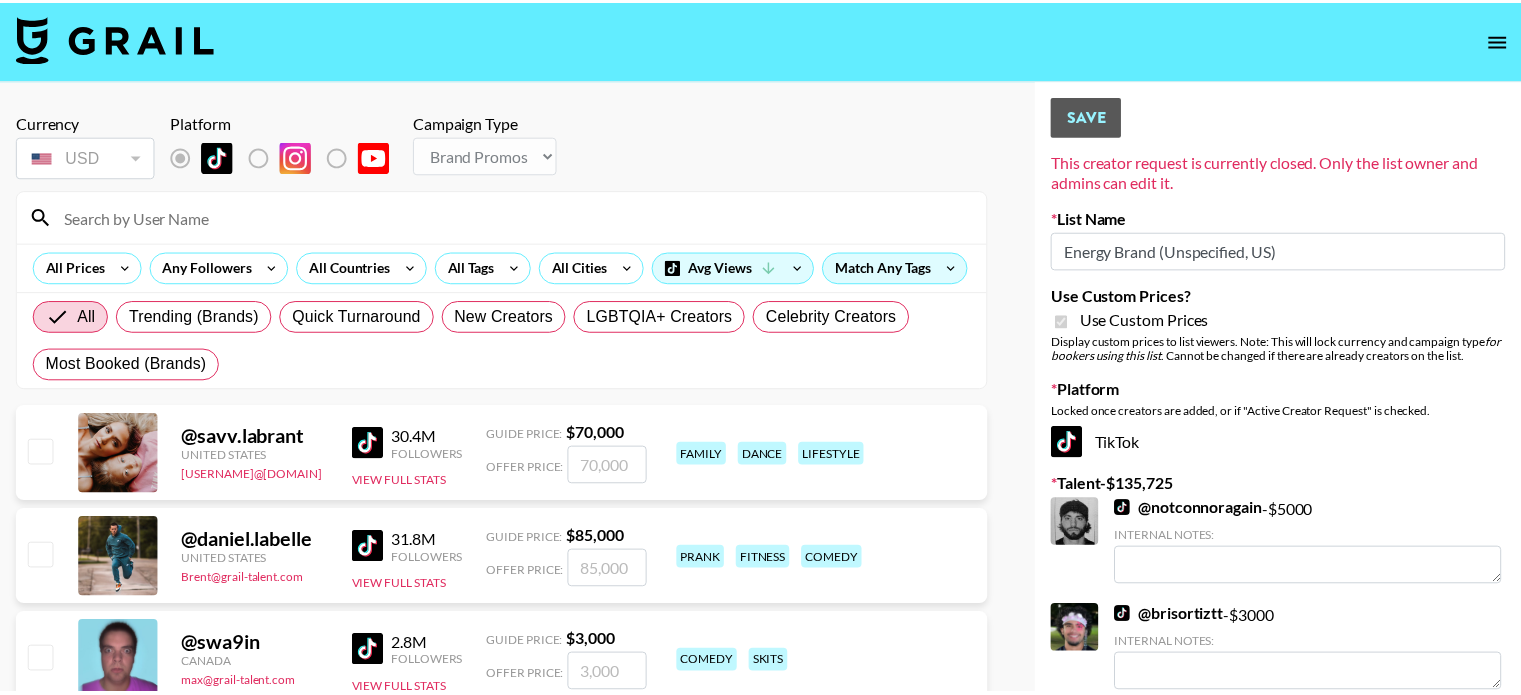 scroll, scrollTop: 0, scrollLeft: 0, axis: both 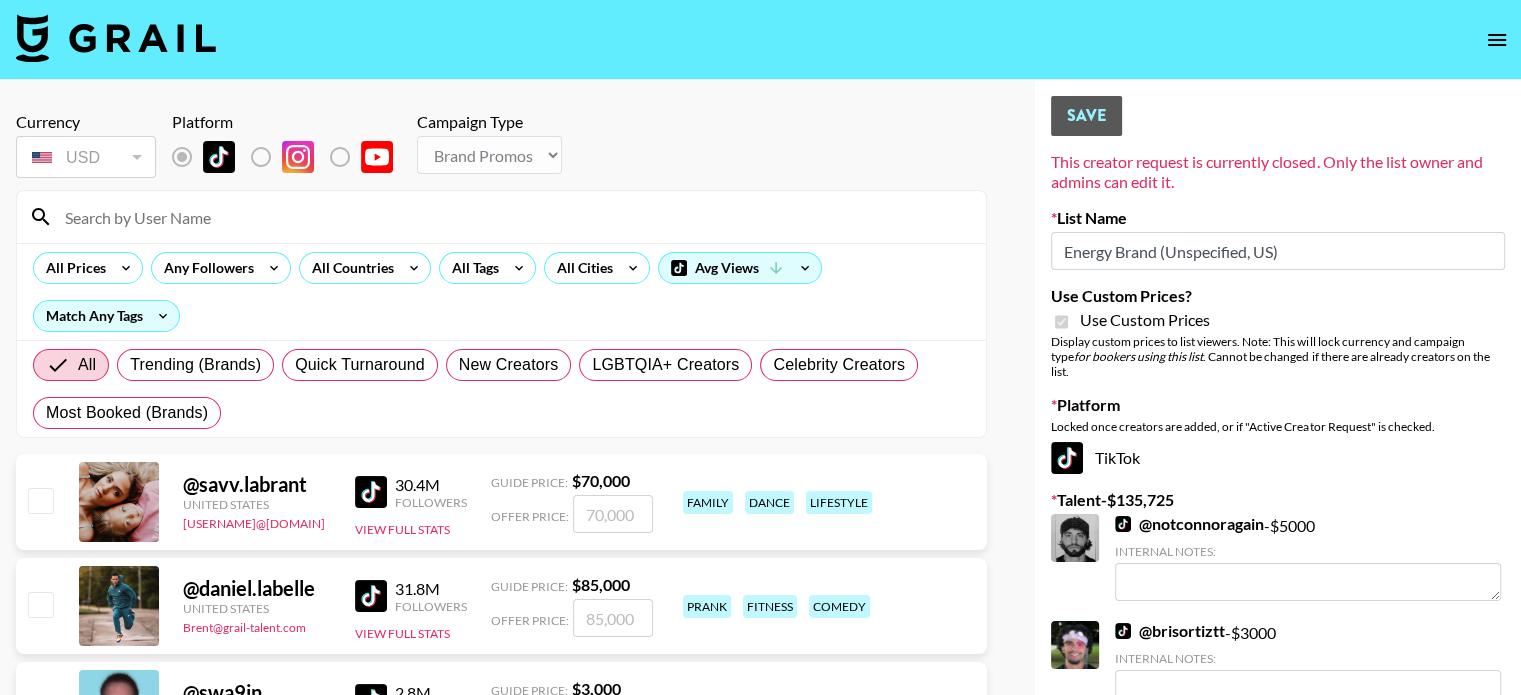 click at bounding box center (513, 217) 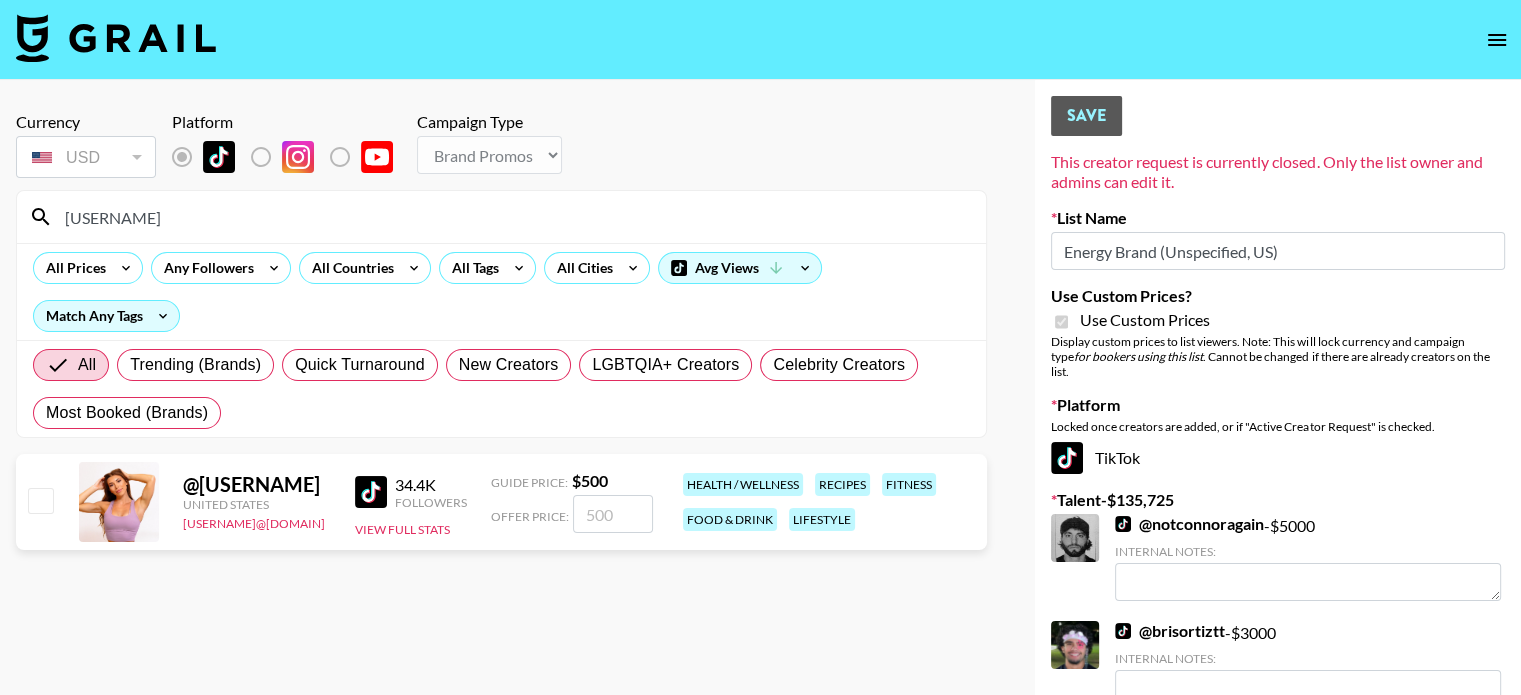 type on "[USERNAME]" 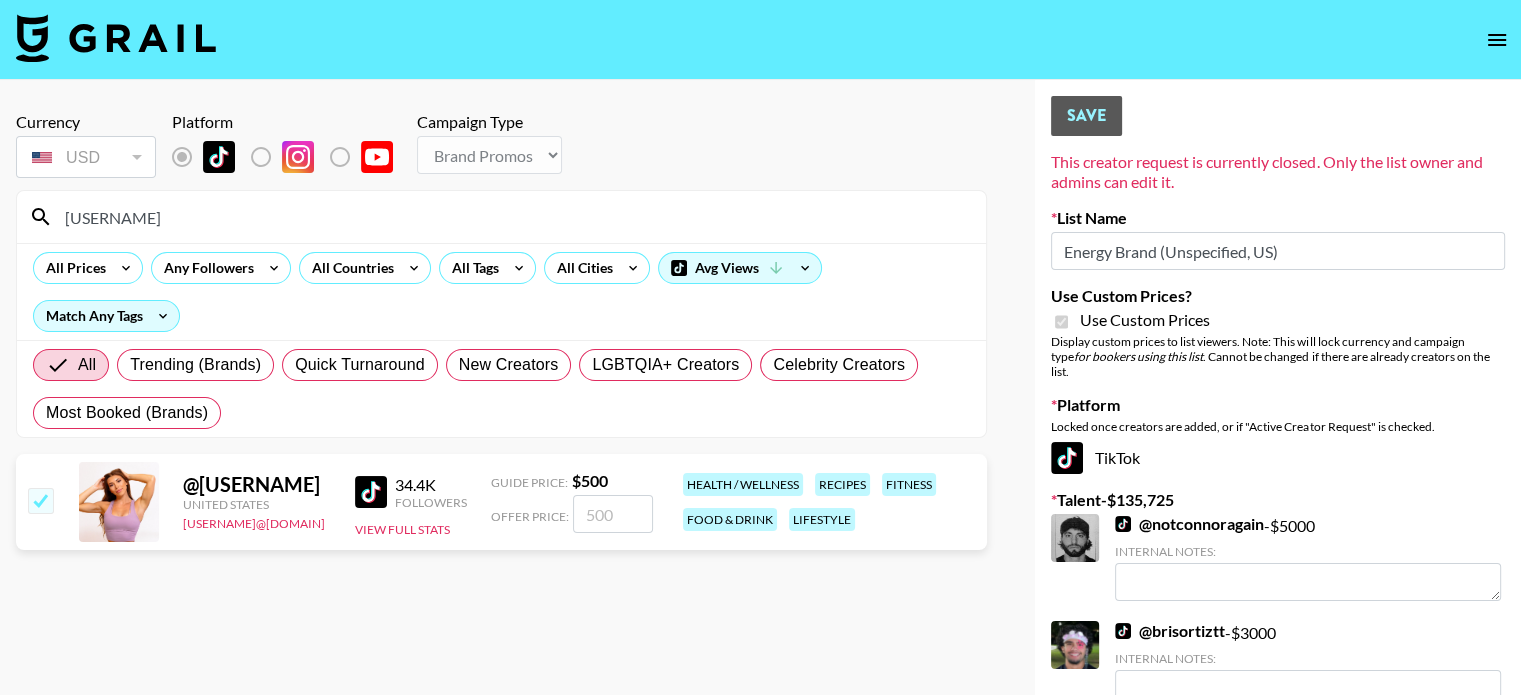 checkbox on "true" 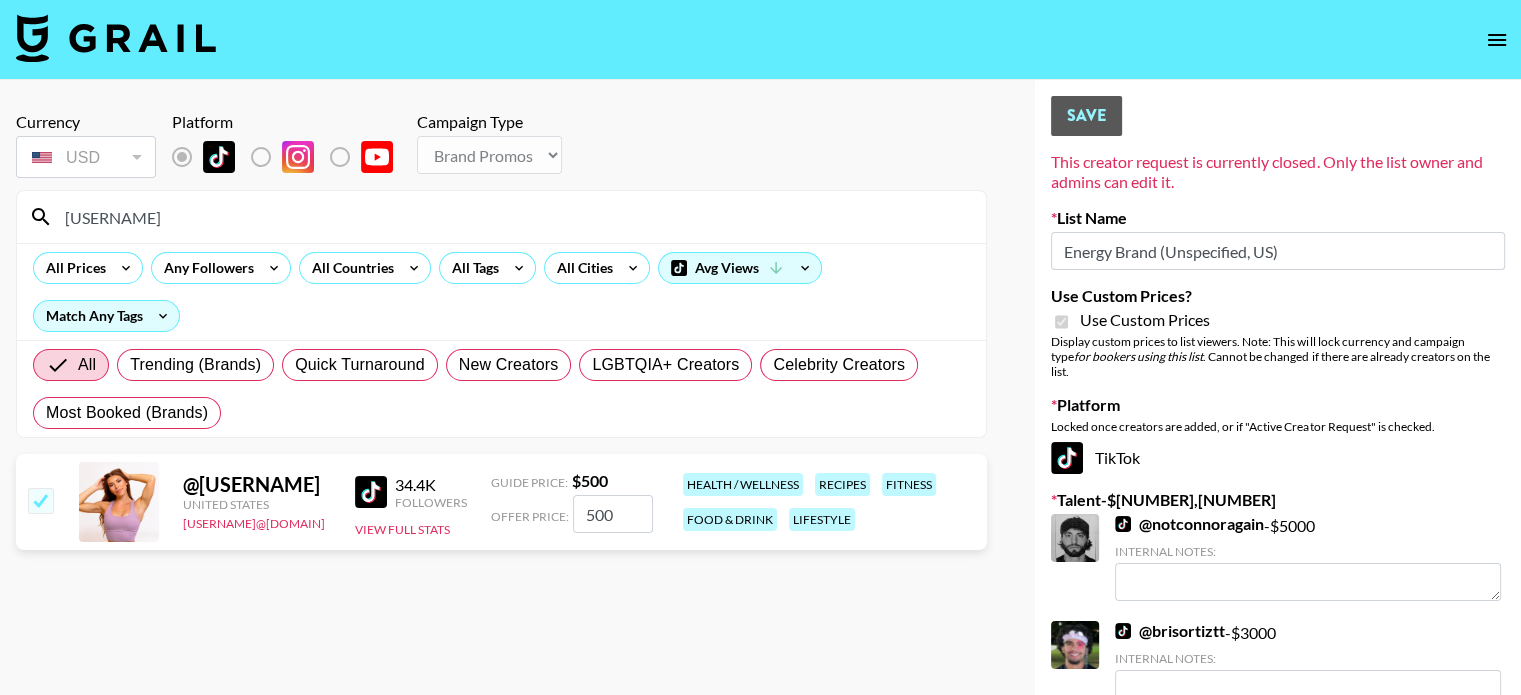 click on "500" at bounding box center [613, 514] 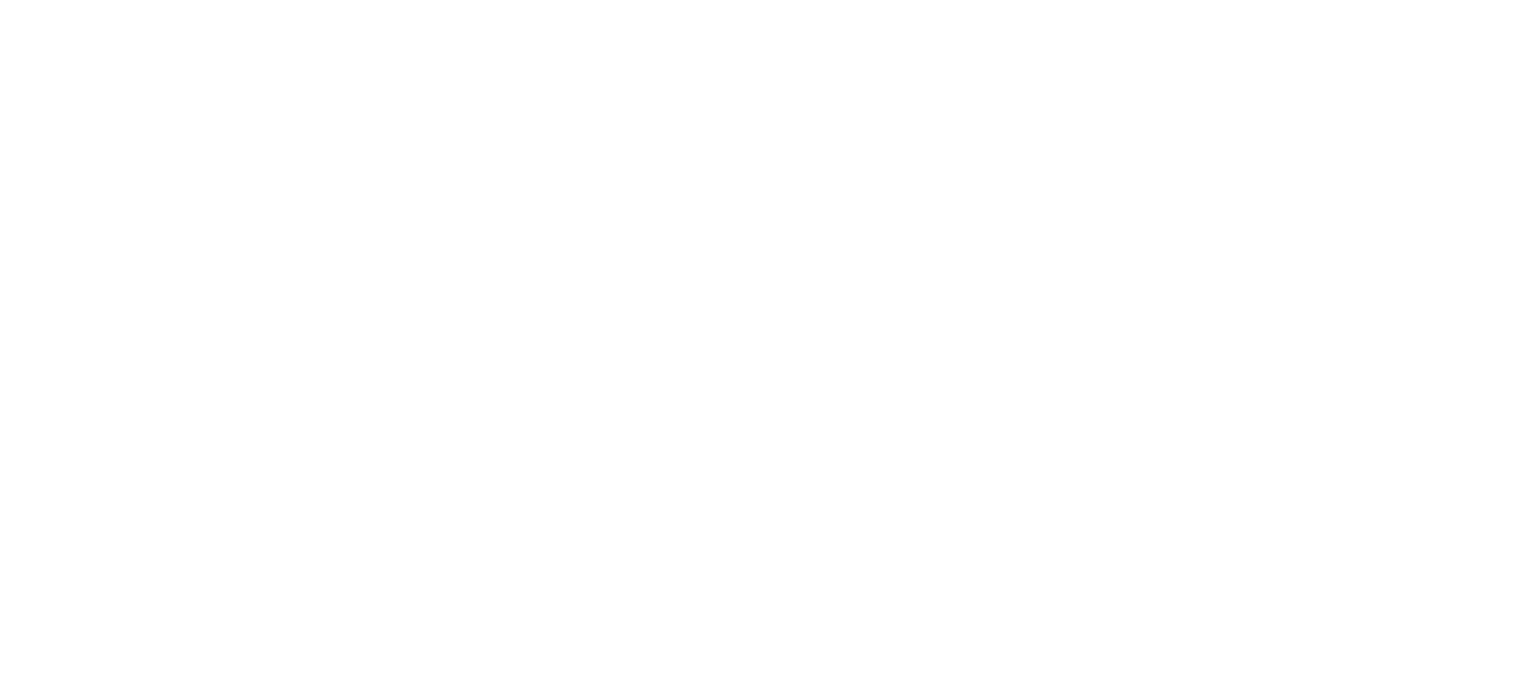 scroll, scrollTop: 0, scrollLeft: 0, axis: both 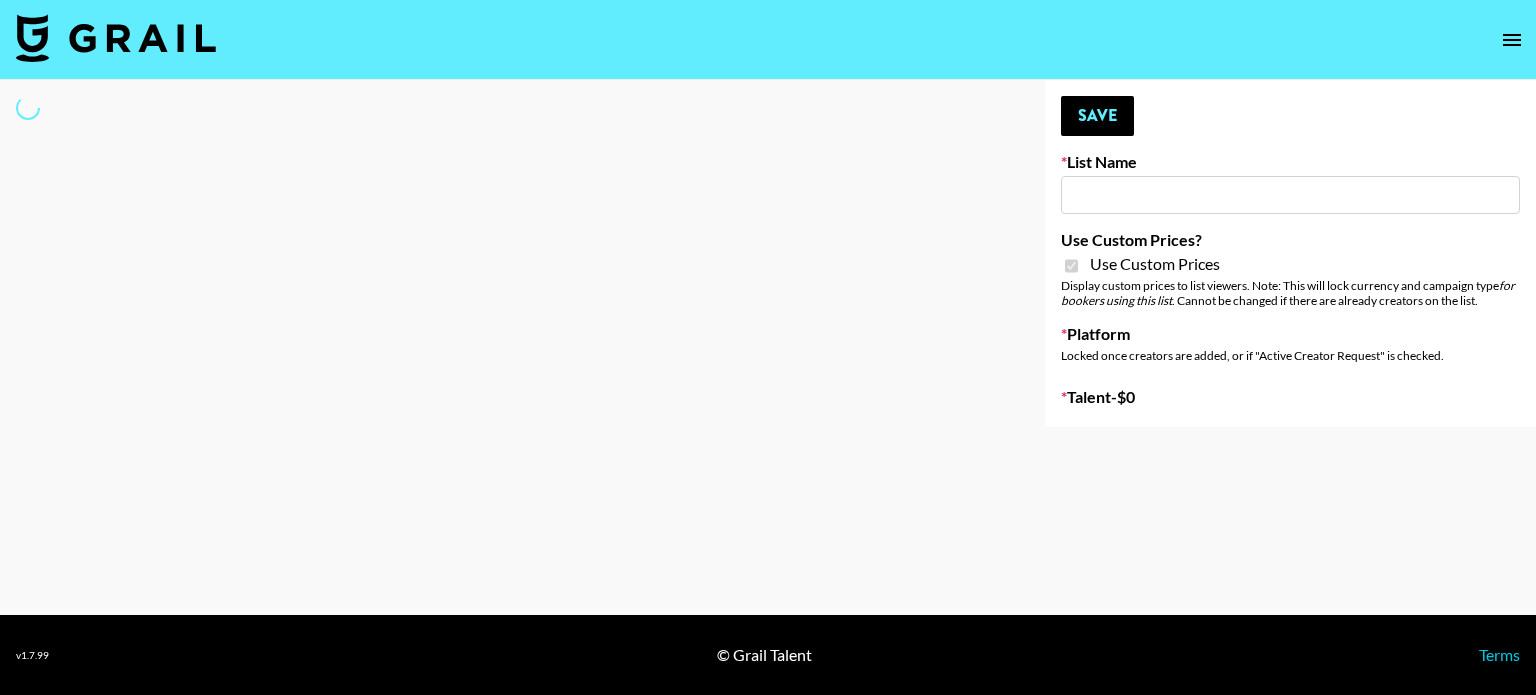 type on "Sports  - OKCOOL" 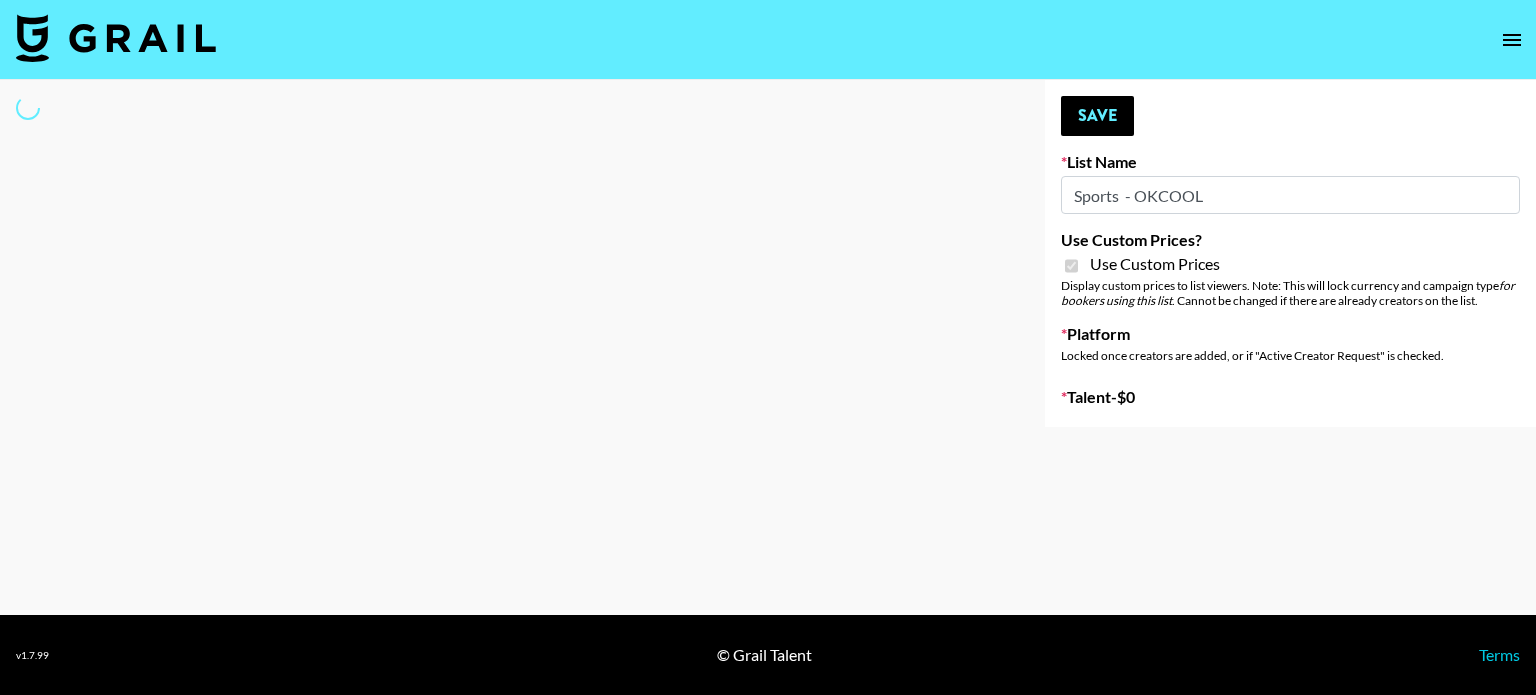 select on "Brand" 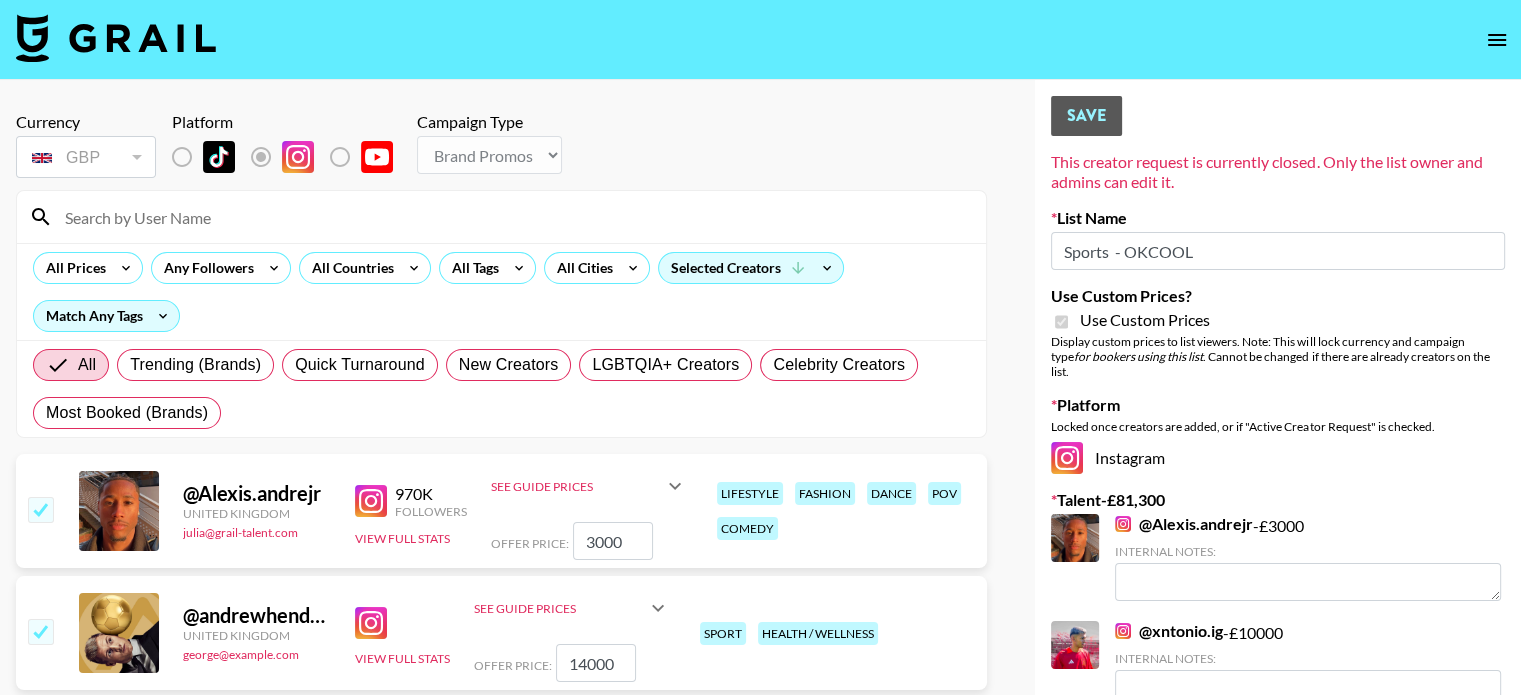 click at bounding box center [513, 217] 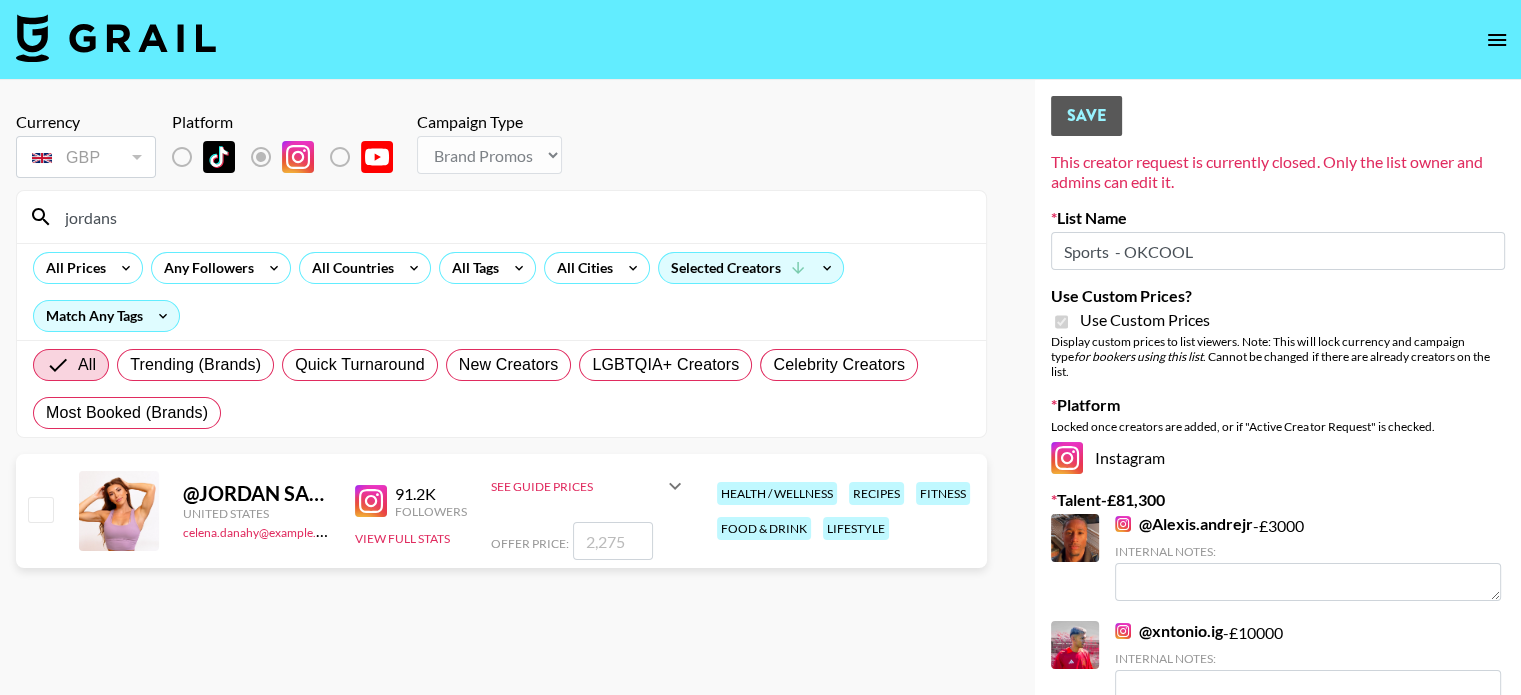 type on "[USERNAME]" 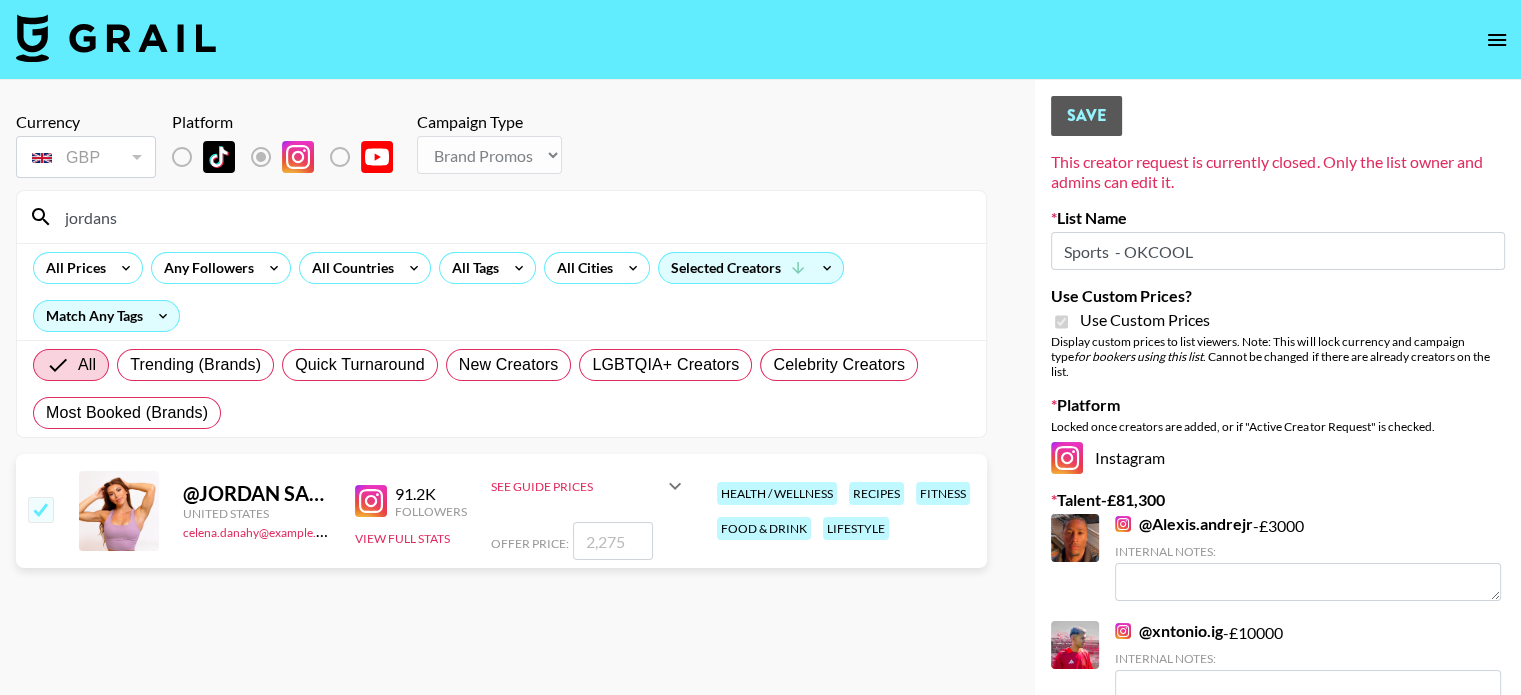 checkbox on "true" 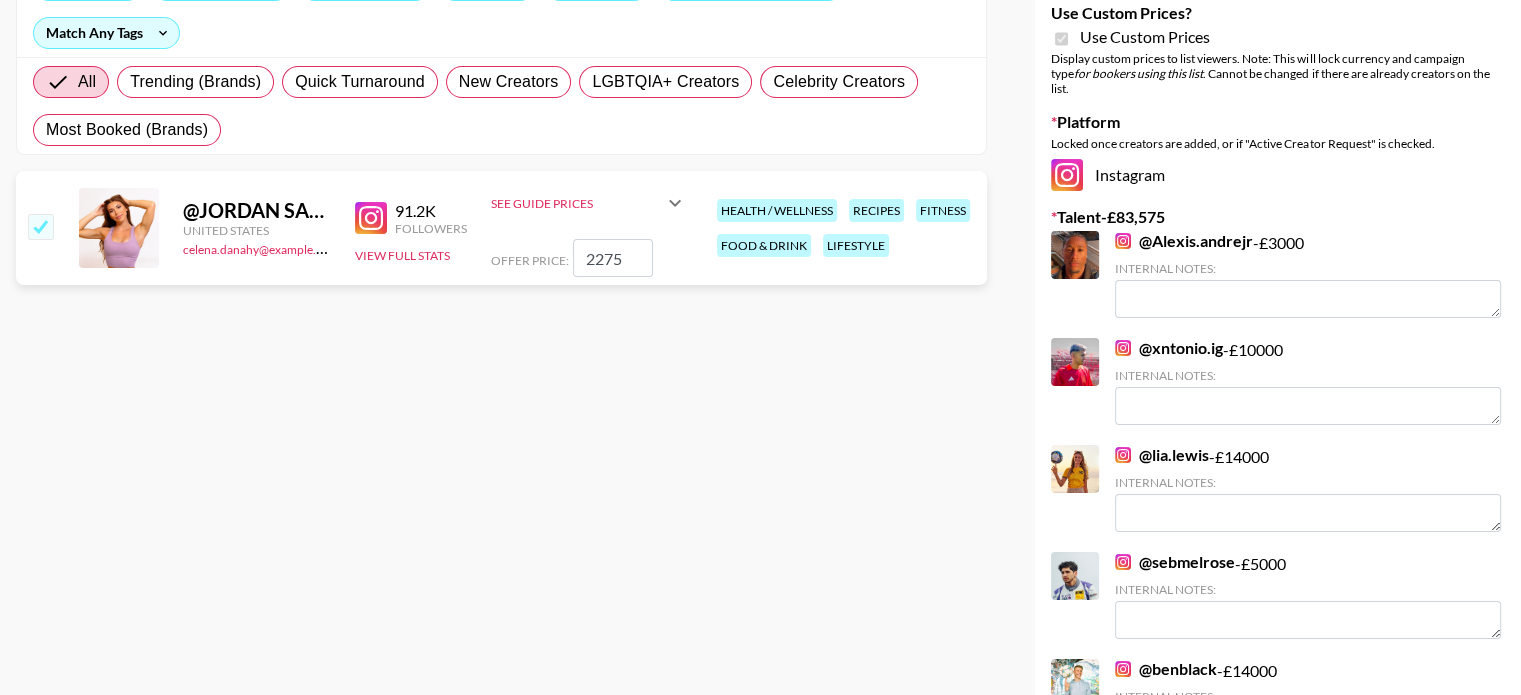 scroll, scrollTop: 287, scrollLeft: 0, axis: vertical 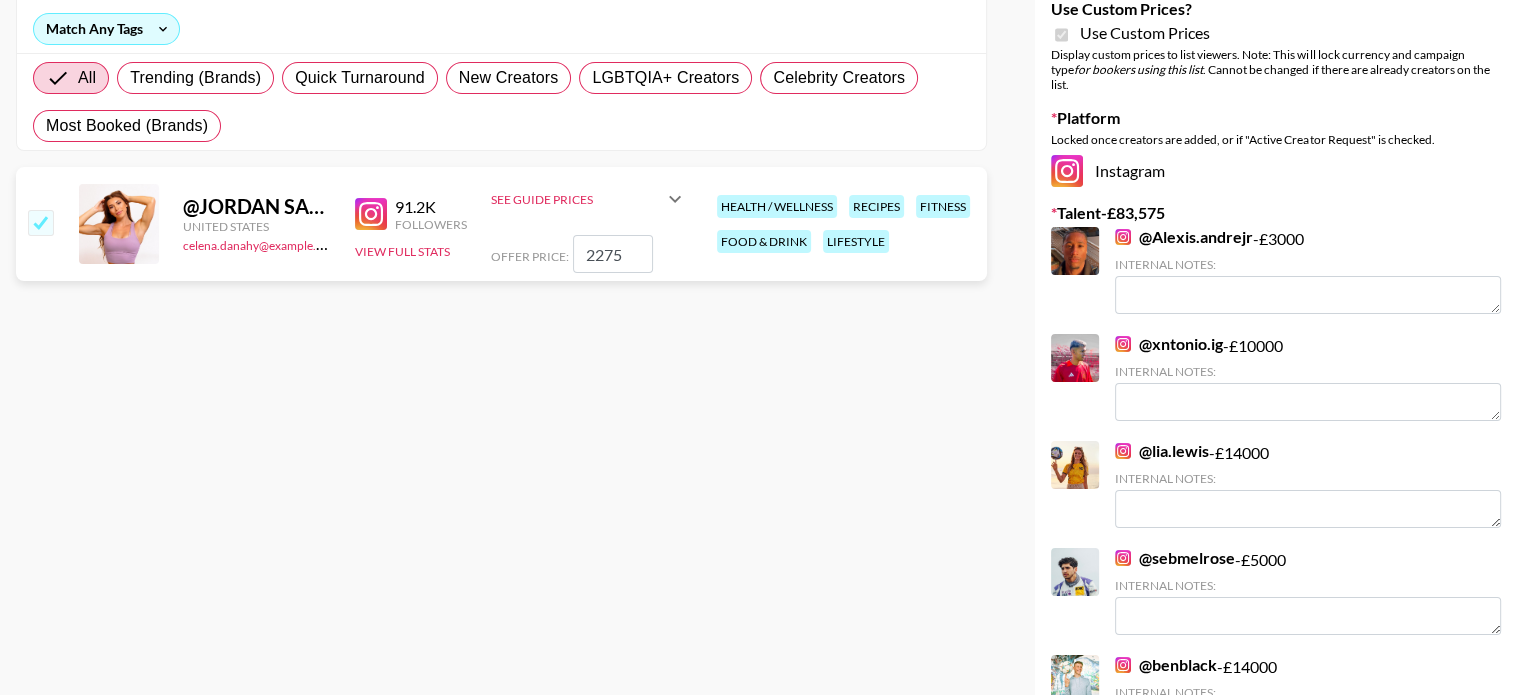 click on "2275" at bounding box center [613, 254] 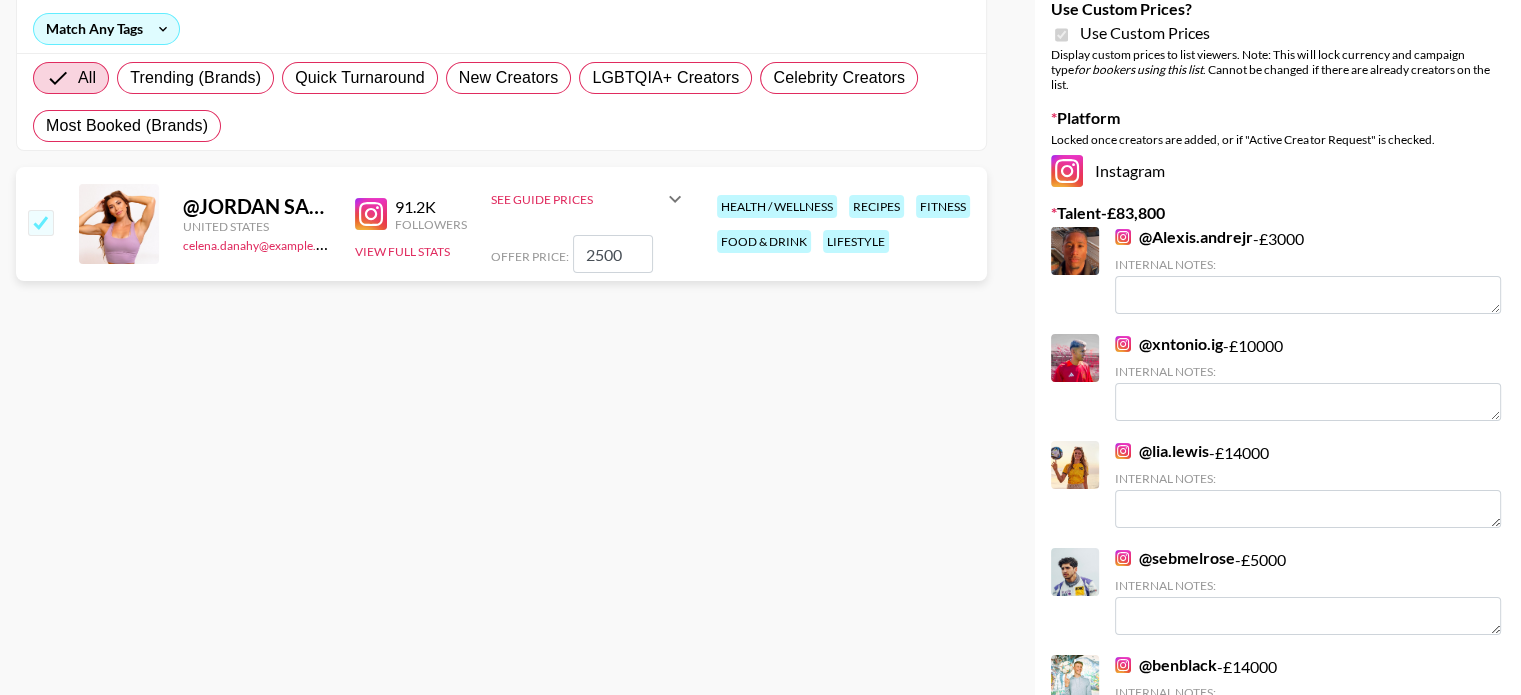 type on "2500" 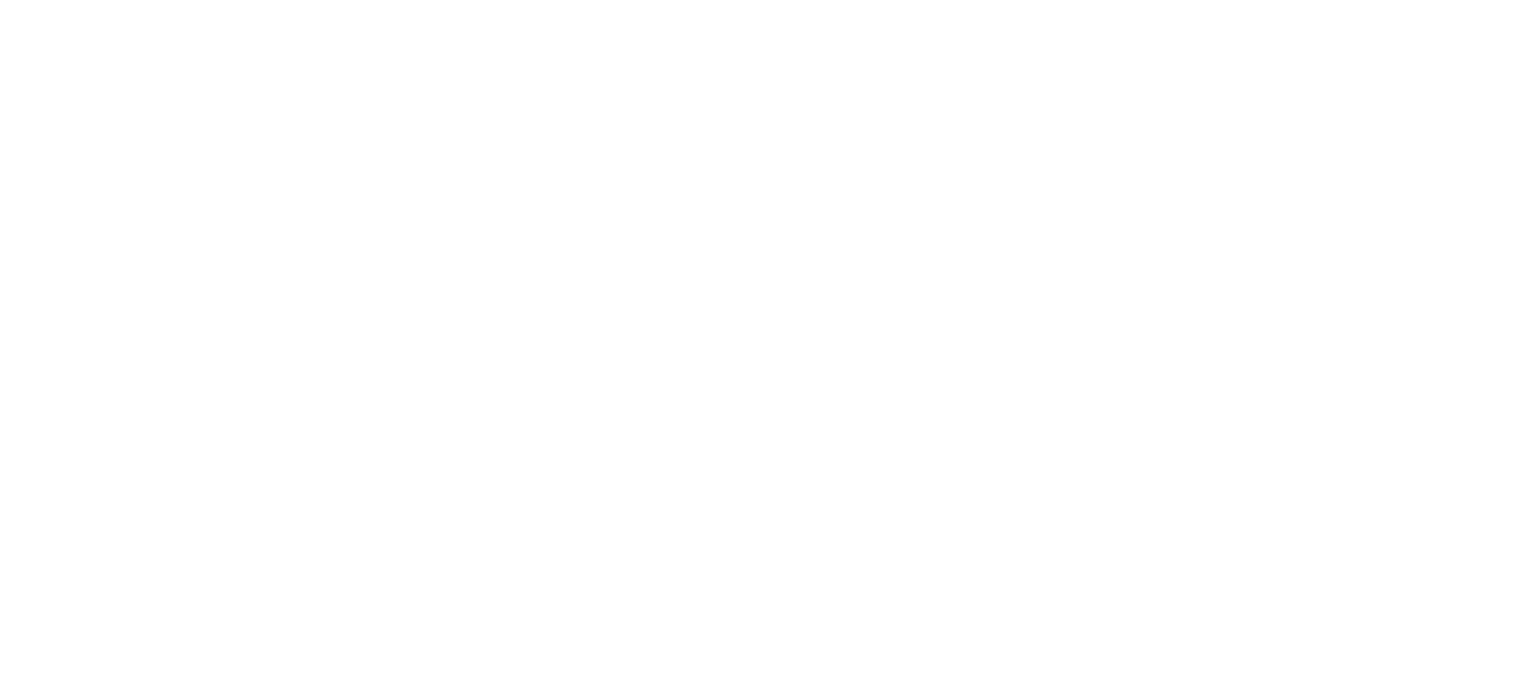 scroll, scrollTop: 0, scrollLeft: 0, axis: both 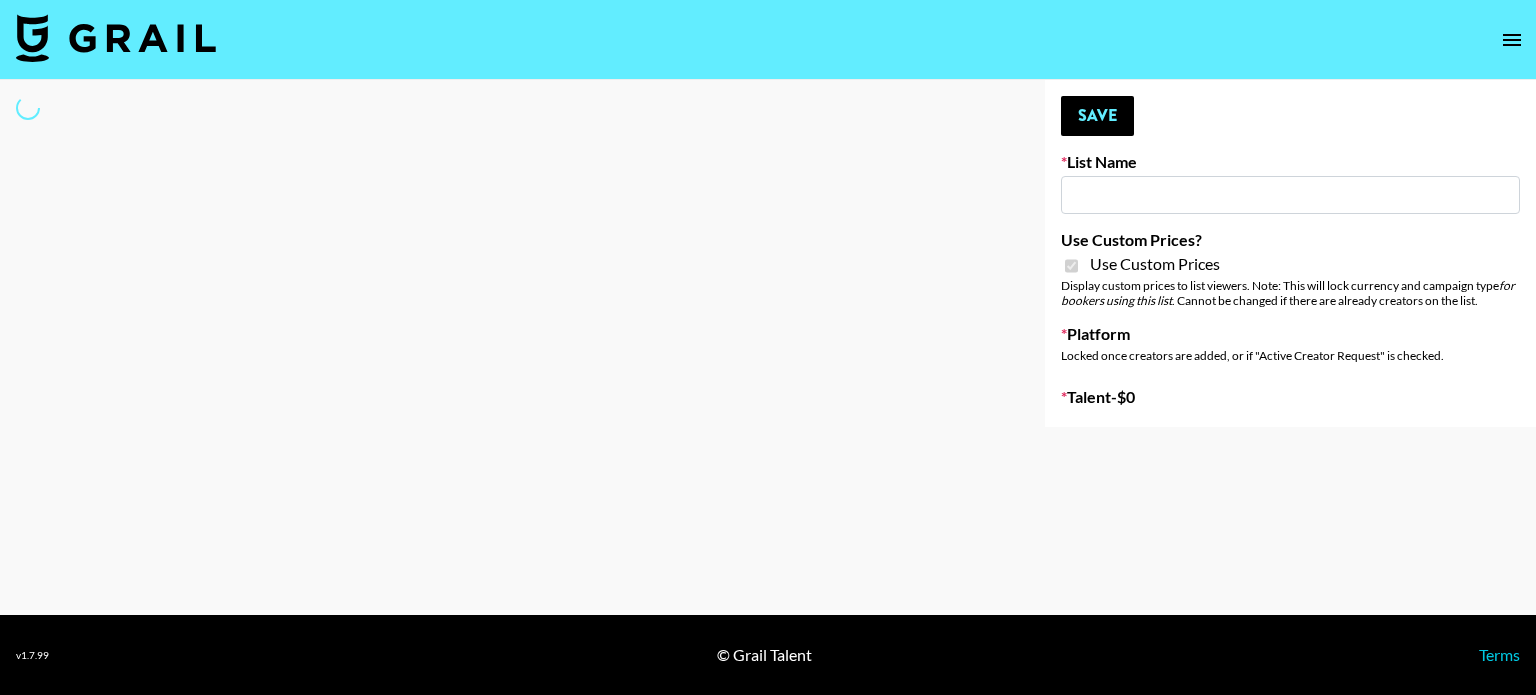 type on "Garage Clothing" 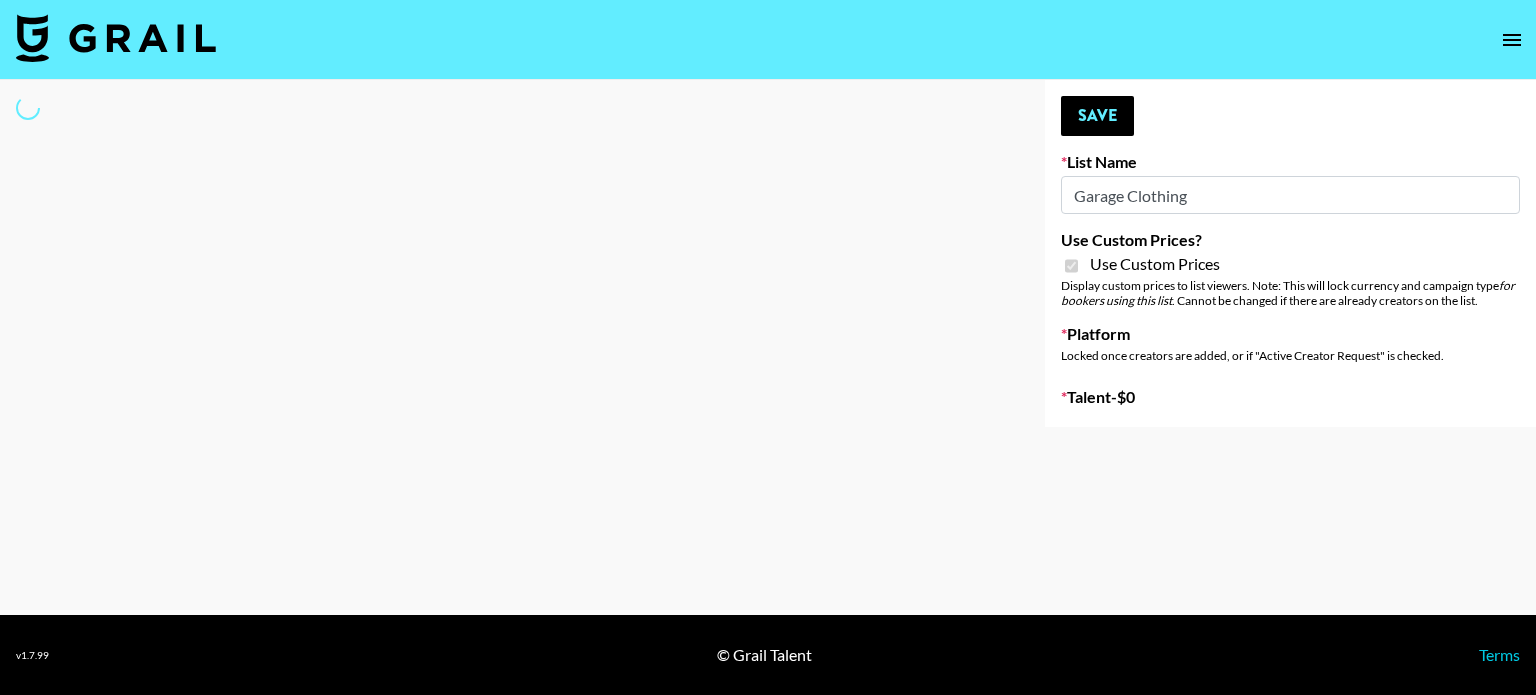 select on "Brand" 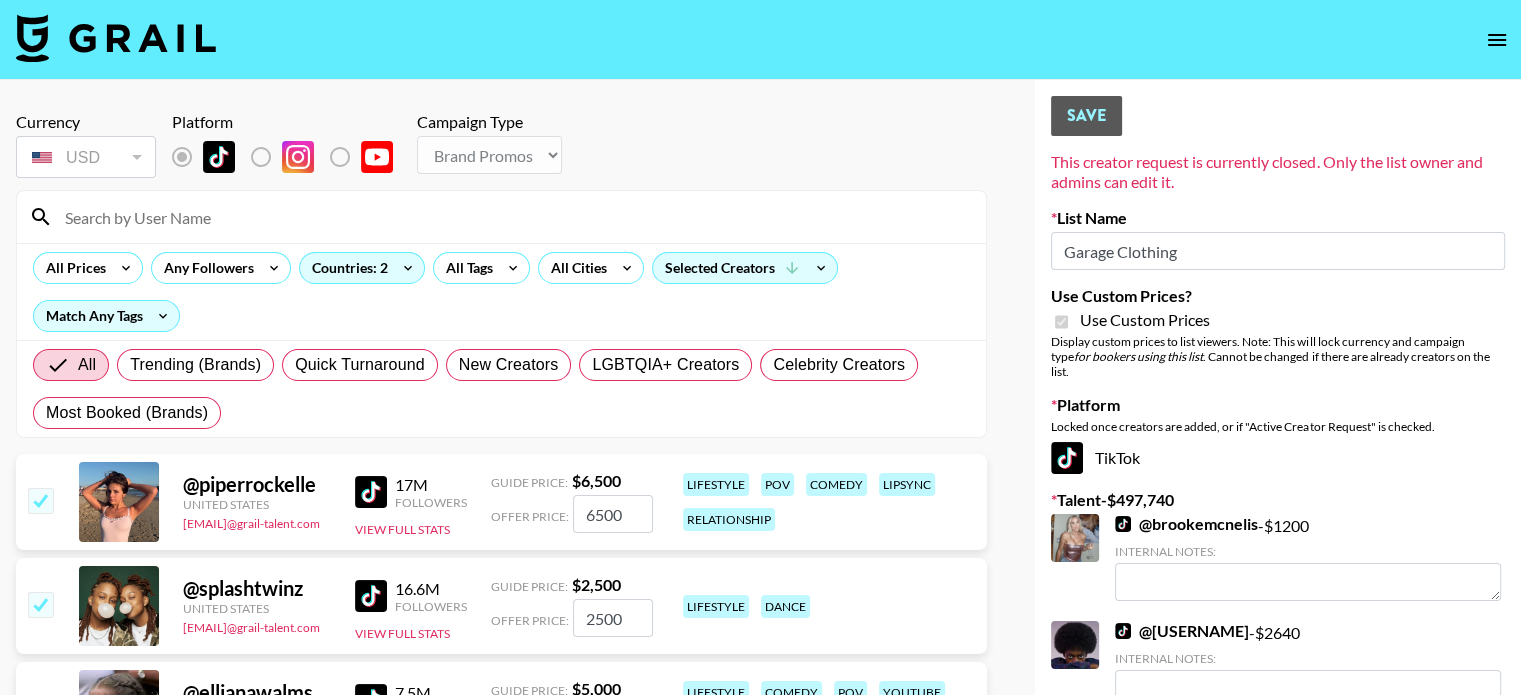 click at bounding box center (513, 217) 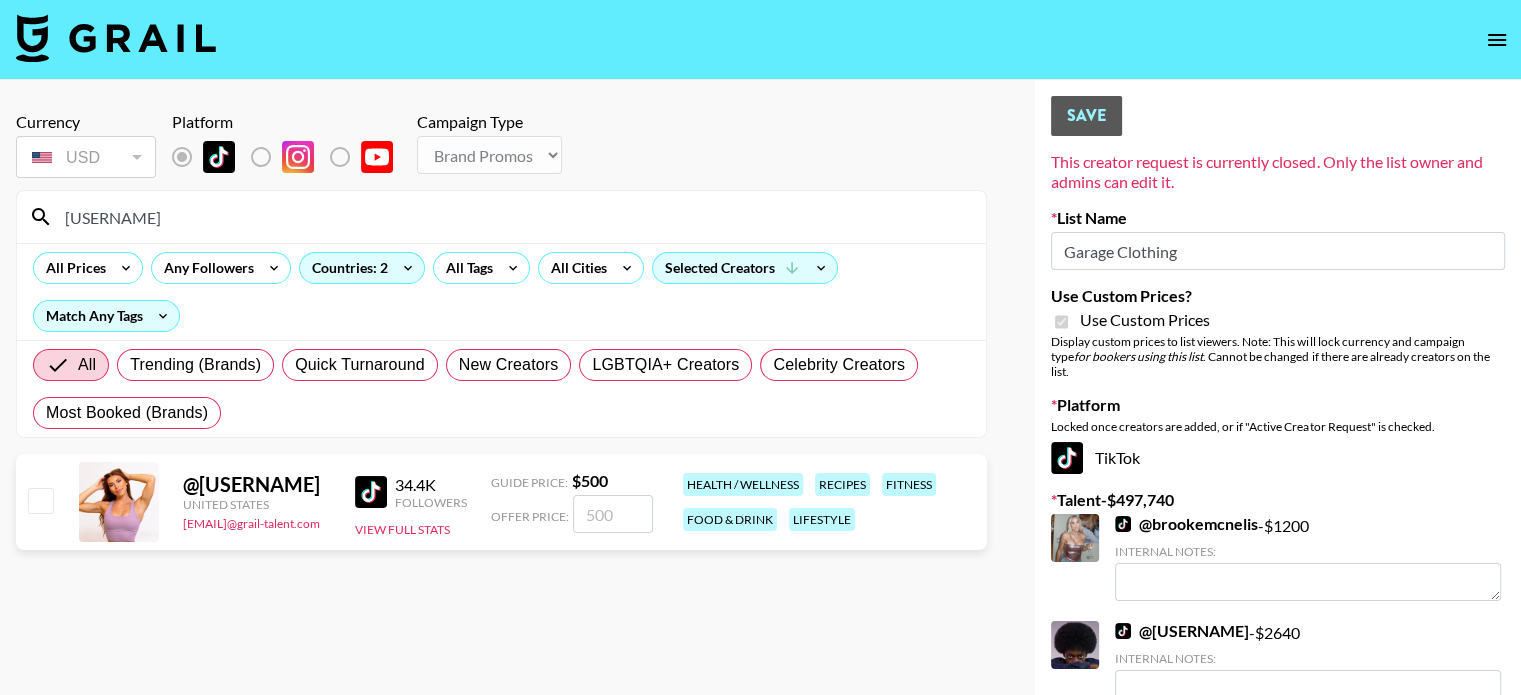 type on "[USERNAME]" 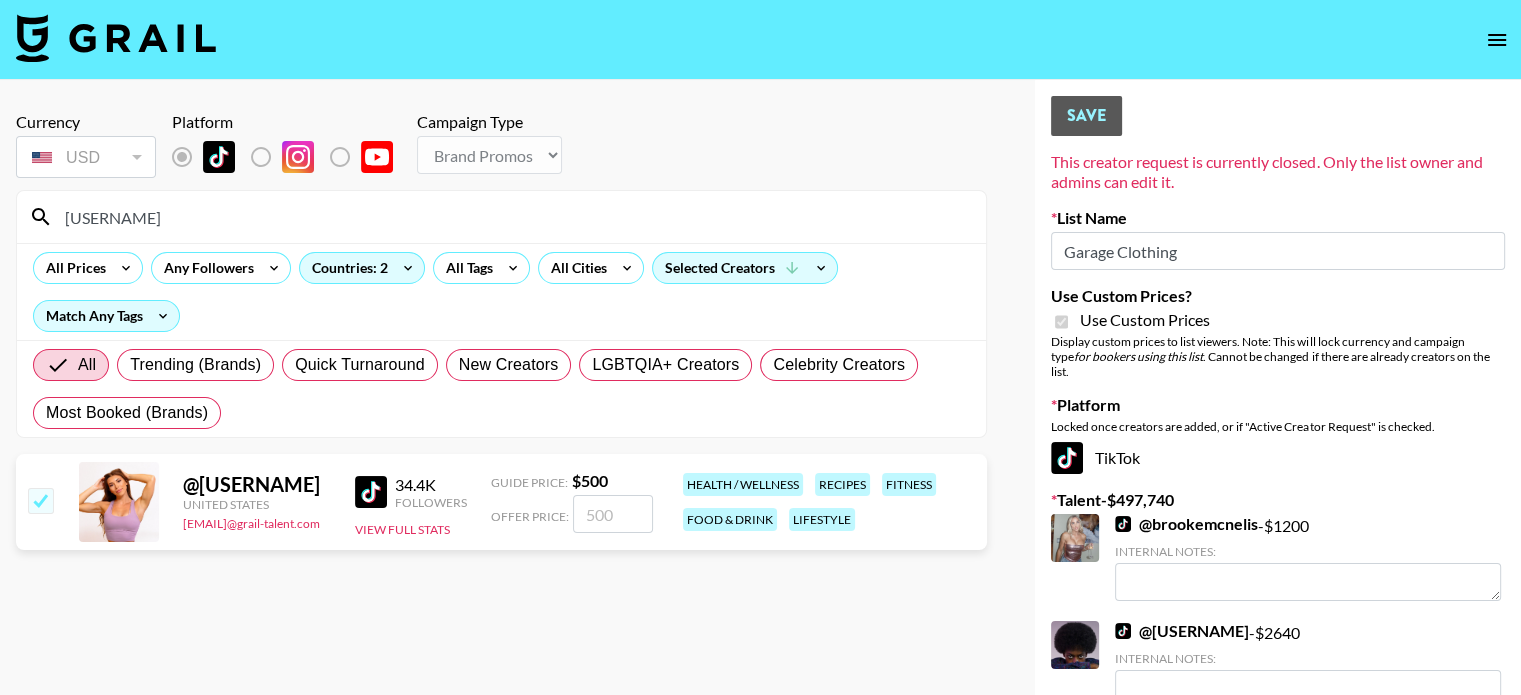 checkbox on "true" 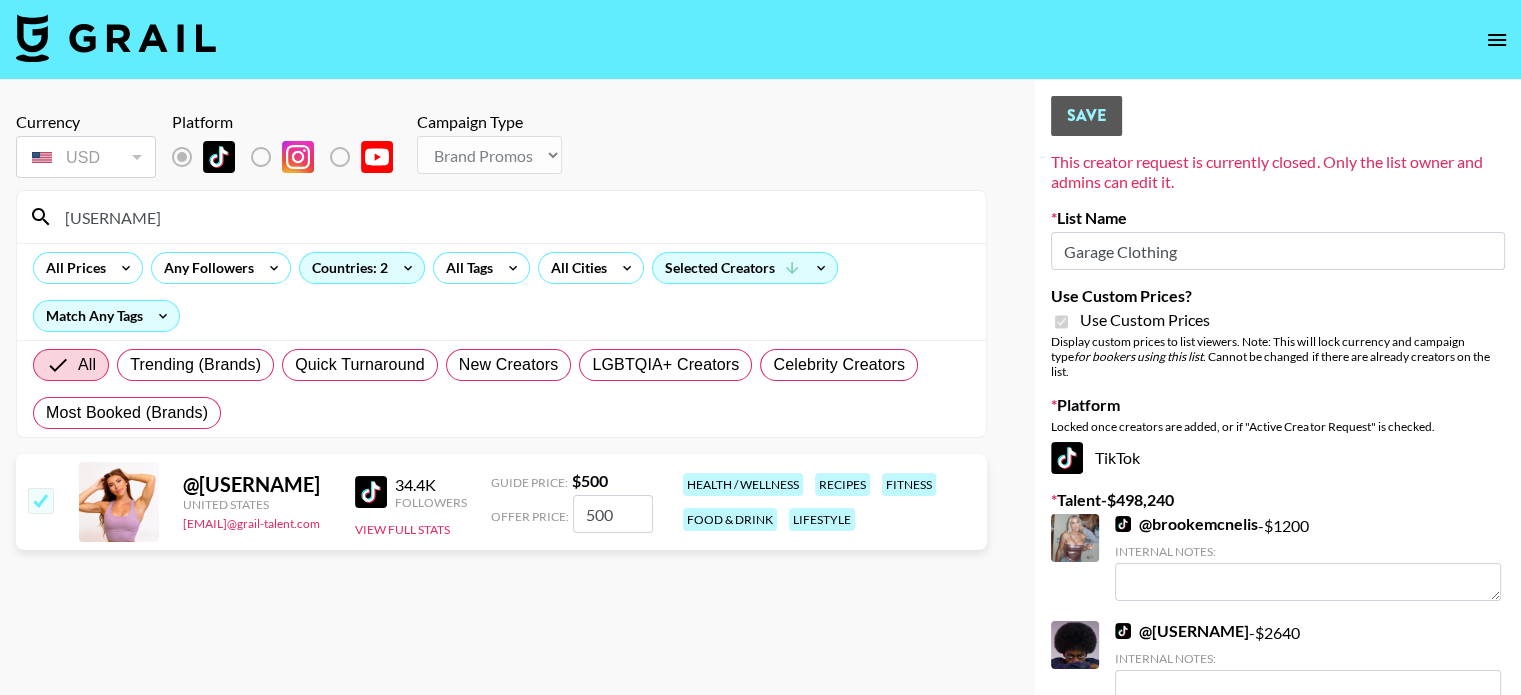 click on "500" at bounding box center (613, 514) 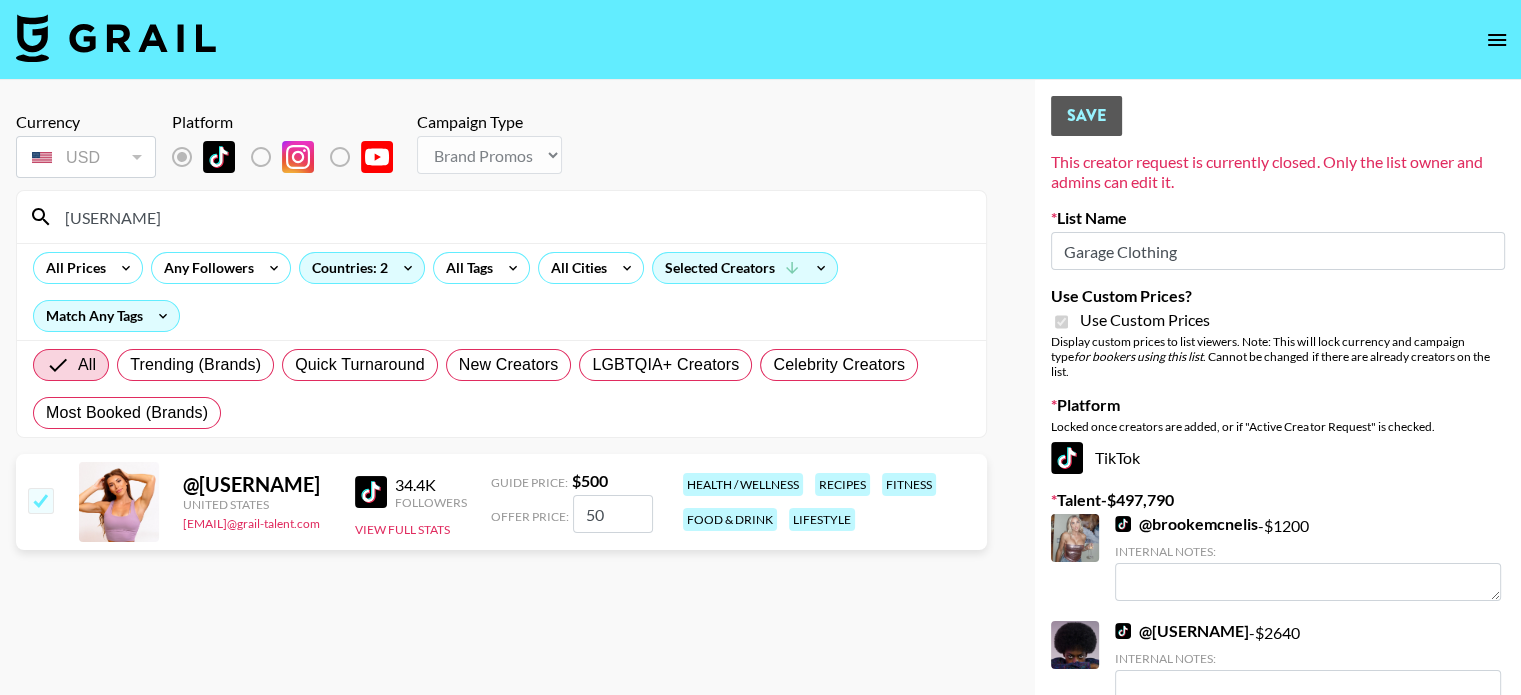 type on "5" 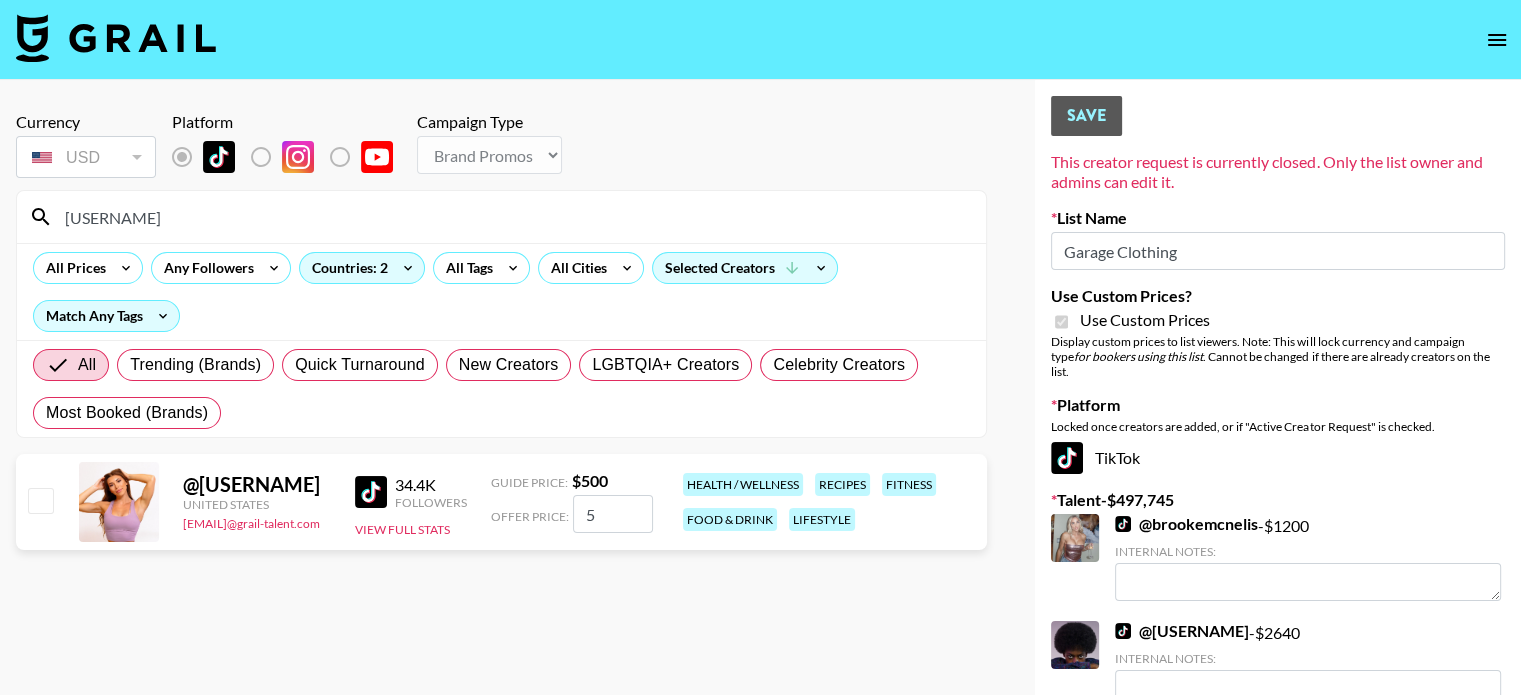 type 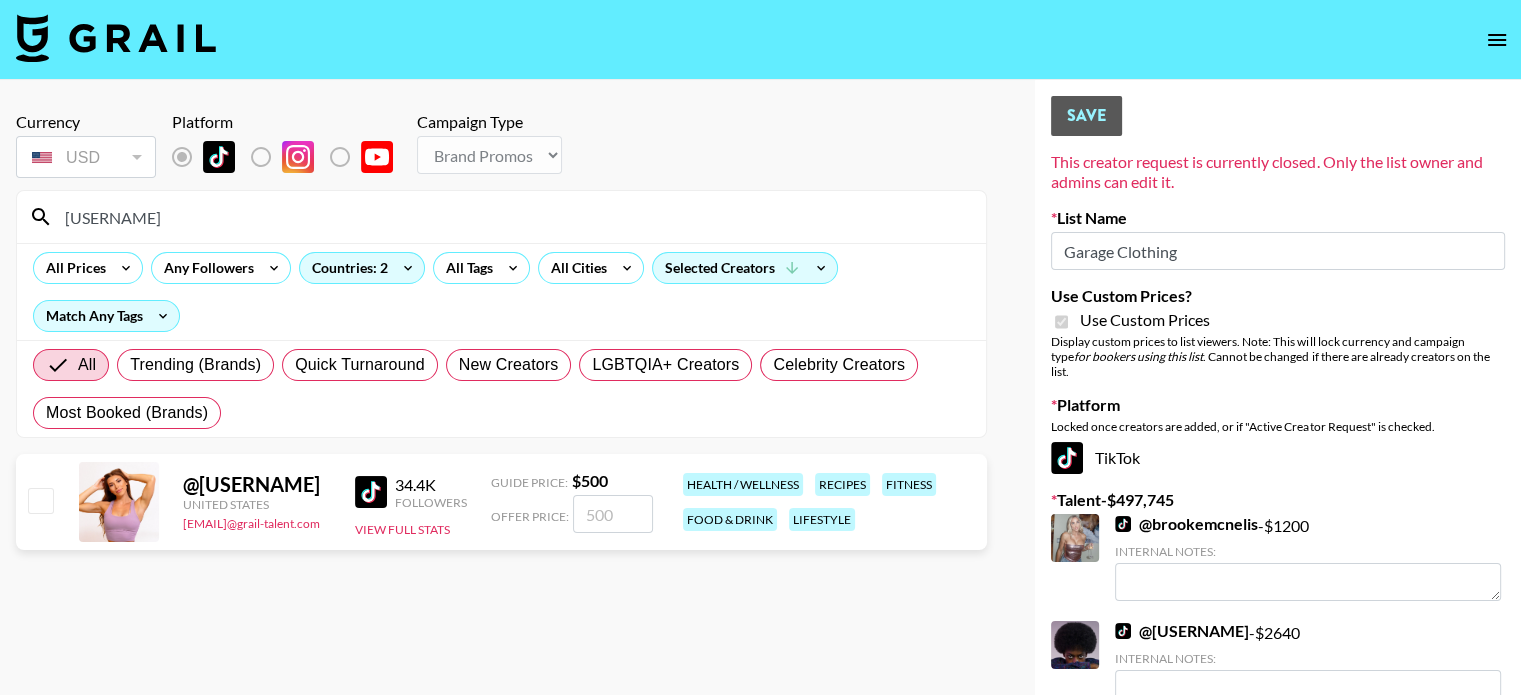 checkbox on "false" 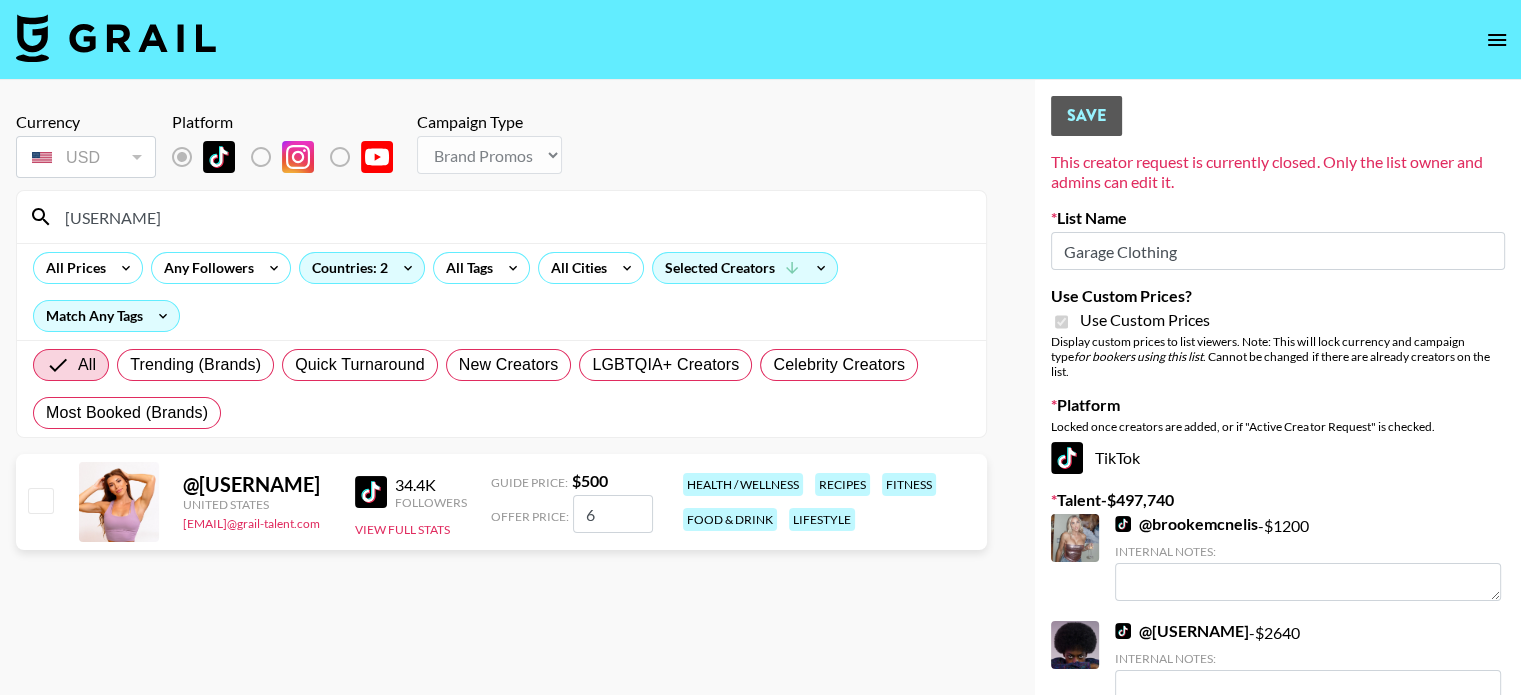type on "60" 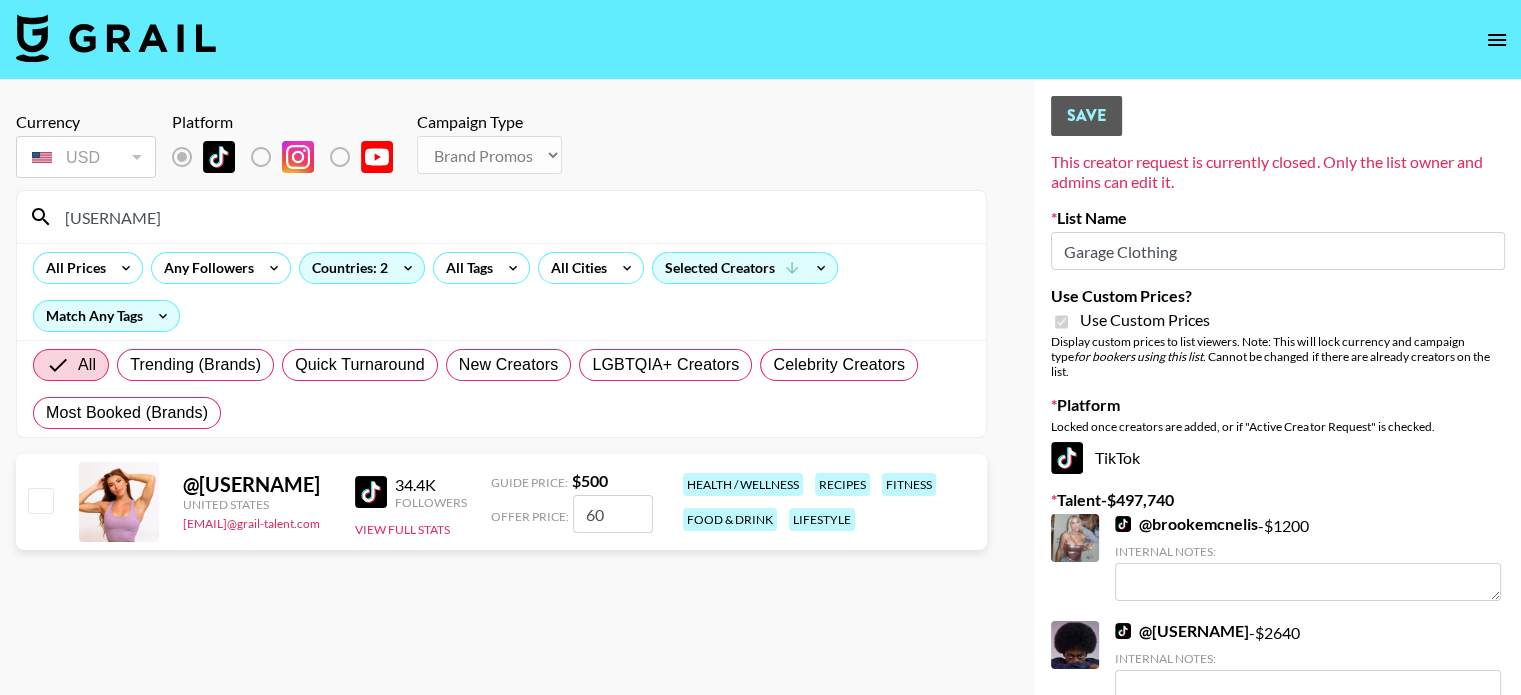 checkbox on "true" 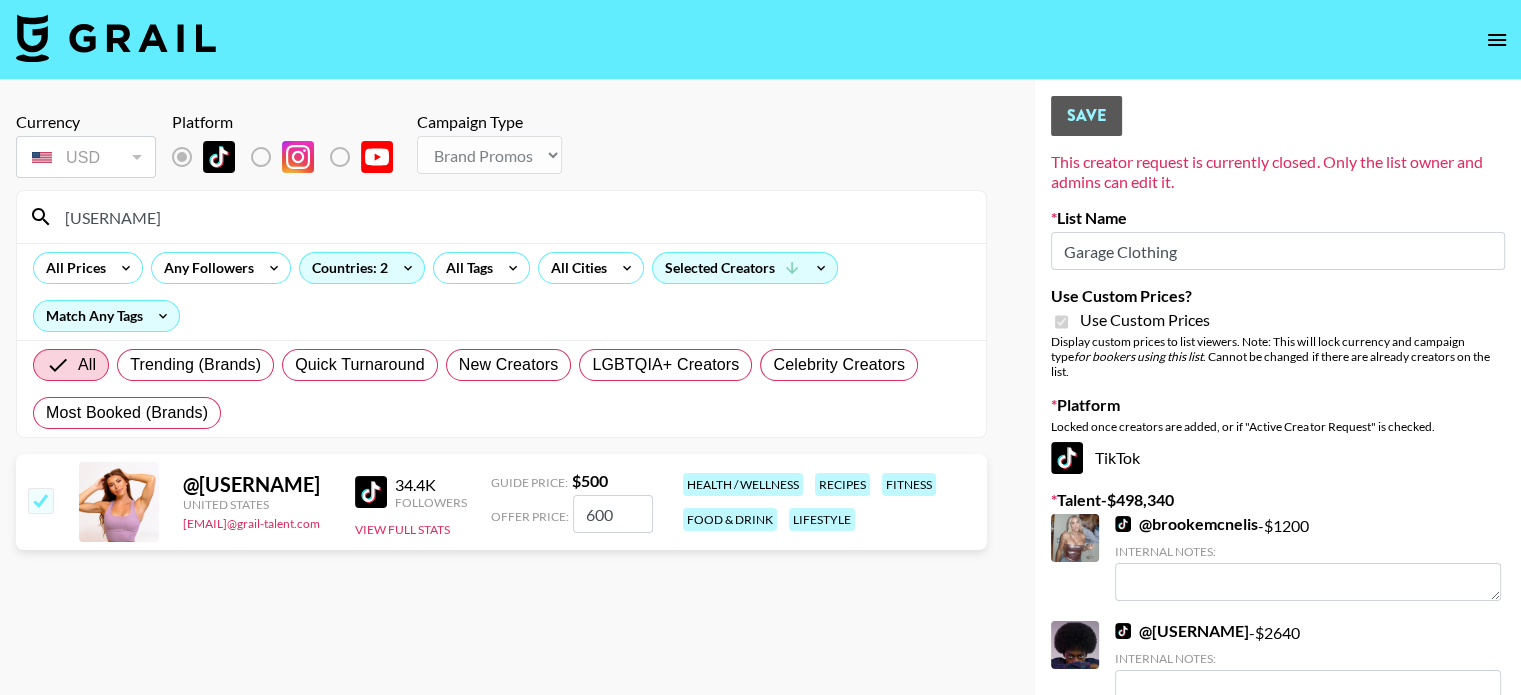 type on "600" 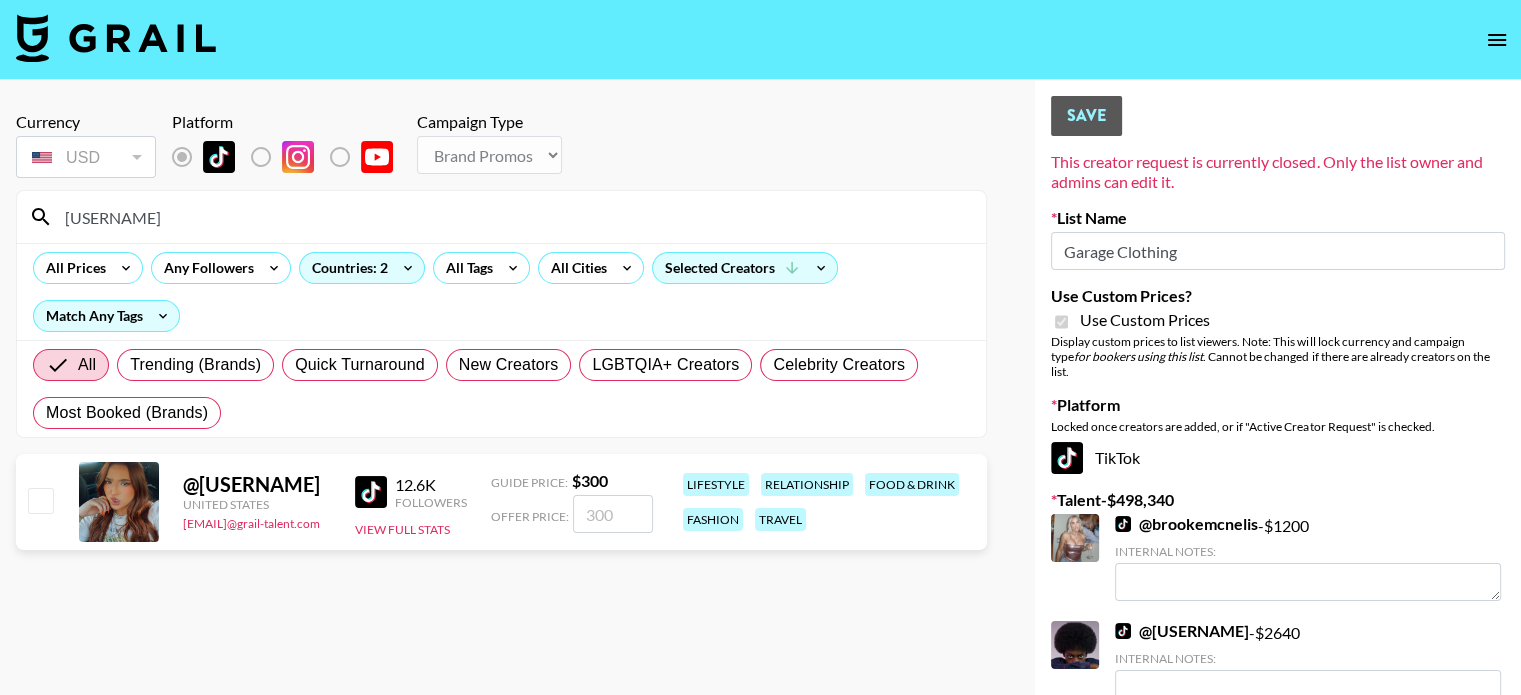type on "teilor" 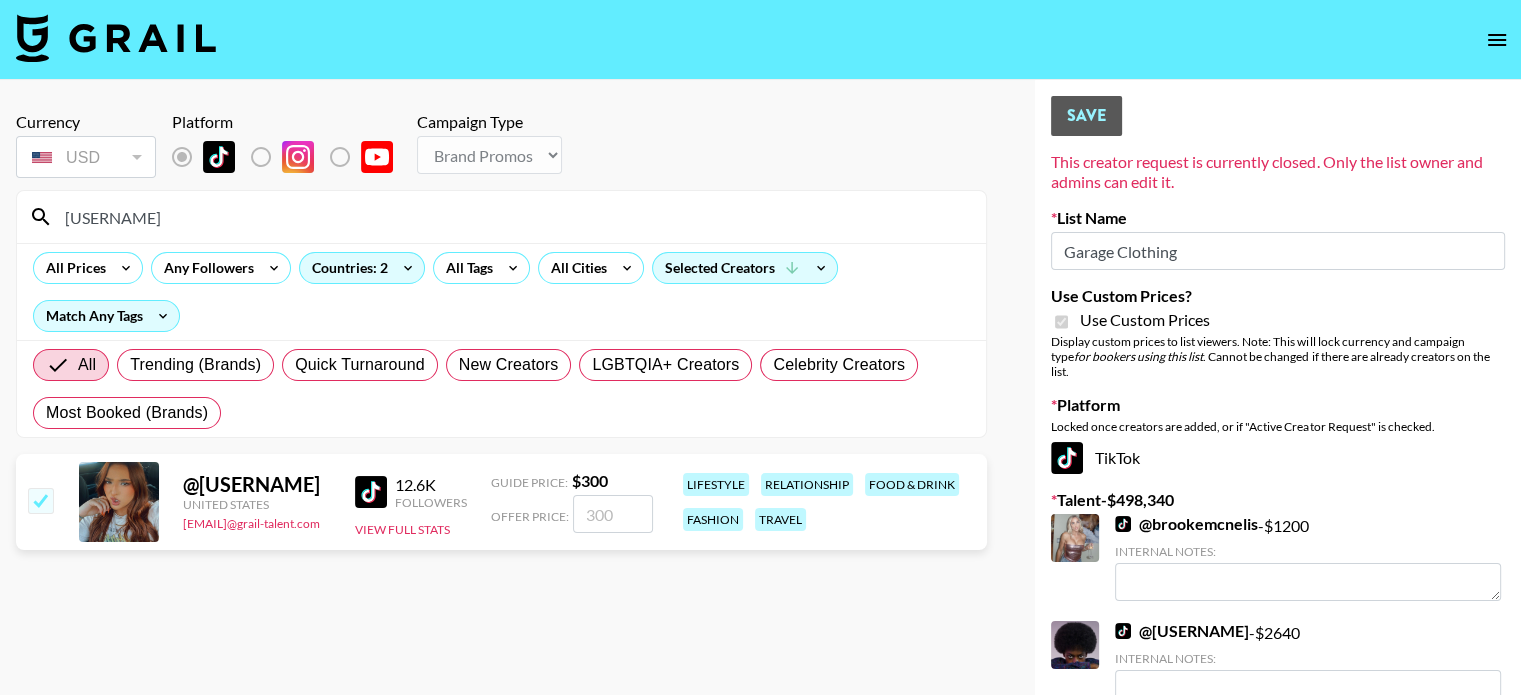 checkbox on "true" 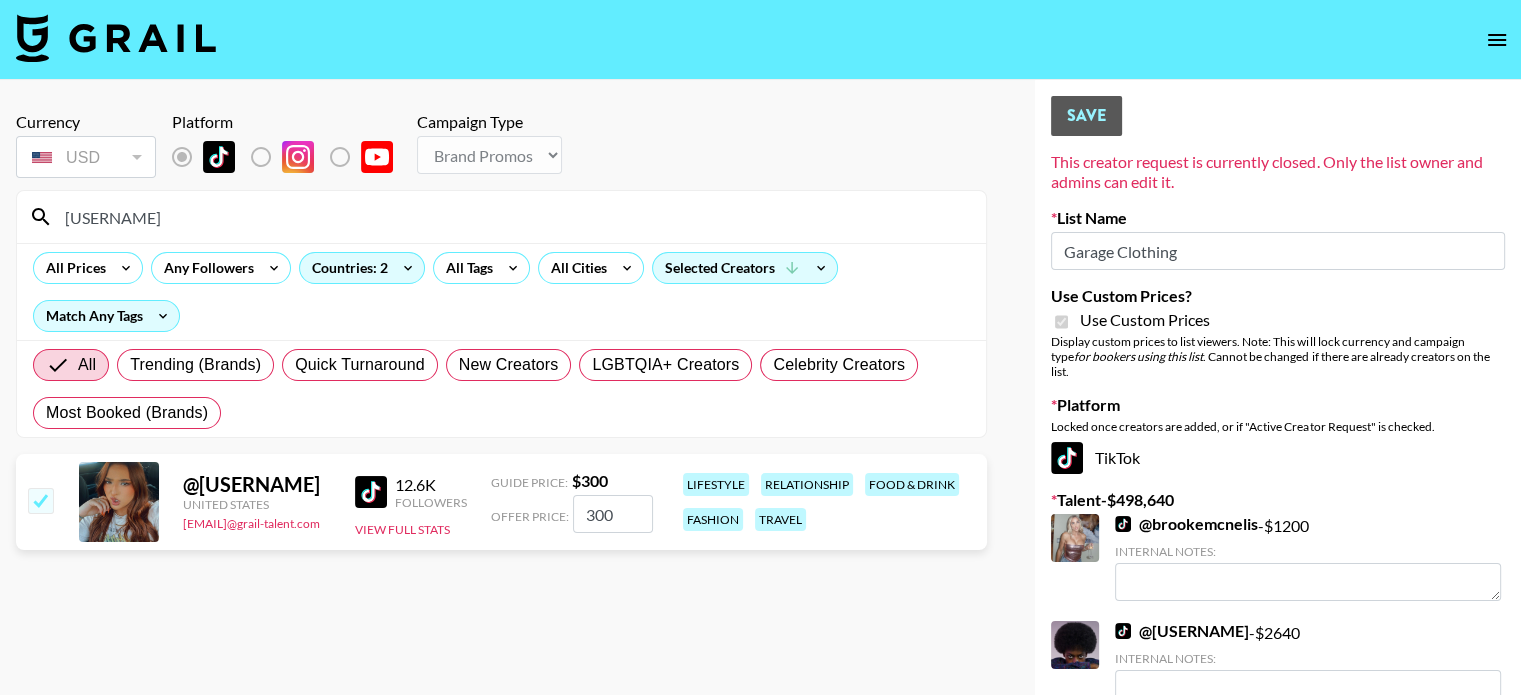 click on "300" at bounding box center (613, 514) 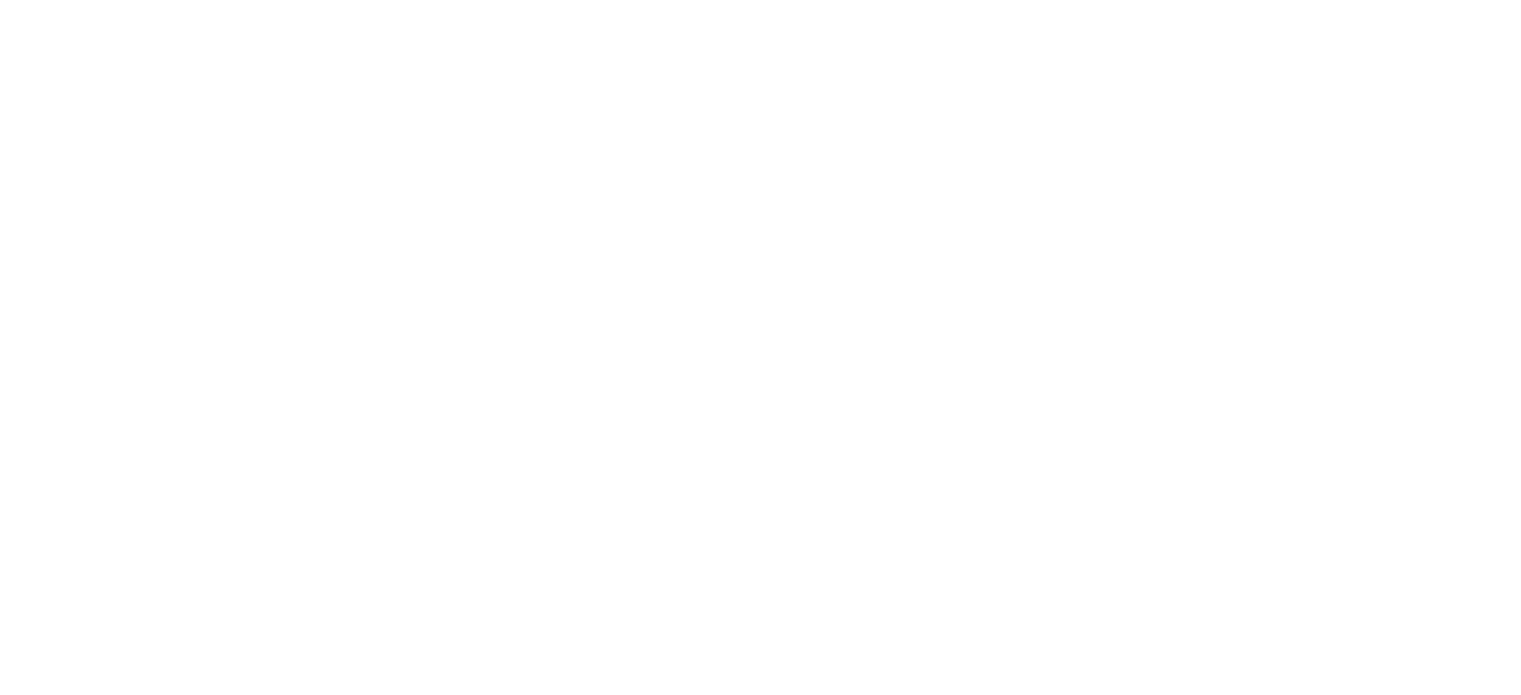 scroll, scrollTop: 0, scrollLeft: 0, axis: both 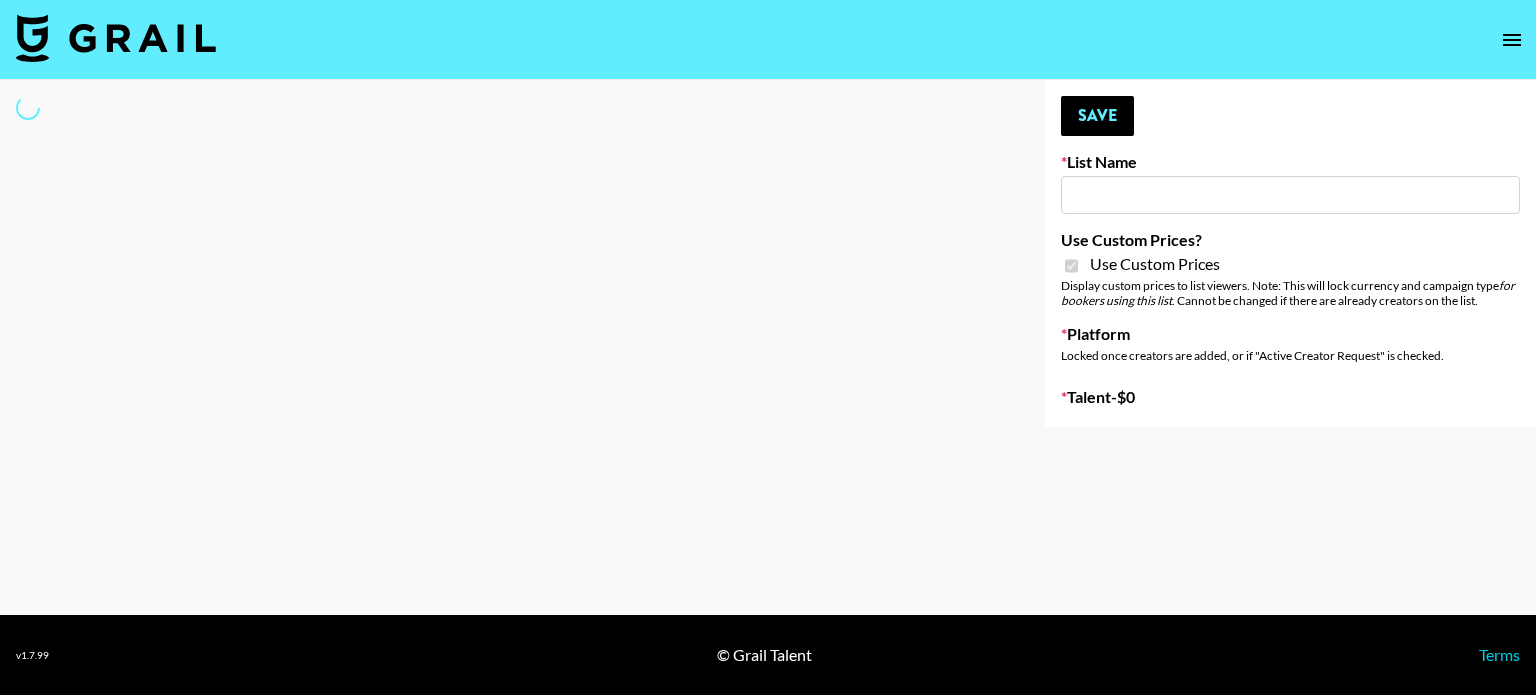 type on "Shein (1st August)" 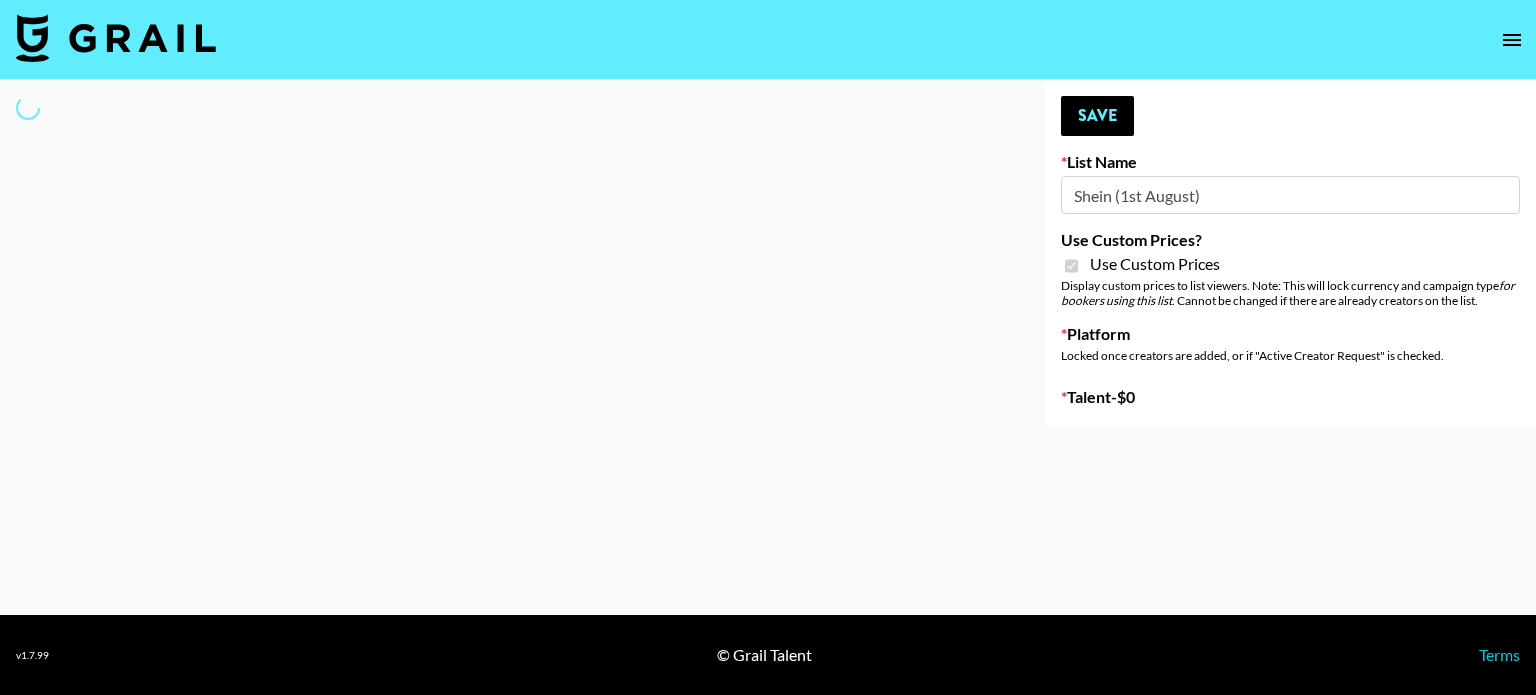 checkbox on "true" 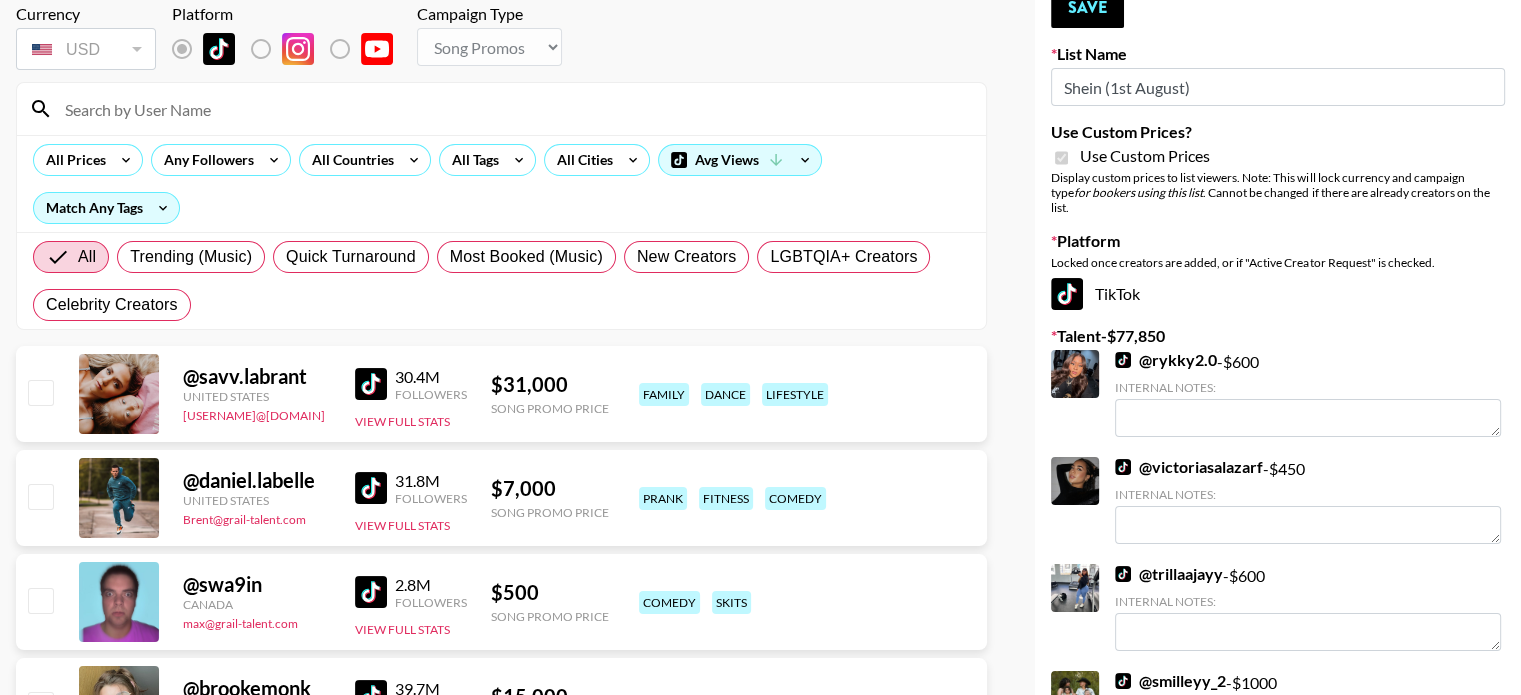 scroll, scrollTop: 0, scrollLeft: 0, axis: both 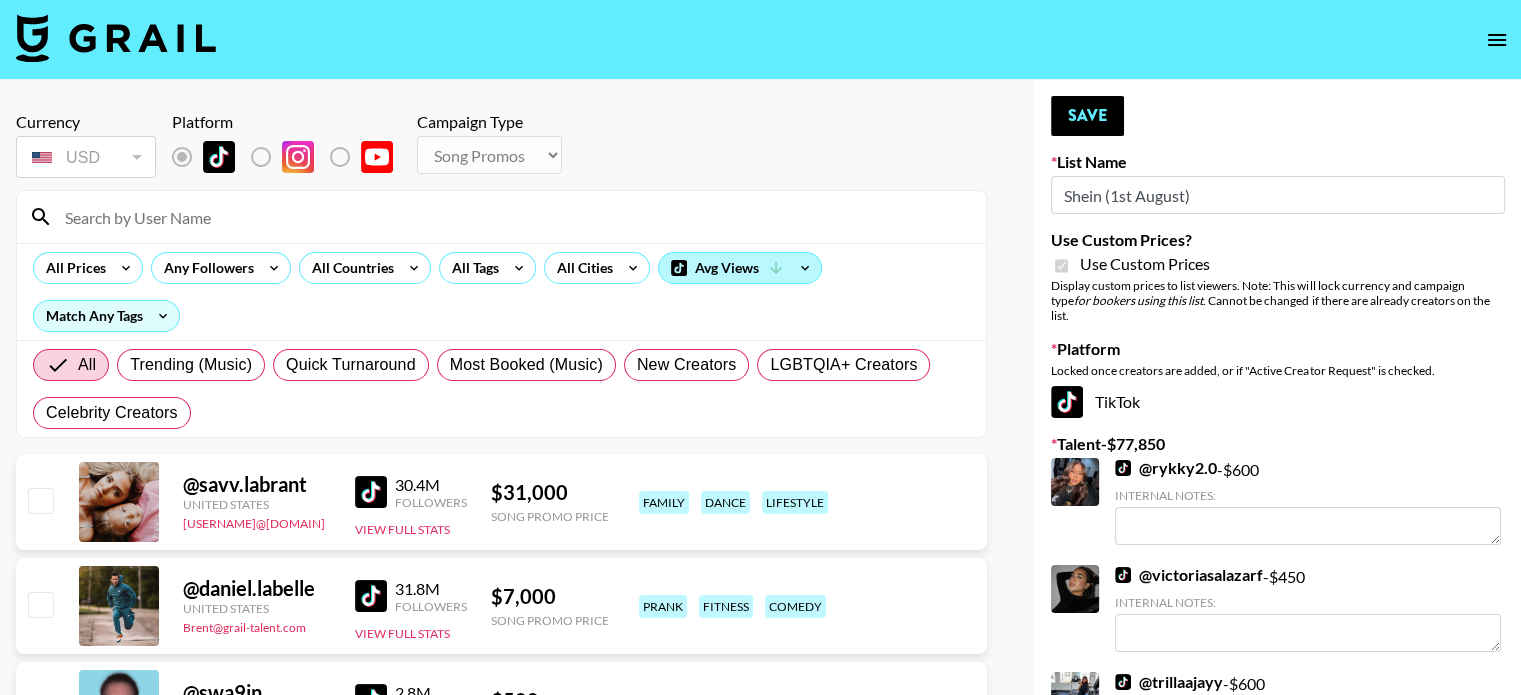 click on "Avg Views" at bounding box center [740, 268] 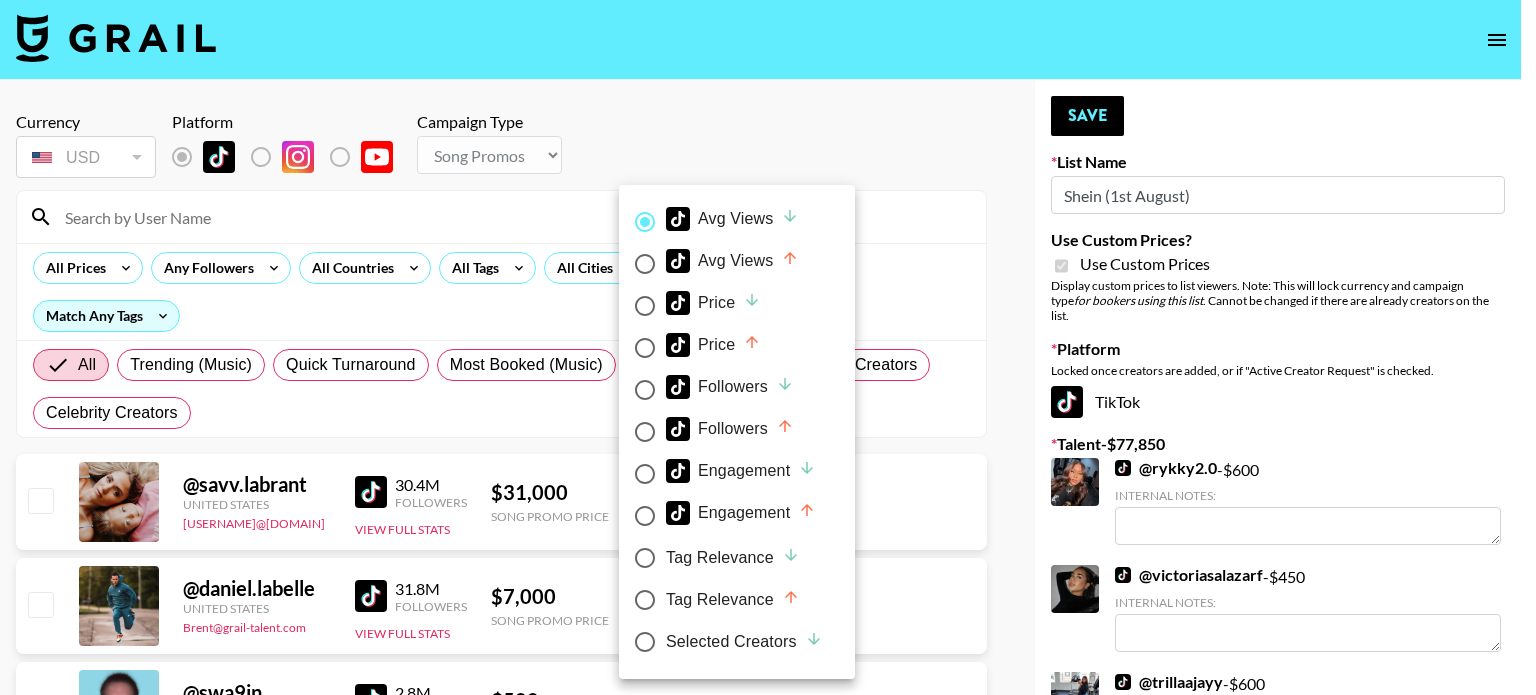 click on "Avg Views" at bounding box center [732, 261] 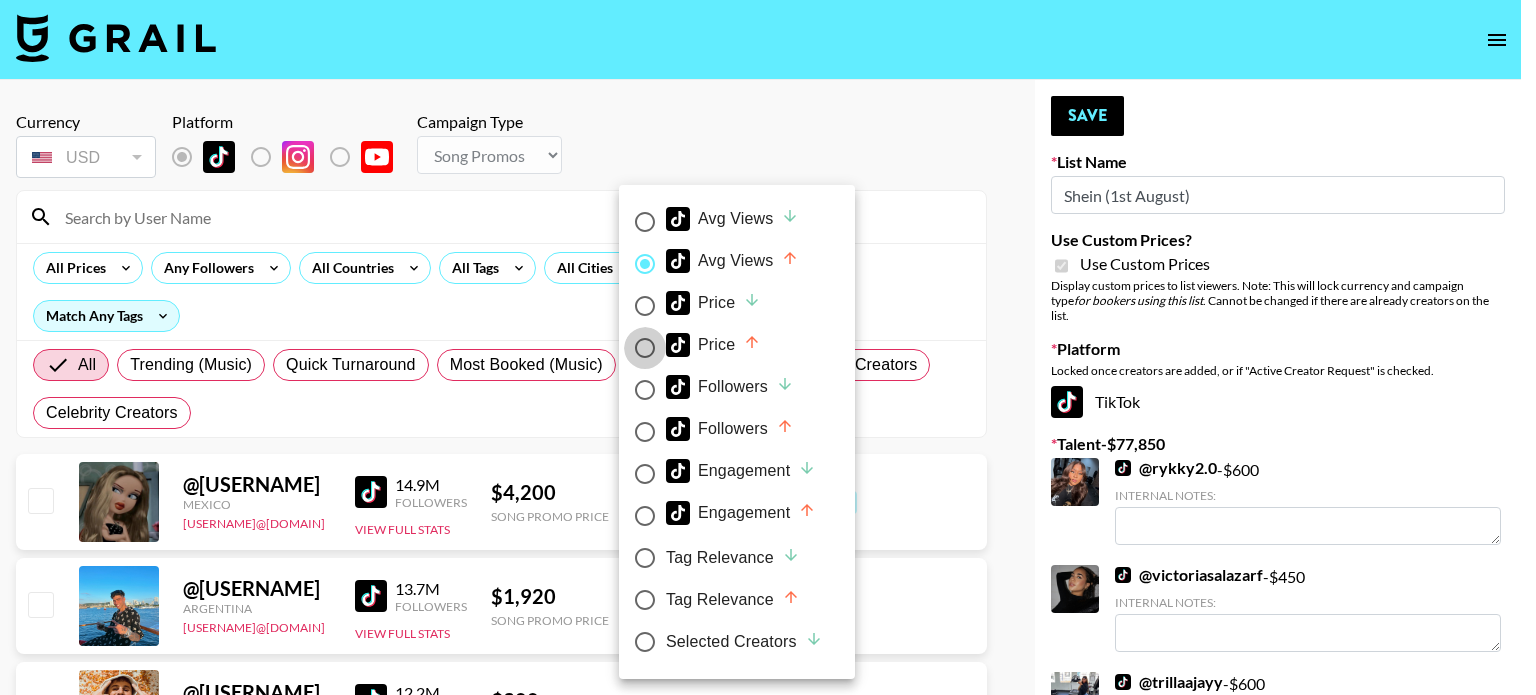click on "Price" at bounding box center (645, 348) 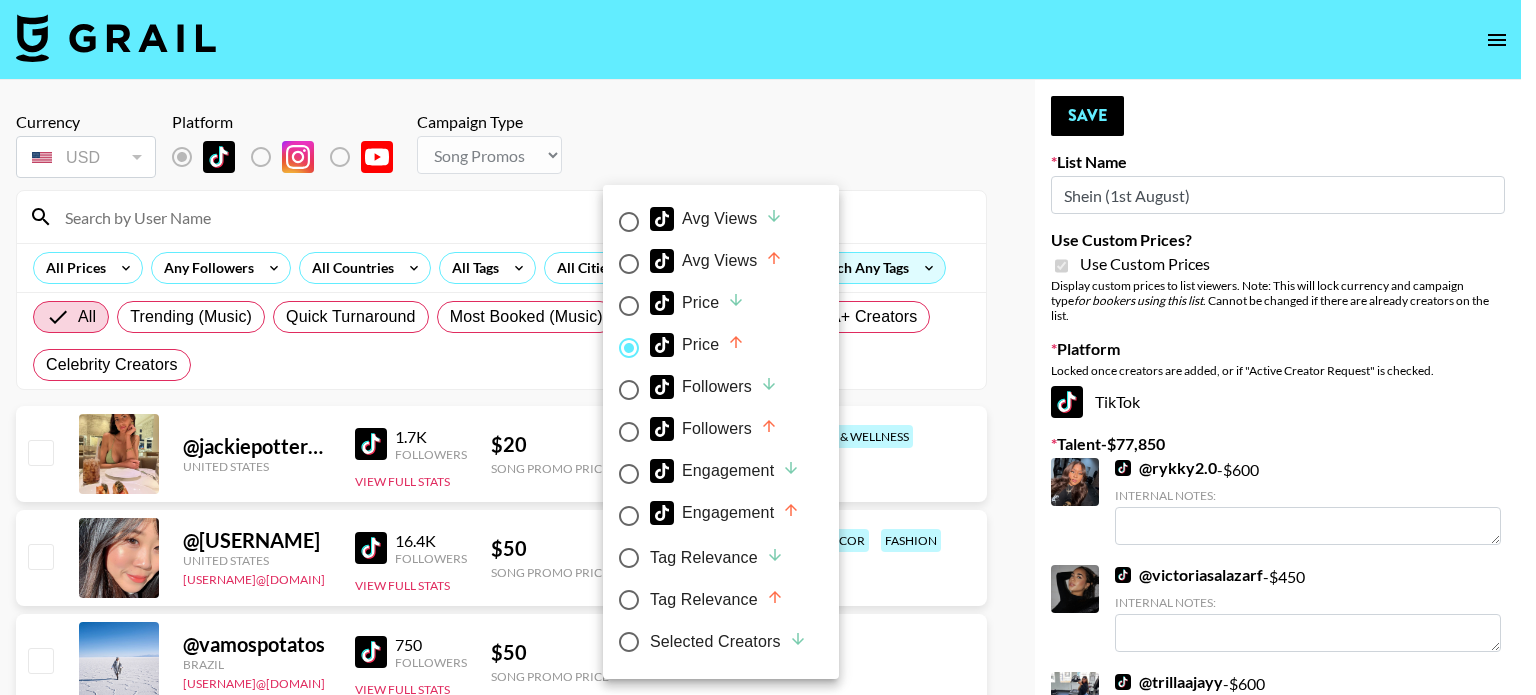 click at bounding box center [768, 347] 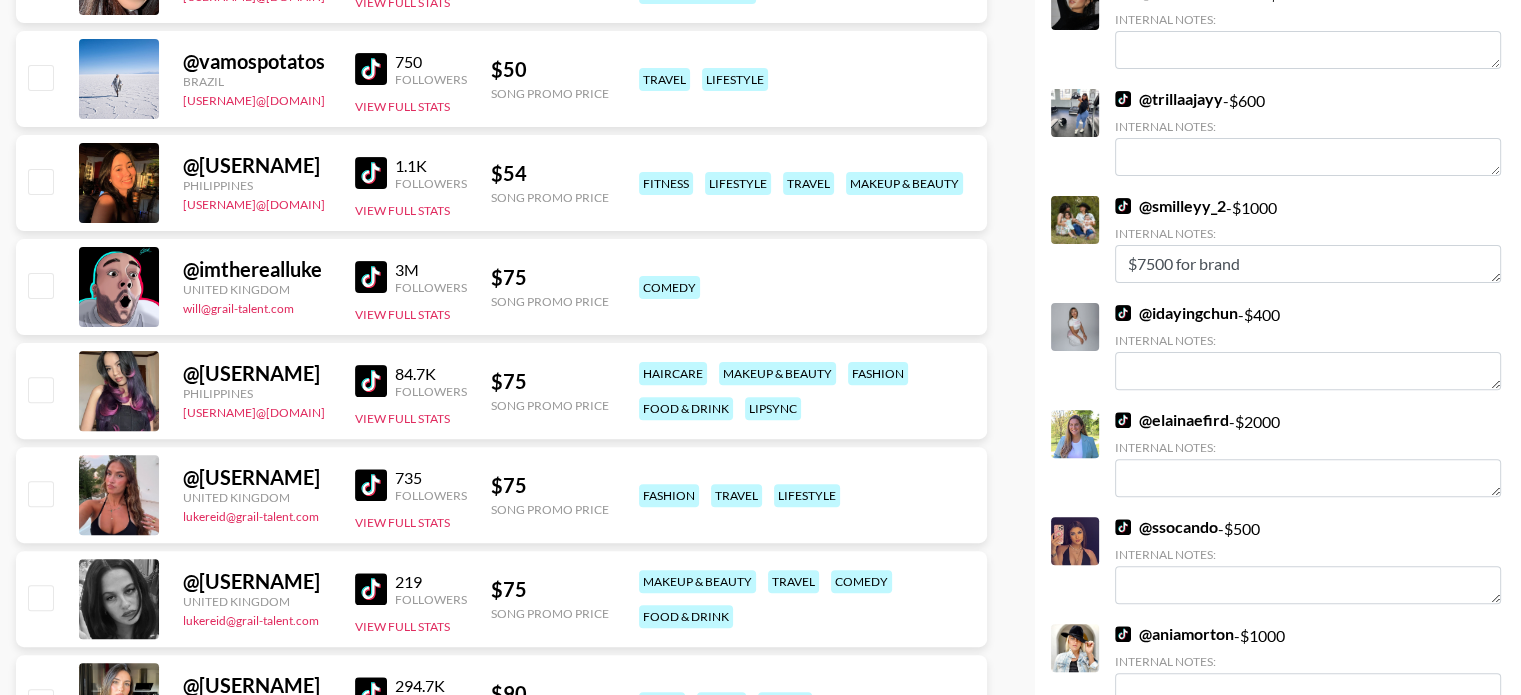scroll, scrollTop: 0, scrollLeft: 0, axis: both 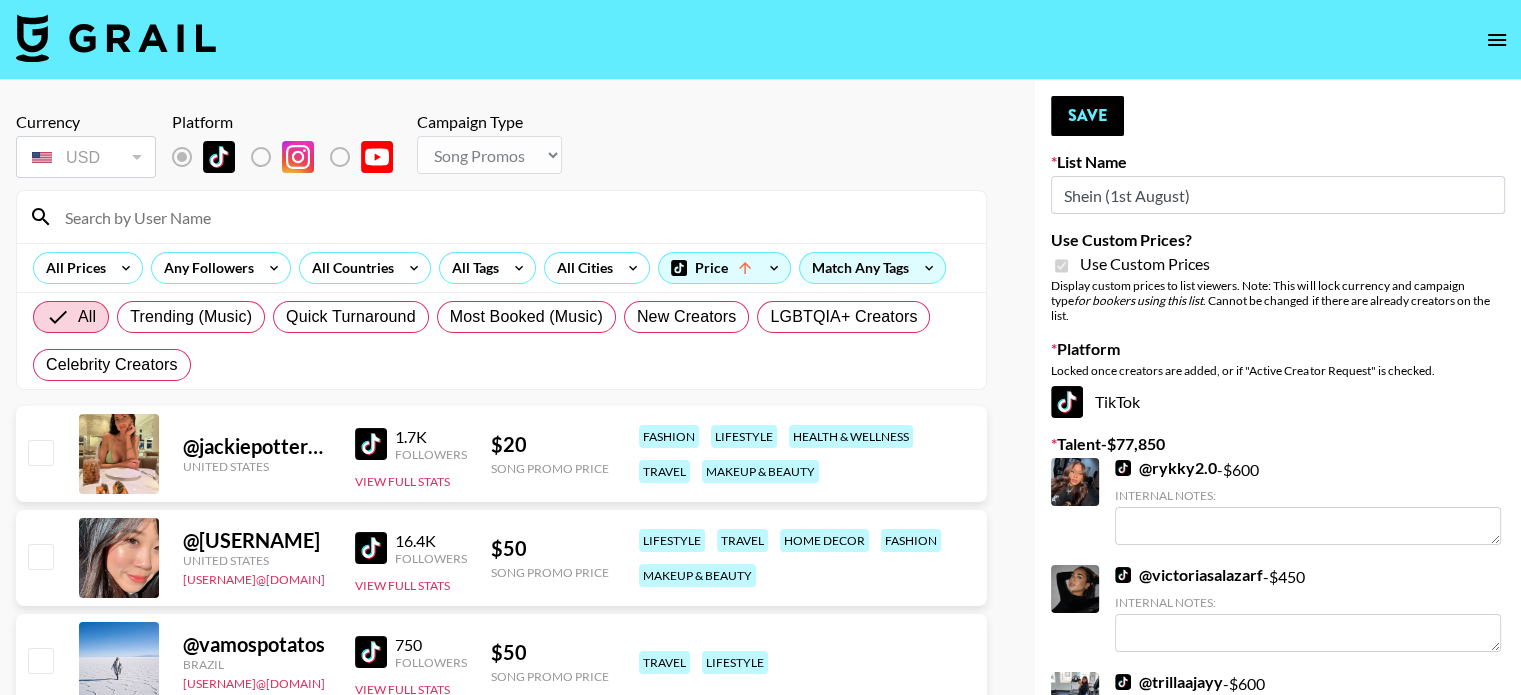 click at bounding box center (513, 217) 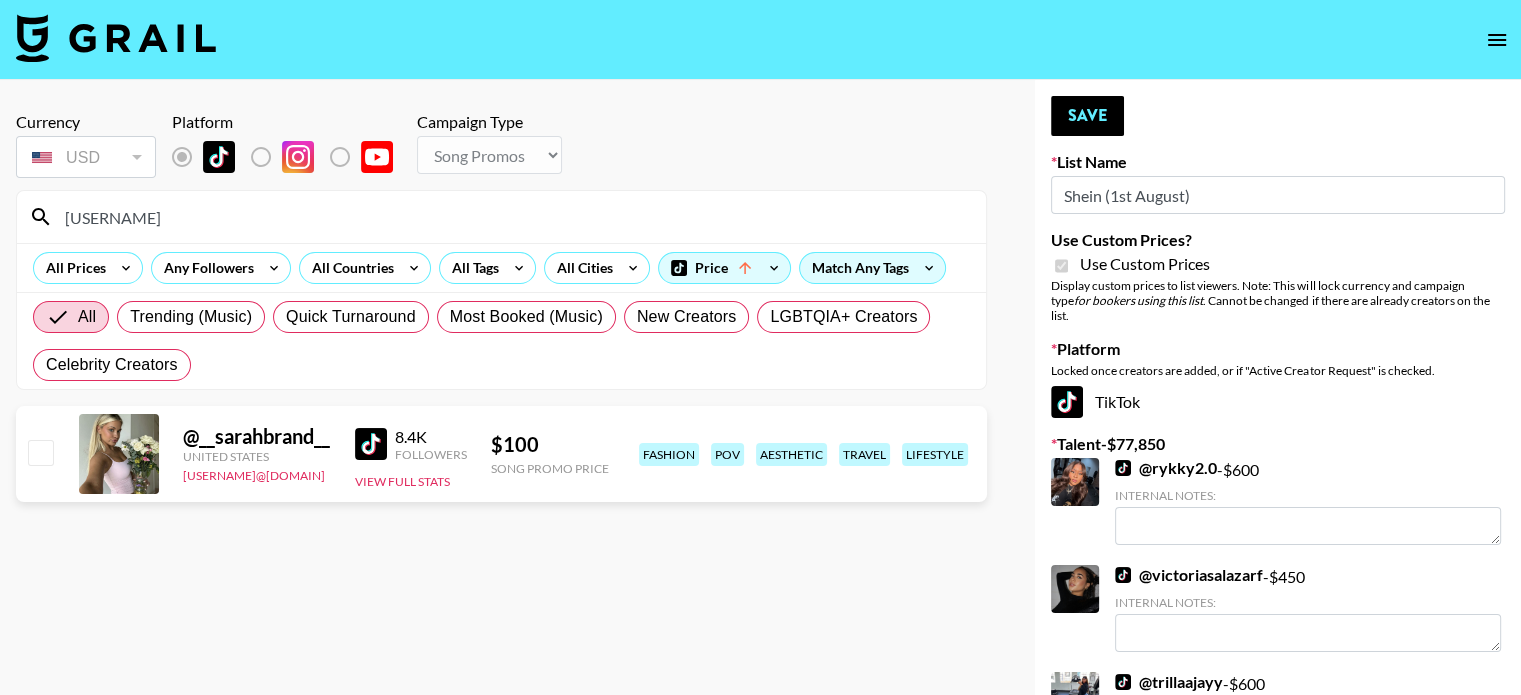 type on "sarahbran" 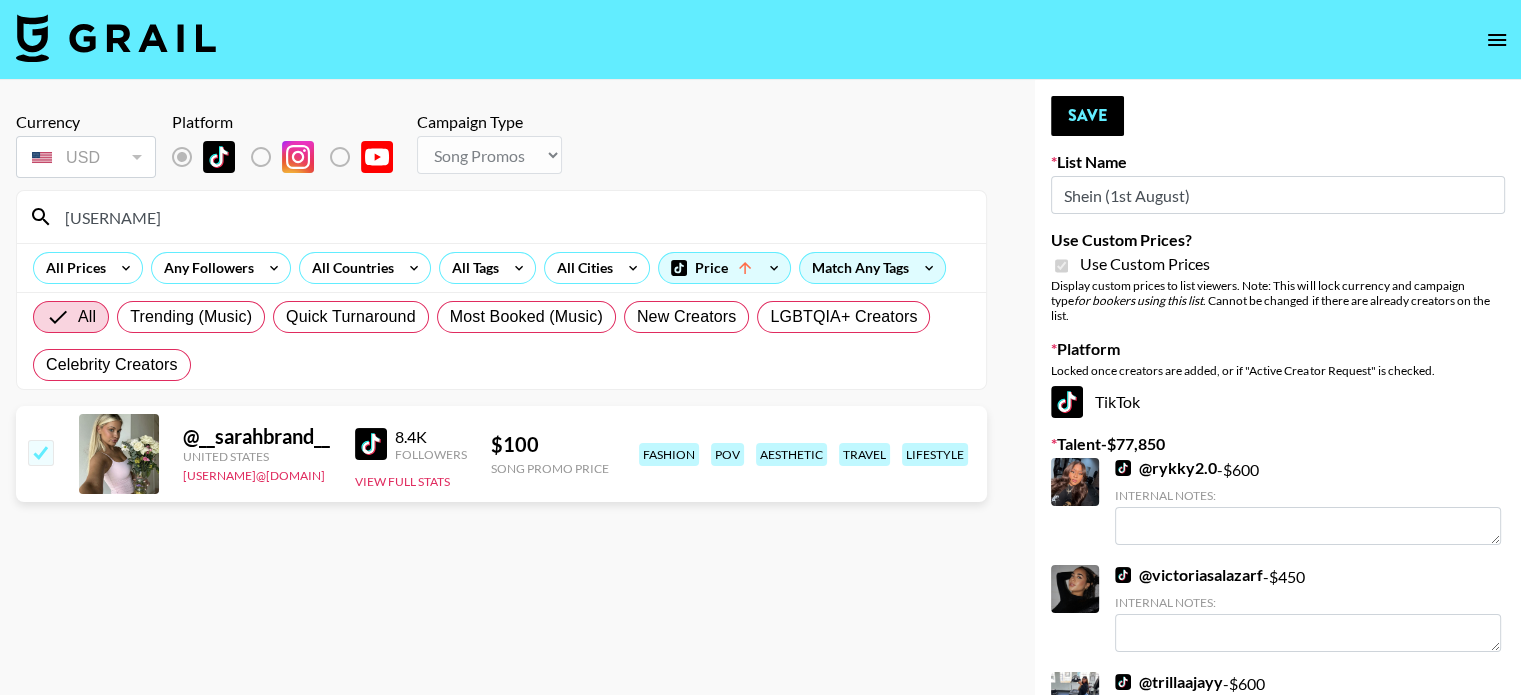 checkbox on "true" 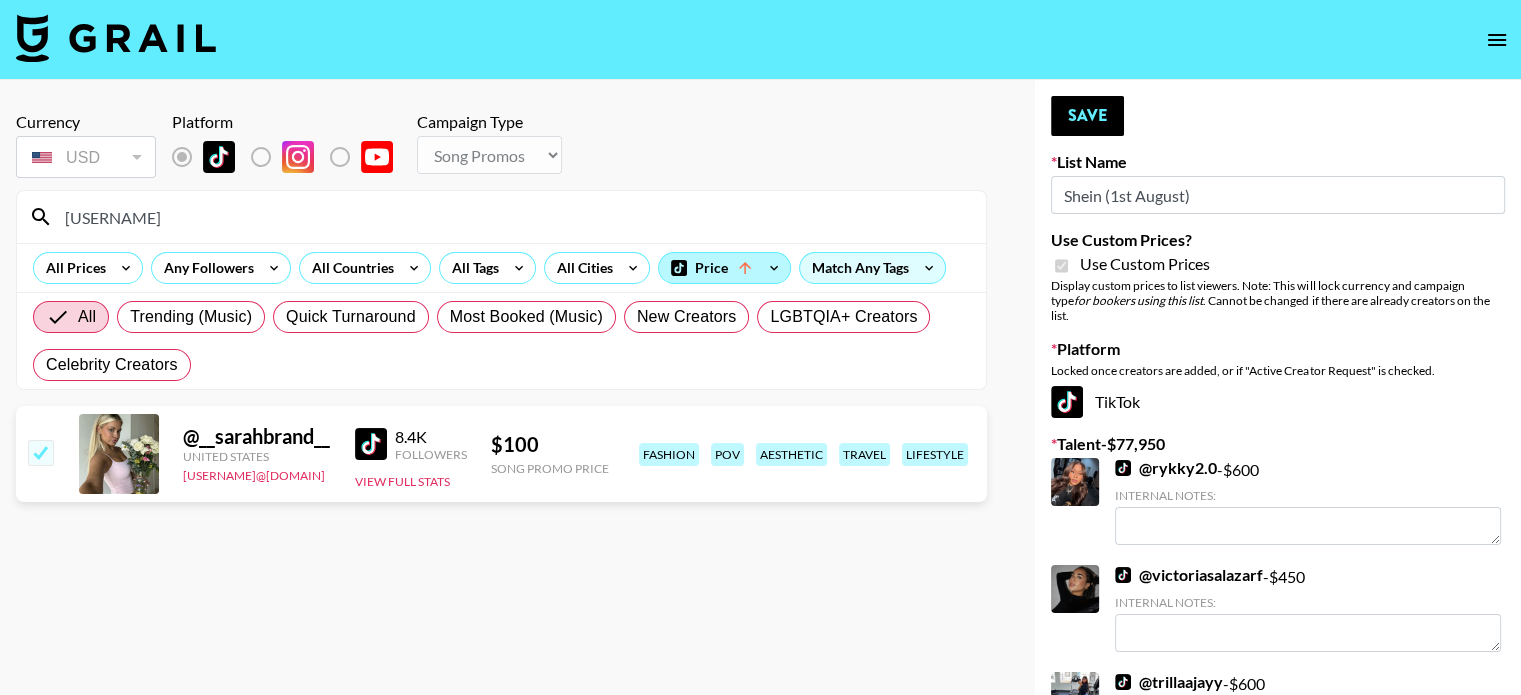 click 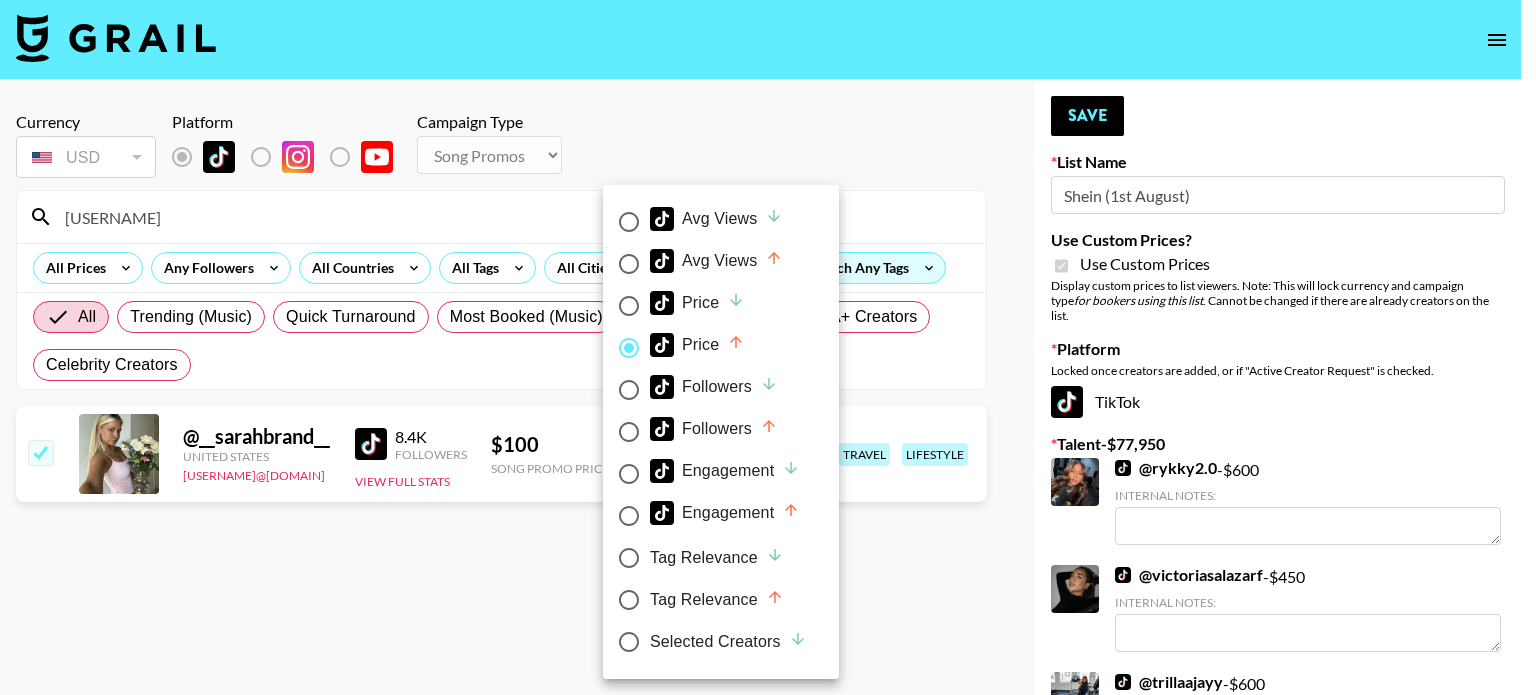 click on "Selected Creators" at bounding box center [728, 642] 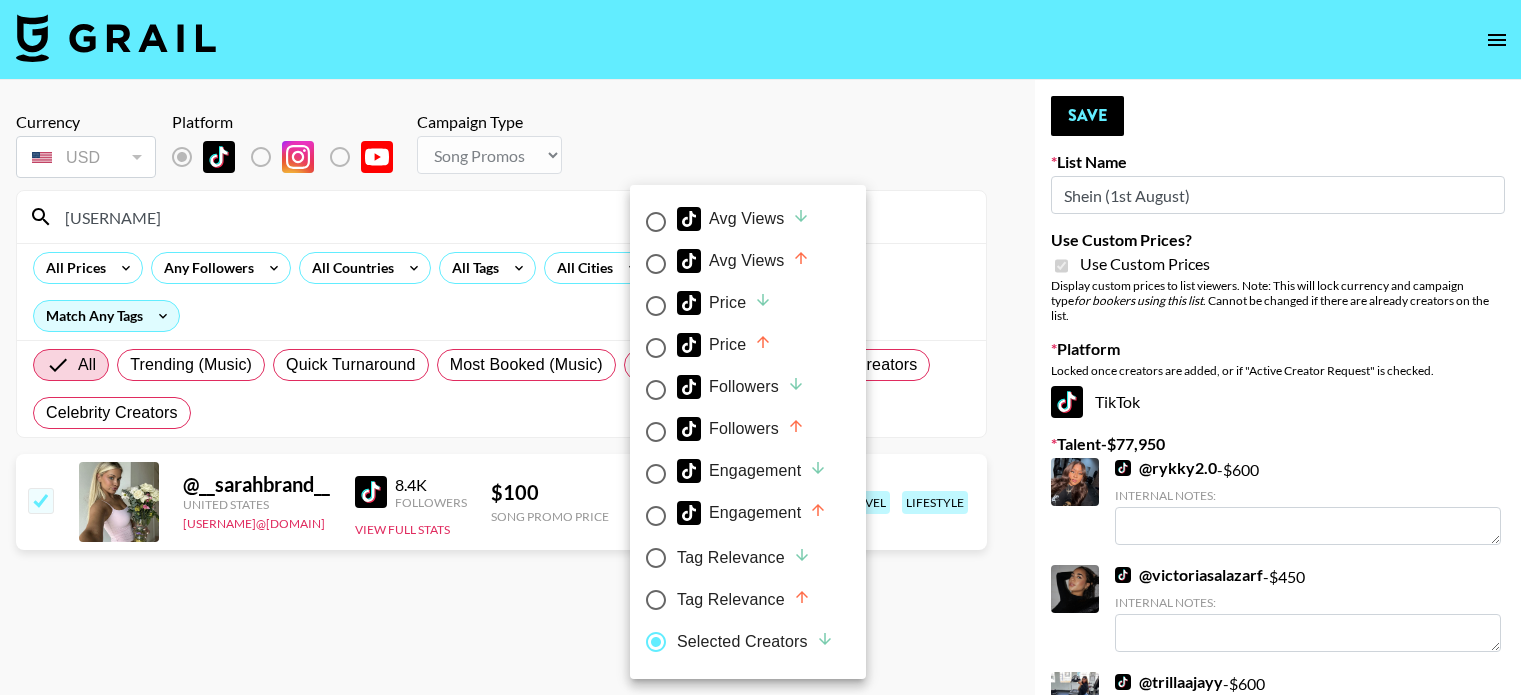 click at bounding box center (768, 347) 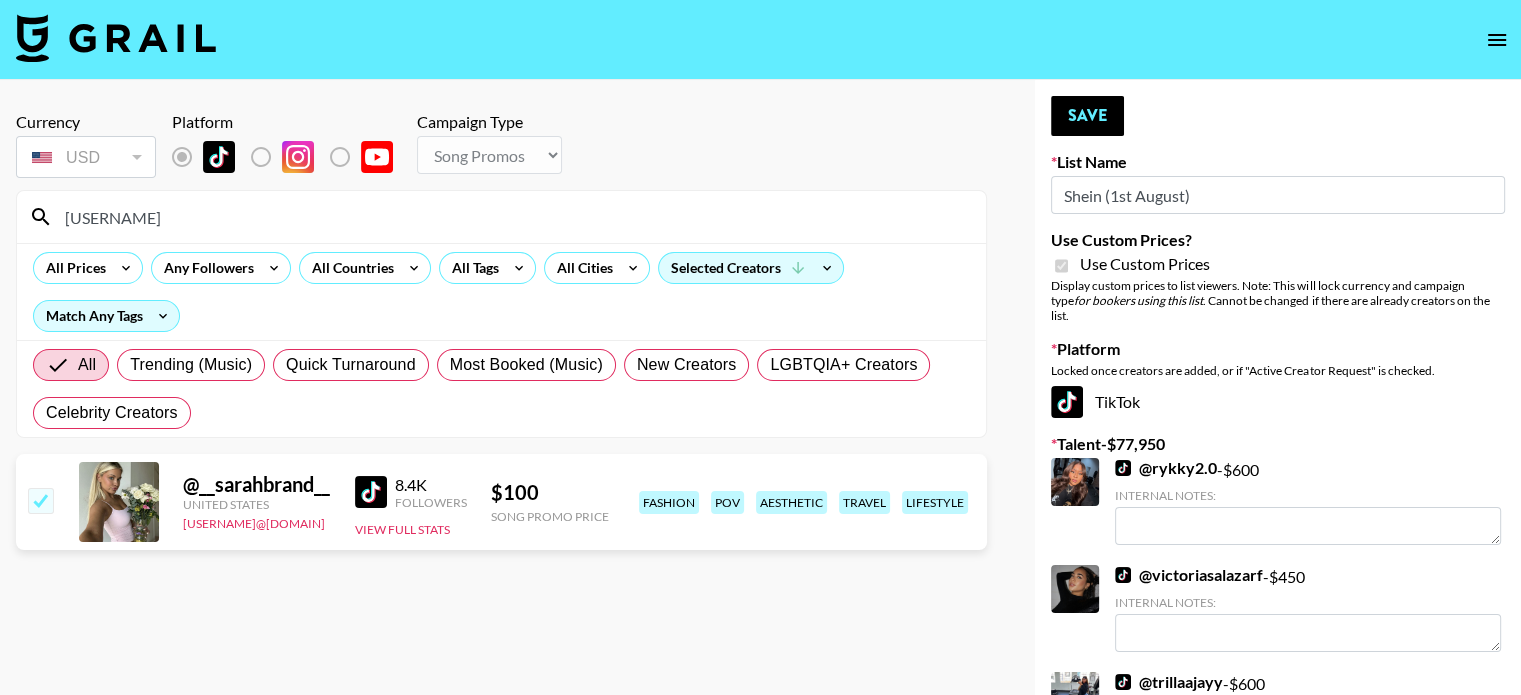 click on "sarahbran" at bounding box center (513, 217) 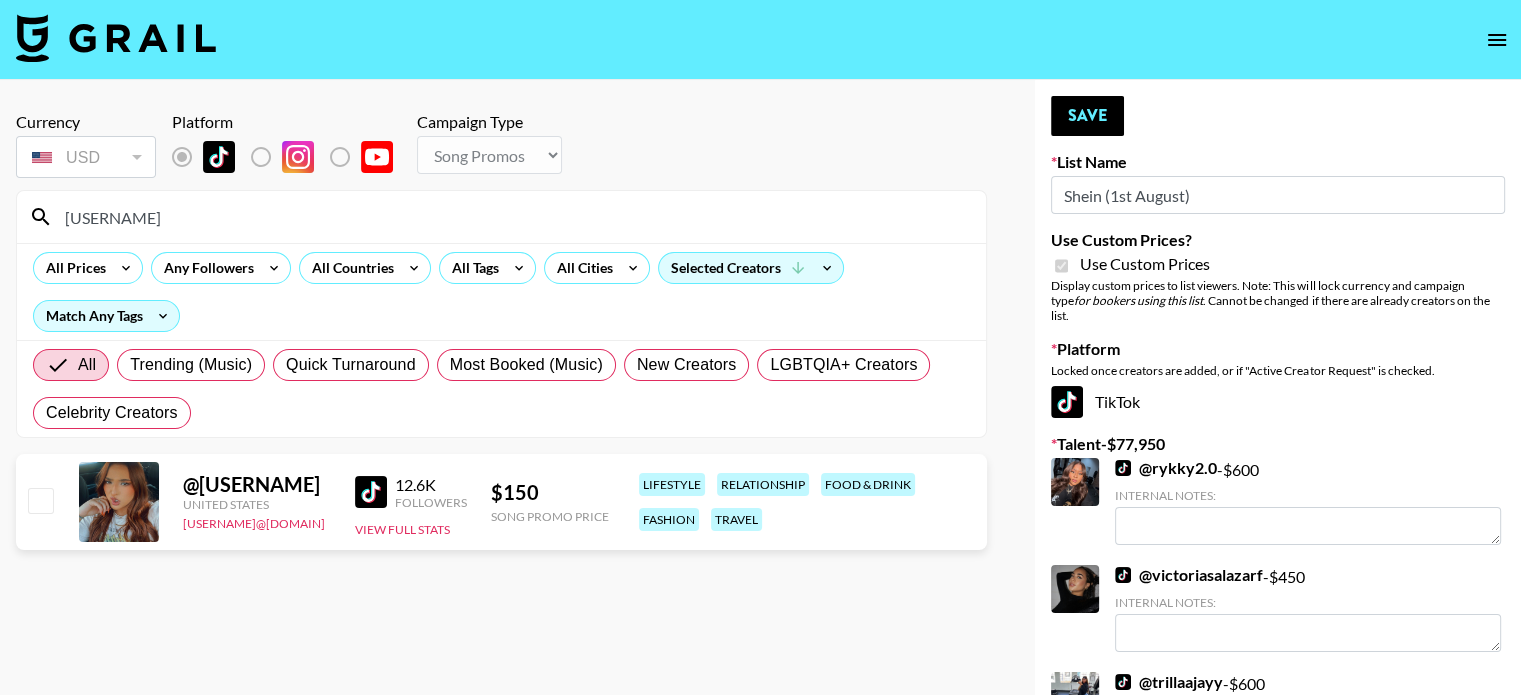 type on "teilor" 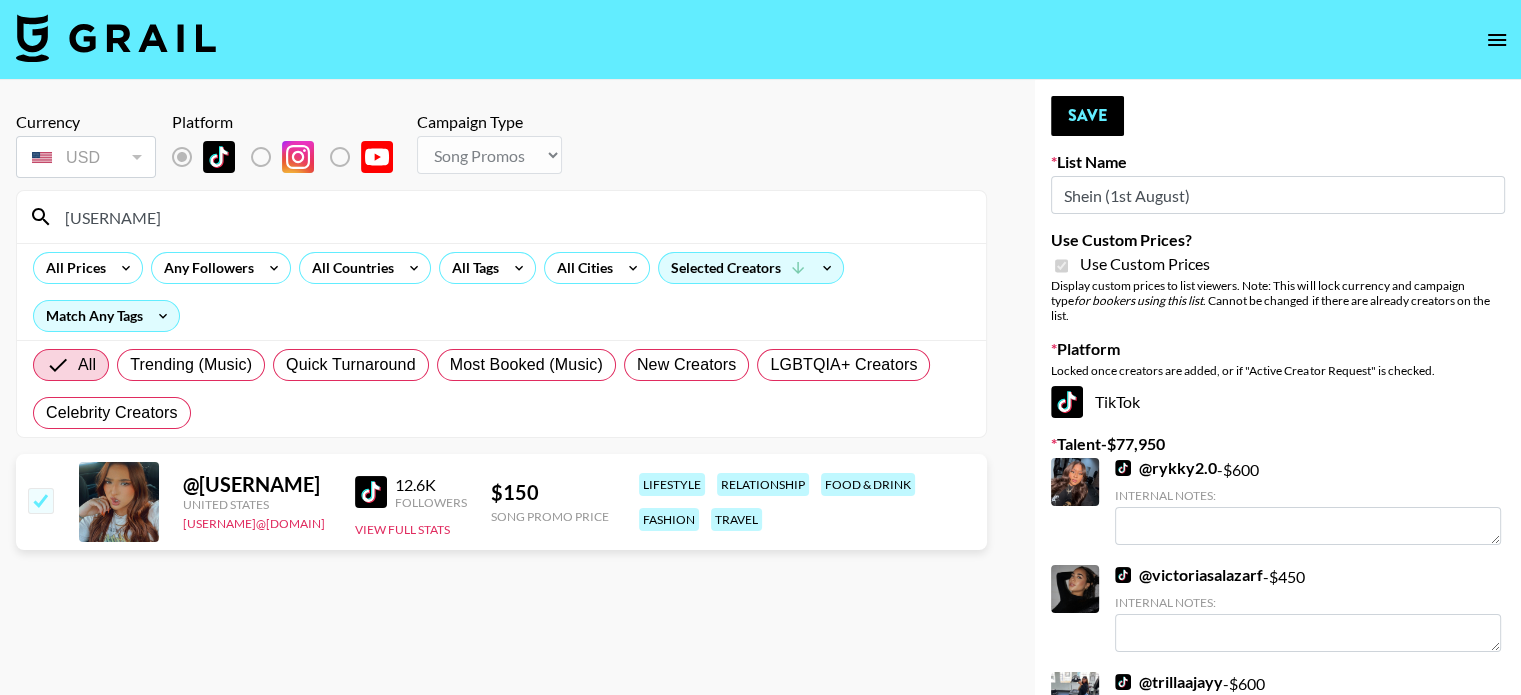 checkbox on "true" 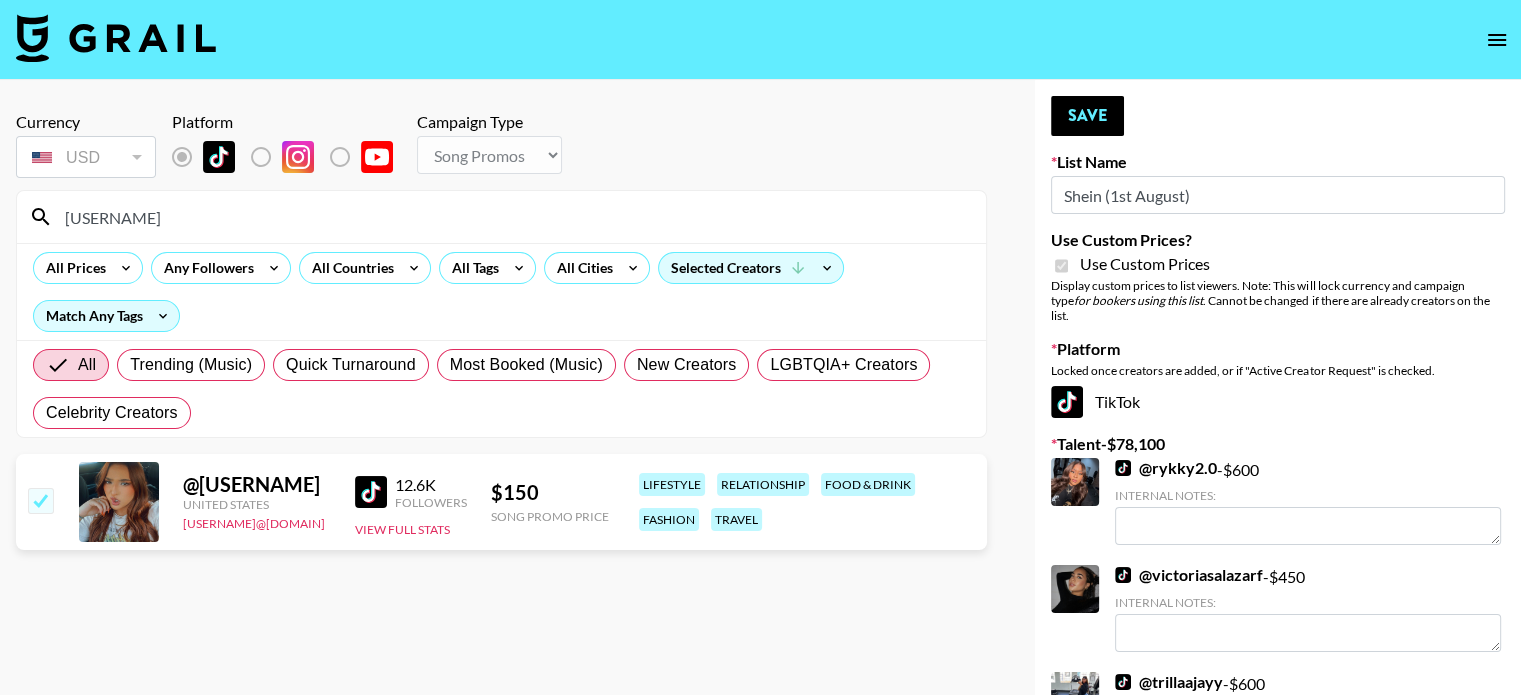 click on "Currency USD USD ​ Platform Campaign Type Choose Type... Song Promos Brand Promos teilor All Prices Any Followers All Countries All Tags All Cities Selected Creators Match Any Tags All Trending (Music) Quick Turnaround Most Booked (Music) New Creators LGBTQIA+ Creators Celebrity Creators @ itsteilorgrubbs United States celena.danahy@grail-talent.com 12.6K Followers View Full Stats   $ 150 Song Promo Price lifestyle relationship food & drink fashion travel" at bounding box center [501, 363] 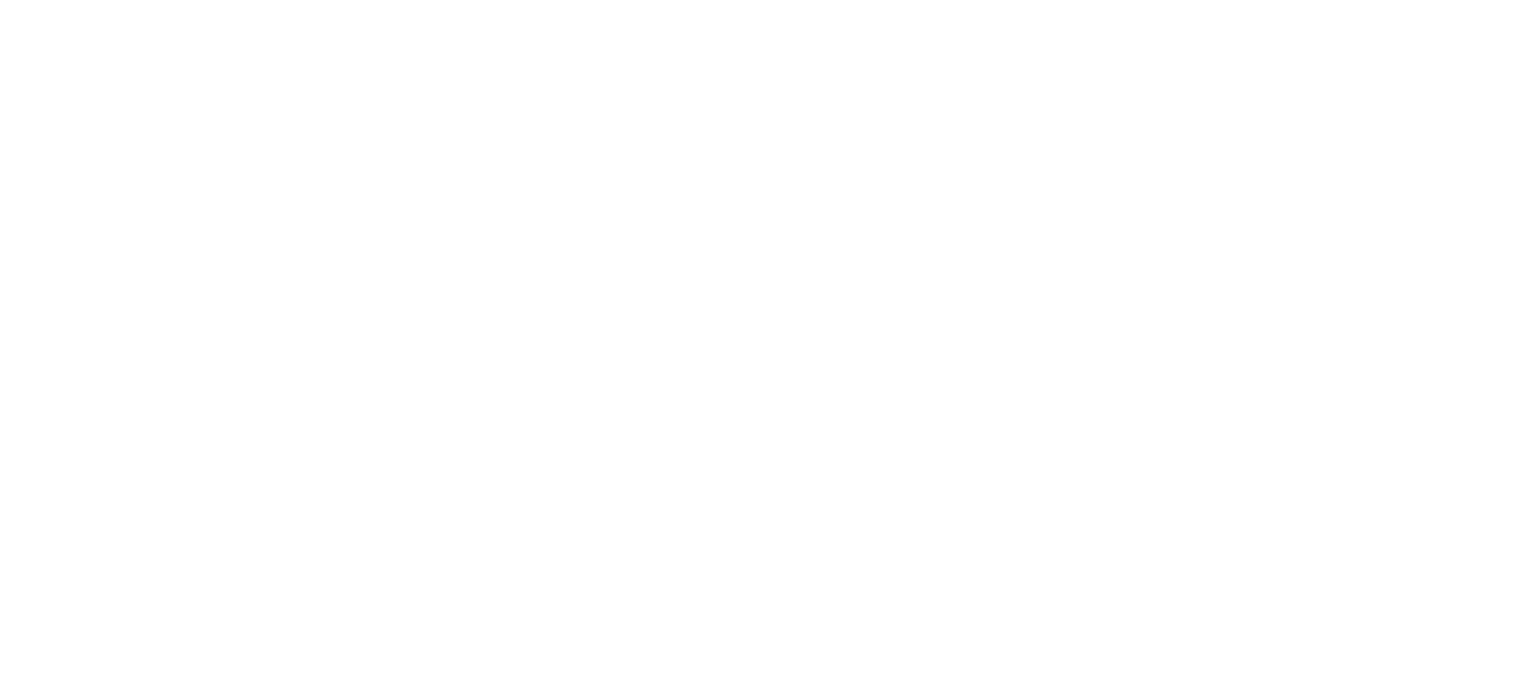 scroll, scrollTop: 0, scrollLeft: 0, axis: both 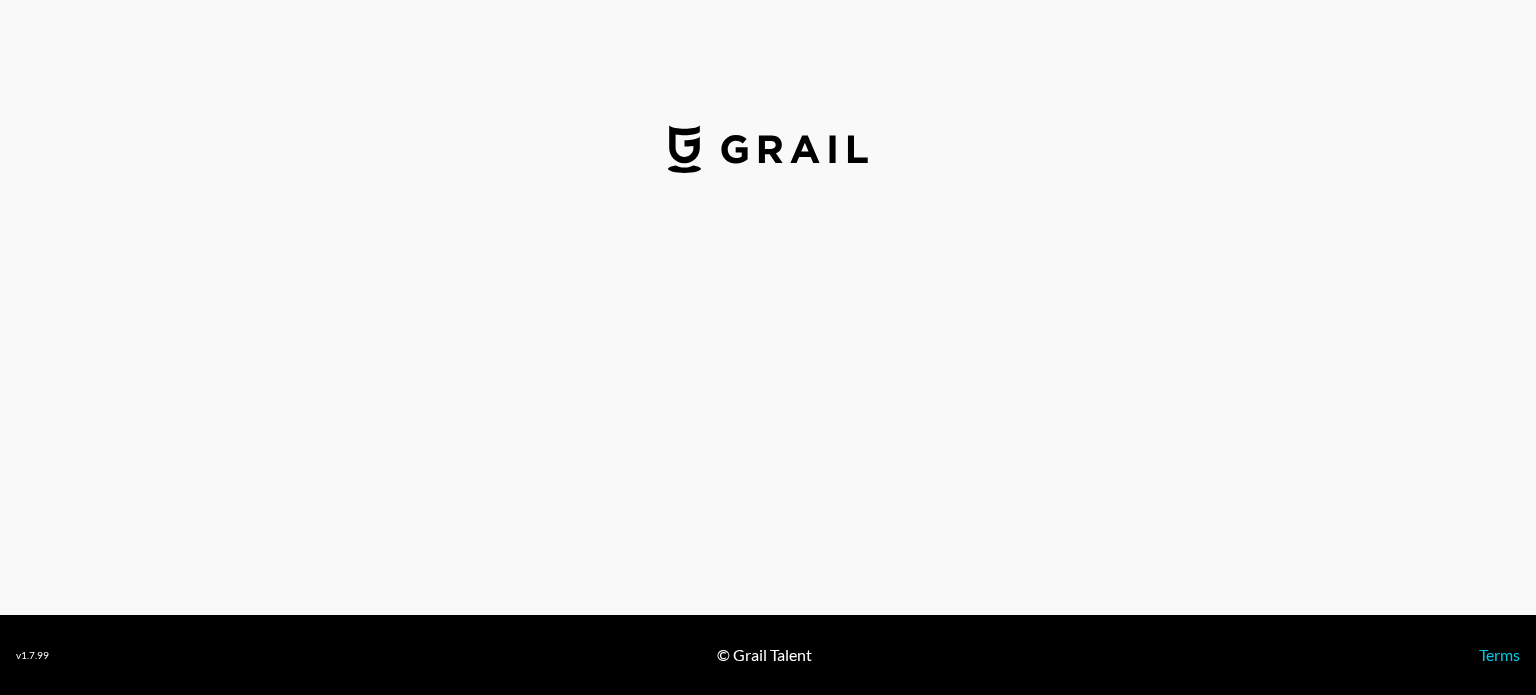 select on "USD" 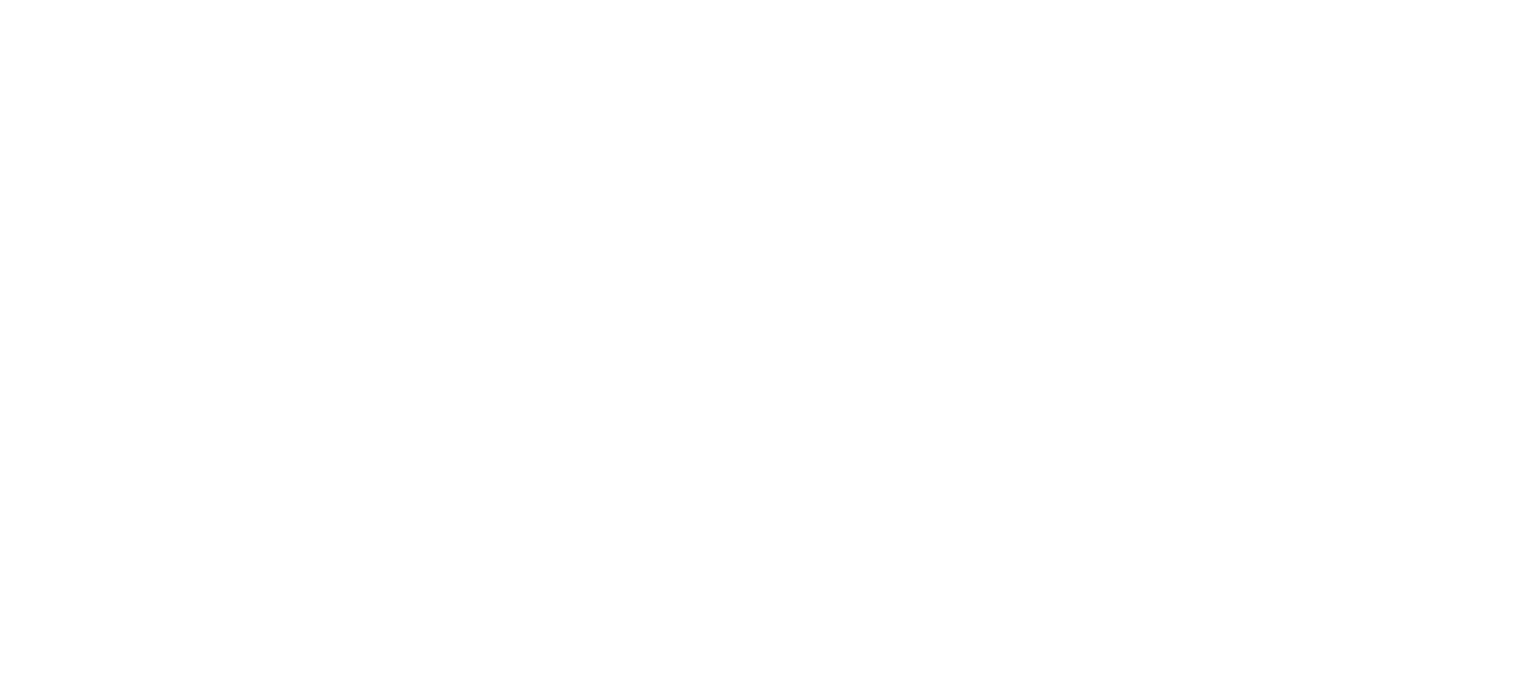 scroll, scrollTop: 0, scrollLeft: 0, axis: both 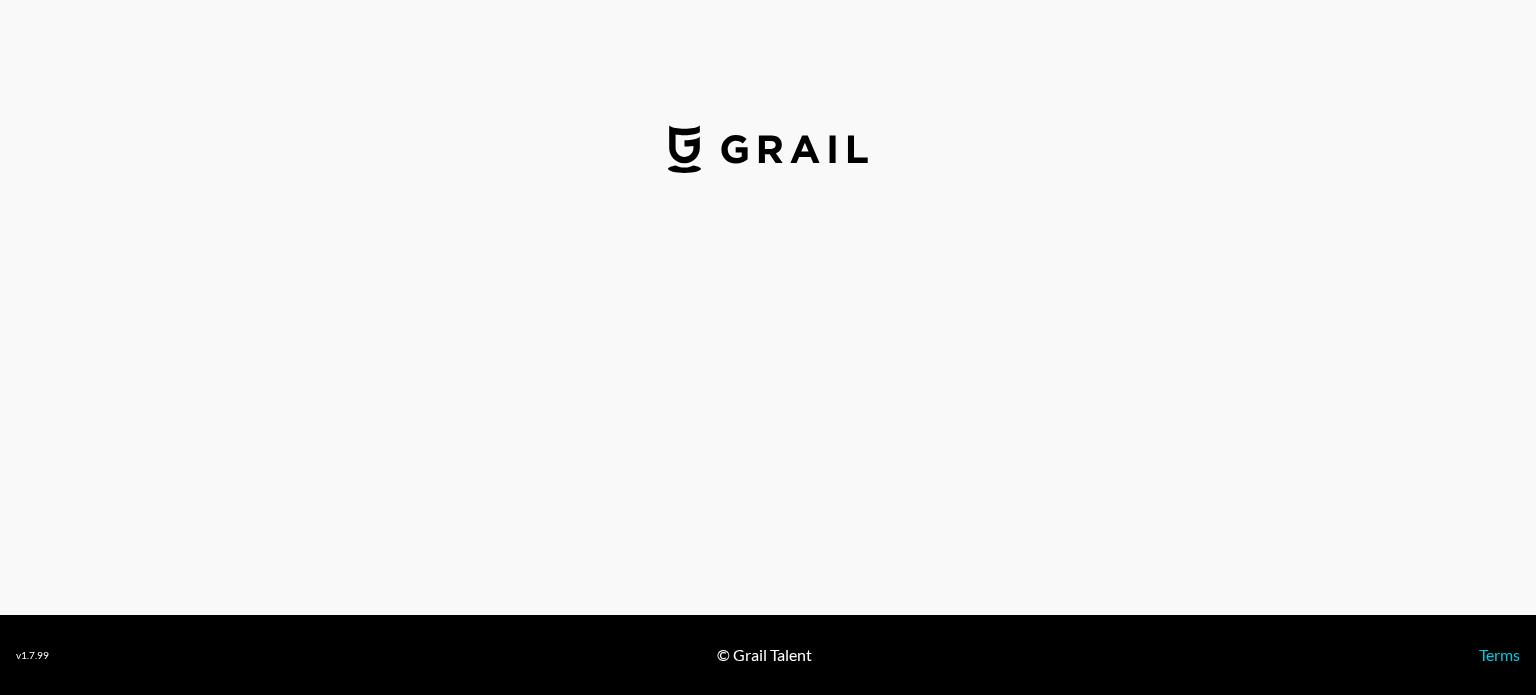 select on "USD" 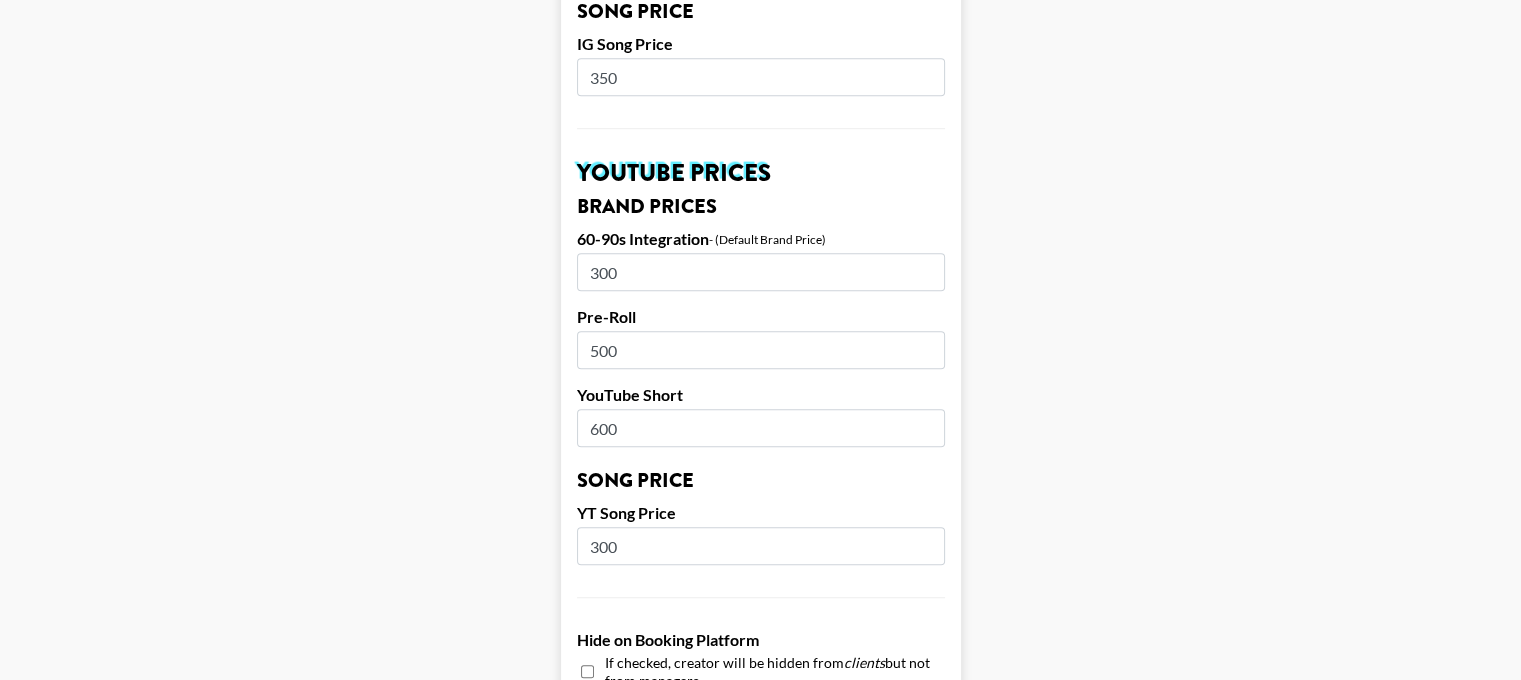 scroll, scrollTop: 1296, scrollLeft: 0, axis: vertical 